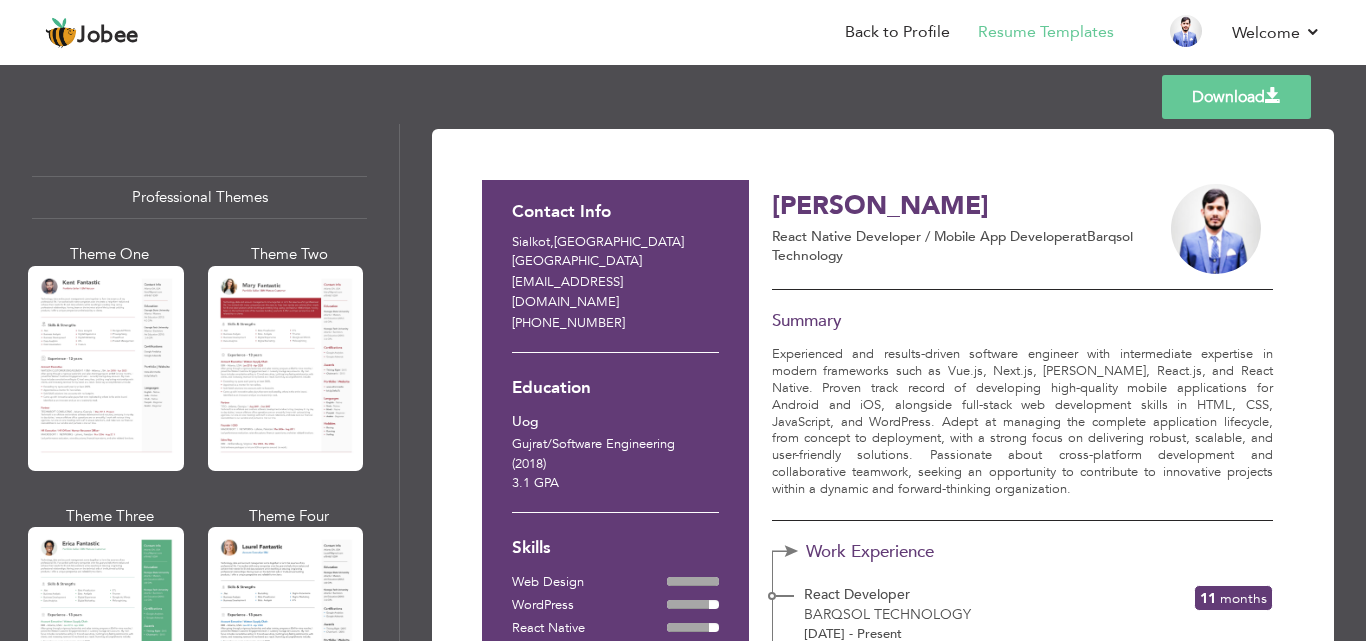 scroll, scrollTop: 0, scrollLeft: 0, axis: both 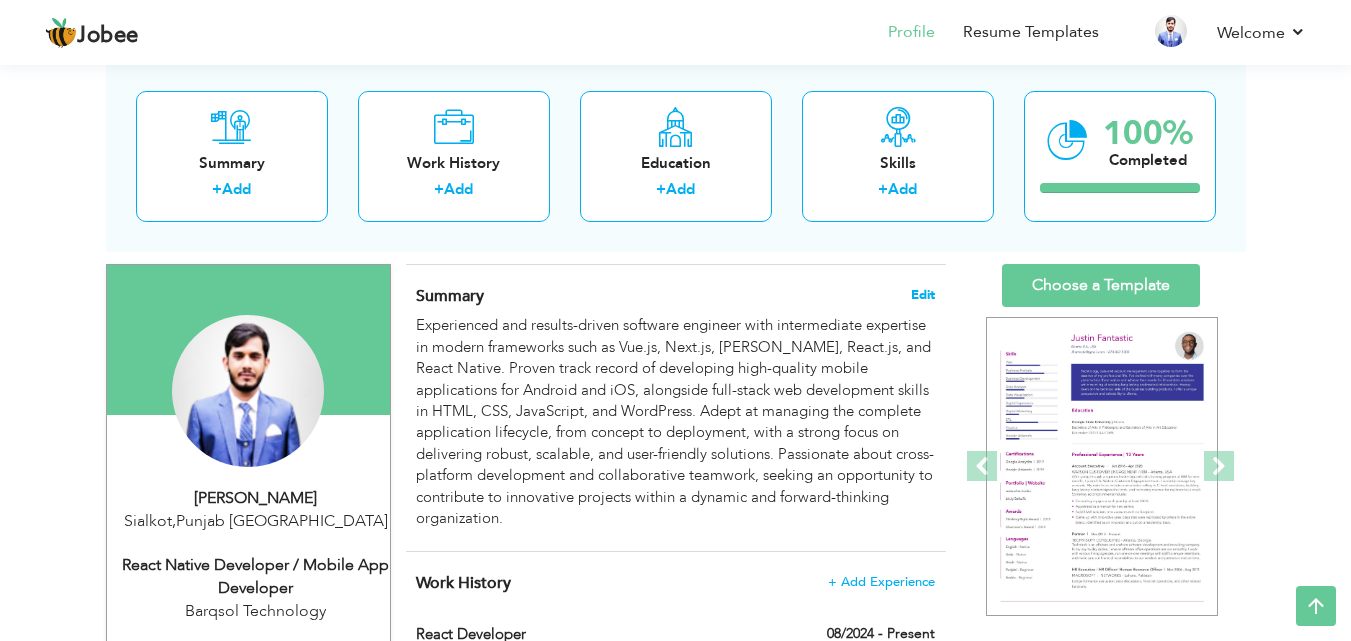 click on "Edit" at bounding box center (923, 295) 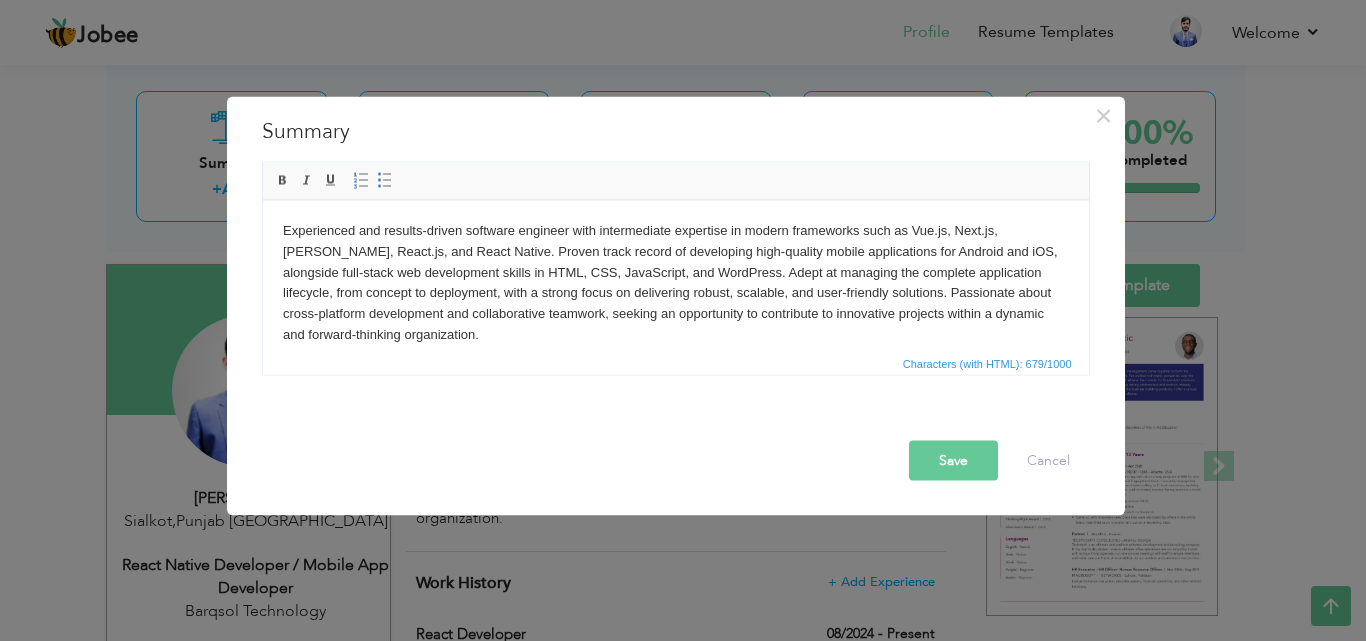 click on "Experienced and results-driven software engineer with intermediate expertise in modern frameworks such as Vue.js, Next.js, Laravel, React.js, and React Native. Proven track record of developing high-quality mobile applications for Android and iOS, alongside full-stack web development skills in HTML, CSS, JavaScript, and WordPress. Adept at managing the complete application lifecycle, from concept to deployment, with a strong focus on delivering robust, scalable, and user-friendly solutions. Passionate about cross-platform development and collaborative teamwork, seeking an opportunity to contribute to innovative projects within a dynamic and forward-thinking organization." at bounding box center (675, 282) 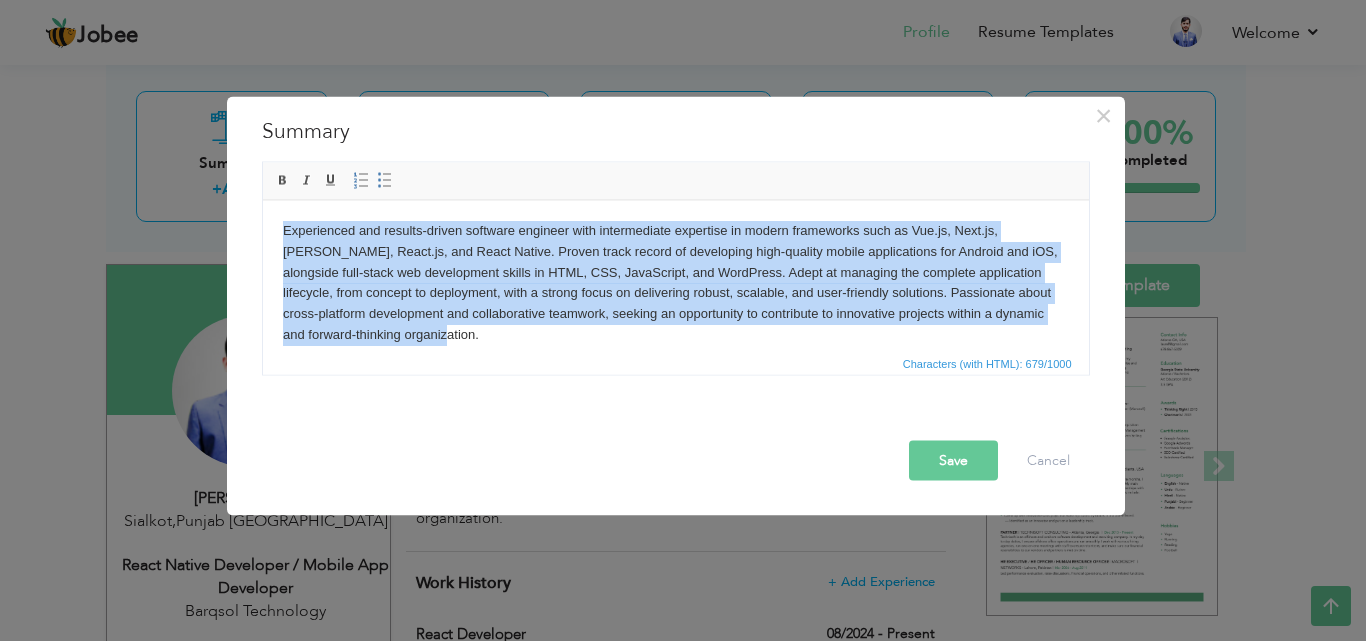 copy on "Experienced and results-driven software engineer with intermediate expertise in modern frameworks such as Vue.js, Next.js, Laravel, React.js, and React Native. Proven track record of developing high-quality mobile applications for Android and iOS, alongside full-stack web development skills in HTML, CSS, JavaScript, and WordPress. Adept at managing the complete application lifecycle, from concept to deployment, with a strong focus on delivering robust, scalable, and user-friendly solutions. Passionate about cross-platform development and collaborative teamwork, seeking an opportunity to contribute to innovative projects within a dynamic and forward-thinking organization." 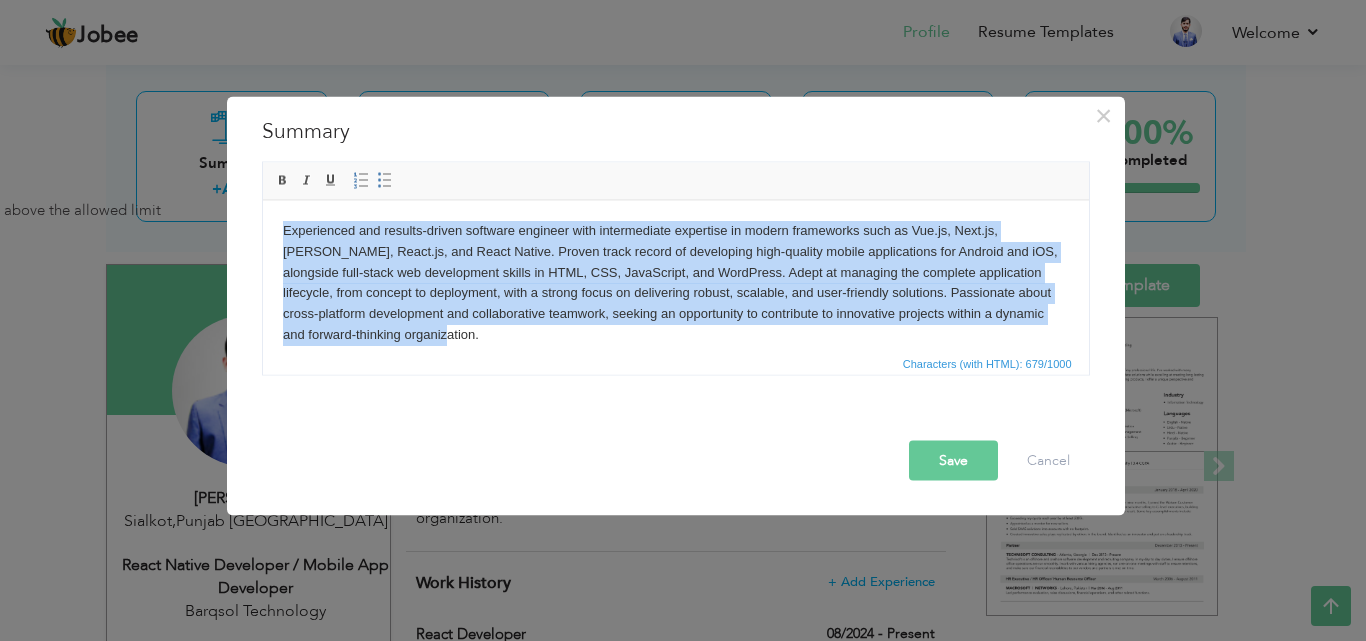 click on "Experienced and results-driven software engineer with intermediate expertise in modern frameworks such as Vue.js, Next.js, Laravel, React.js, and React Native. Proven track record of developing high-quality mobile applications for Android and iOS, alongside full-stack web development skills in HTML, CSS, JavaScript, and WordPress. Adept at managing the complete application lifecycle, from concept to deployment, with a strong focus on delivering robust, scalable, and user-friendly solutions. Passionate about cross-platform development and collaborative teamwork, seeking an opportunity to contribute to innovative projects within a dynamic and forward-thinking organization." at bounding box center (675, 282) 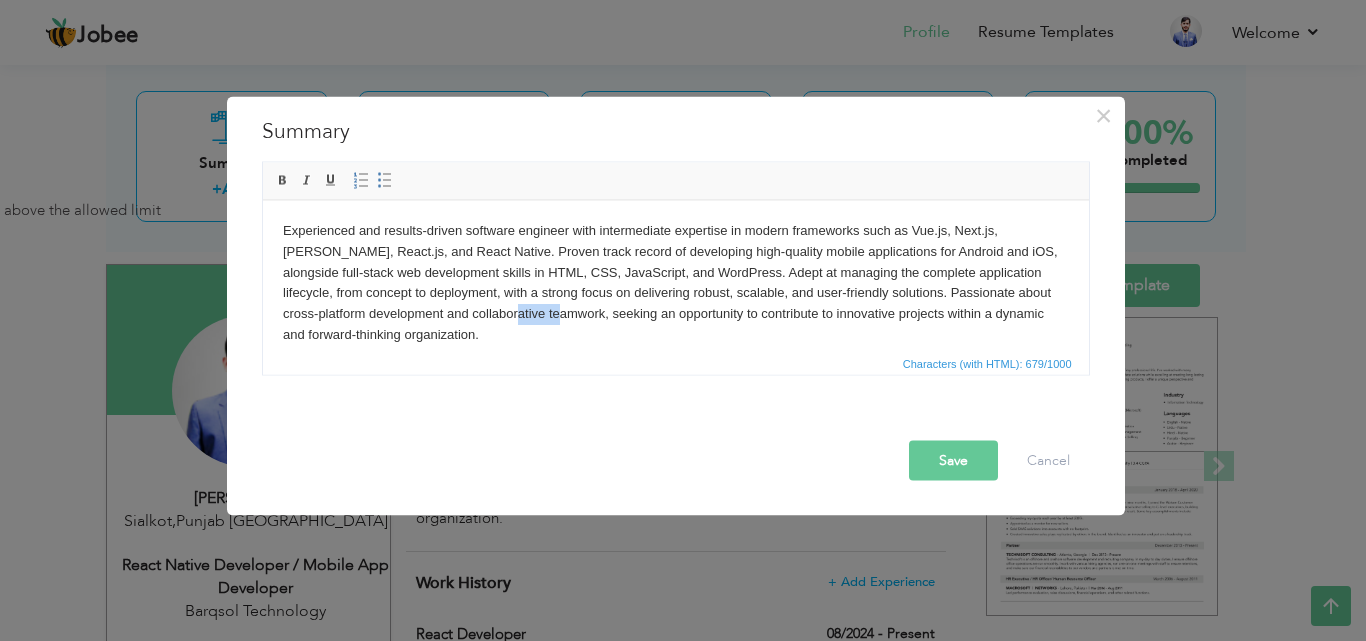 click on "Experienced and results-driven software engineer with intermediate expertise in modern frameworks such as Vue.js, Next.js, Laravel, React.js, and React Native. Proven track record of developing high-quality mobile applications for Android and iOS, alongside full-stack web development skills in HTML, CSS, JavaScript, and WordPress. Adept at managing the complete application lifecycle, from concept to deployment, with a strong focus on delivering robust, scalable, and user-friendly solutions. Passionate about cross-platform development and collaborative teamwork, seeking an opportunity to contribute to innovative projects within a dynamic and forward-thinking organization." at bounding box center (675, 282) 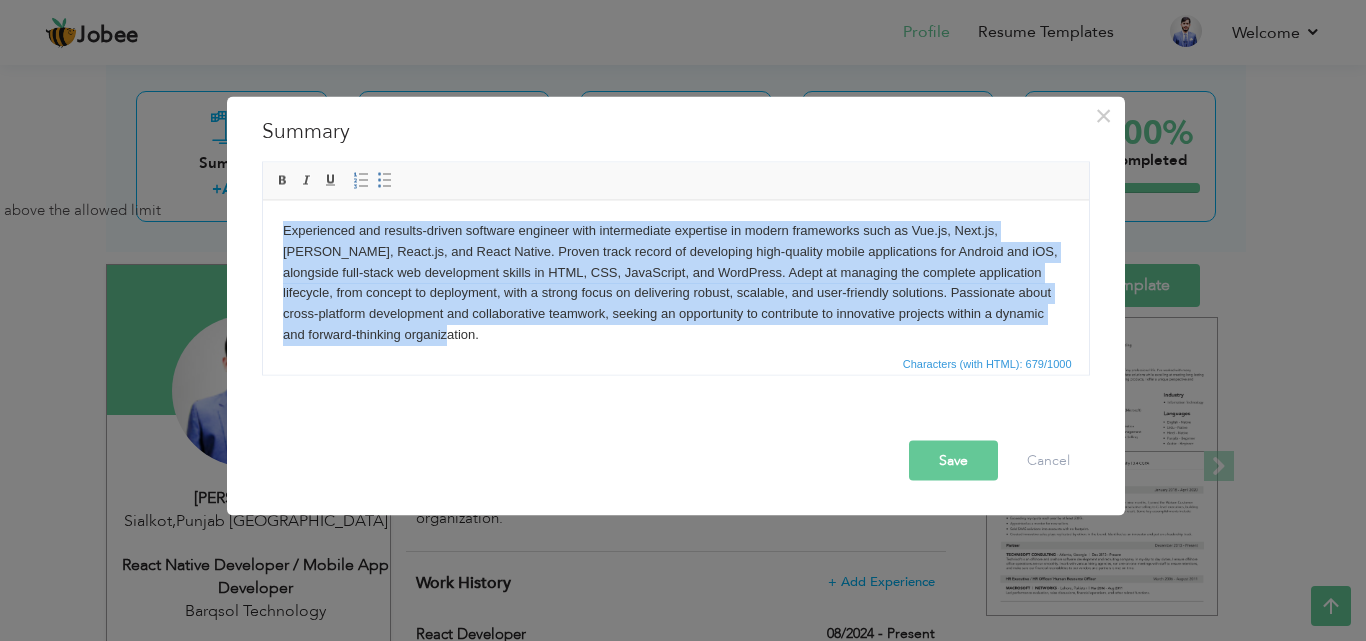 click on "Experienced and results-driven software engineer with intermediate expertise in modern frameworks such as Vue.js, Next.js, Laravel, React.js, and React Native. Proven track record of developing high-quality mobile applications for Android and iOS, alongside full-stack web development skills in HTML, CSS, JavaScript, and WordPress. Adept at managing the complete application lifecycle, from concept to deployment, with a strong focus on delivering robust, scalable, and user-friendly solutions. Passionate about cross-platform development and collaborative teamwork, seeking an opportunity to contribute to innovative projects within a dynamic and forward-thinking organization." at bounding box center (675, 282) 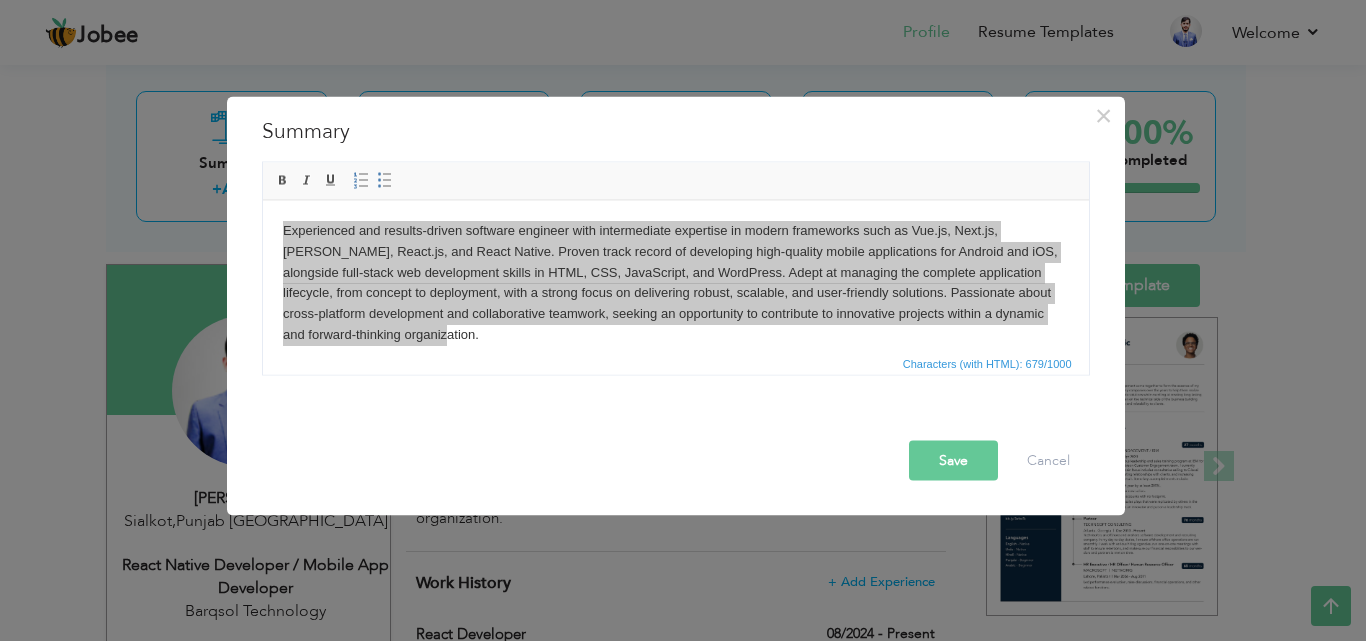 click on "Save" at bounding box center (953, 460) 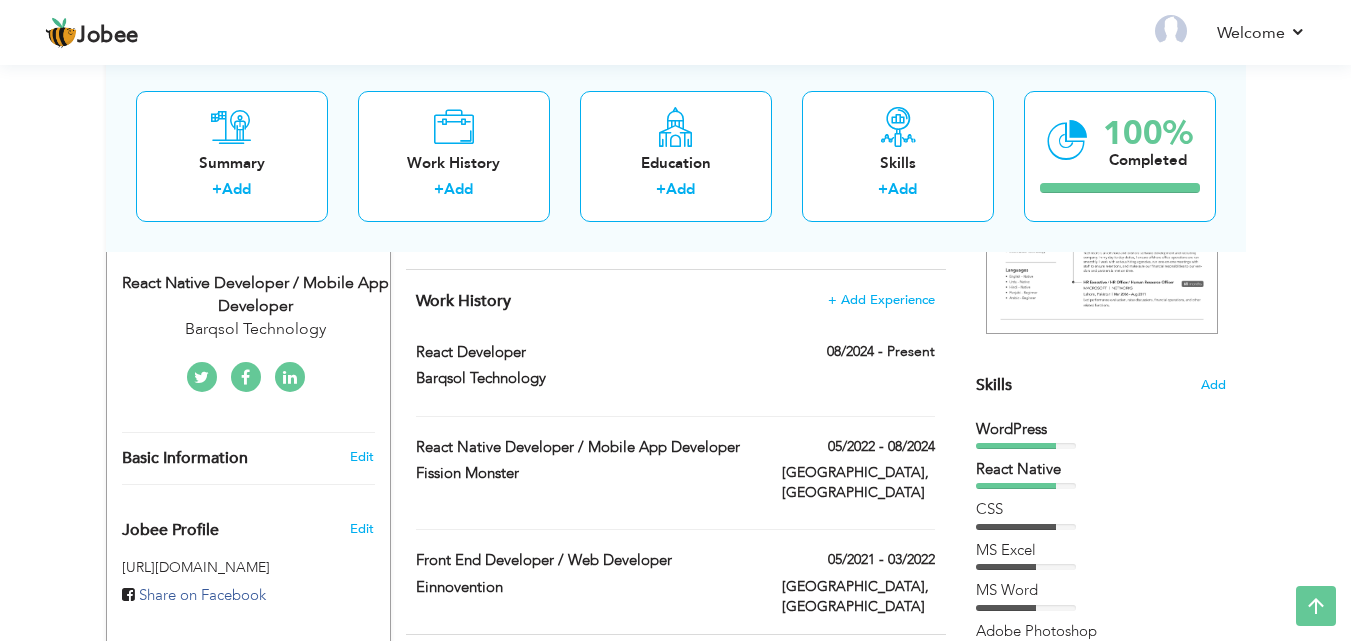scroll, scrollTop: 0, scrollLeft: 0, axis: both 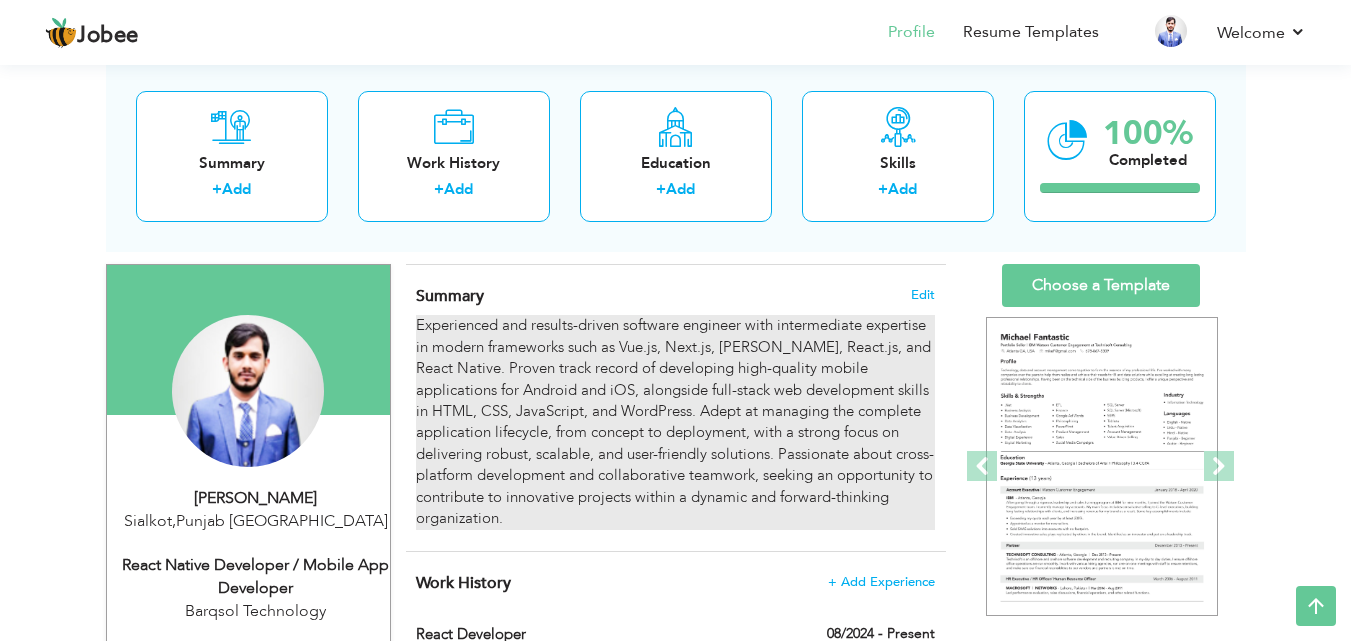 click on "Experienced and results-driven software engineer with intermediate expertise in modern frameworks such as Vue.js, Next.js, Laravel, React.js, and React Native. Proven track record of developing high-quality mobile applications for Android and iOS, alongside full-stack web development skills in HTML, CSS, JavaScript, and WordPress. Adept at managing the complete application lifecycle, from concept to deployment, with a strong focus on delivering robust, scalable, and user-friendly solutions. Passionate about cross-platform development and collaborative teamwork, seeking an opportunity to contribute to innovative projects within a dynamic and forward-thinking organization." at bounding box center (675, 422) 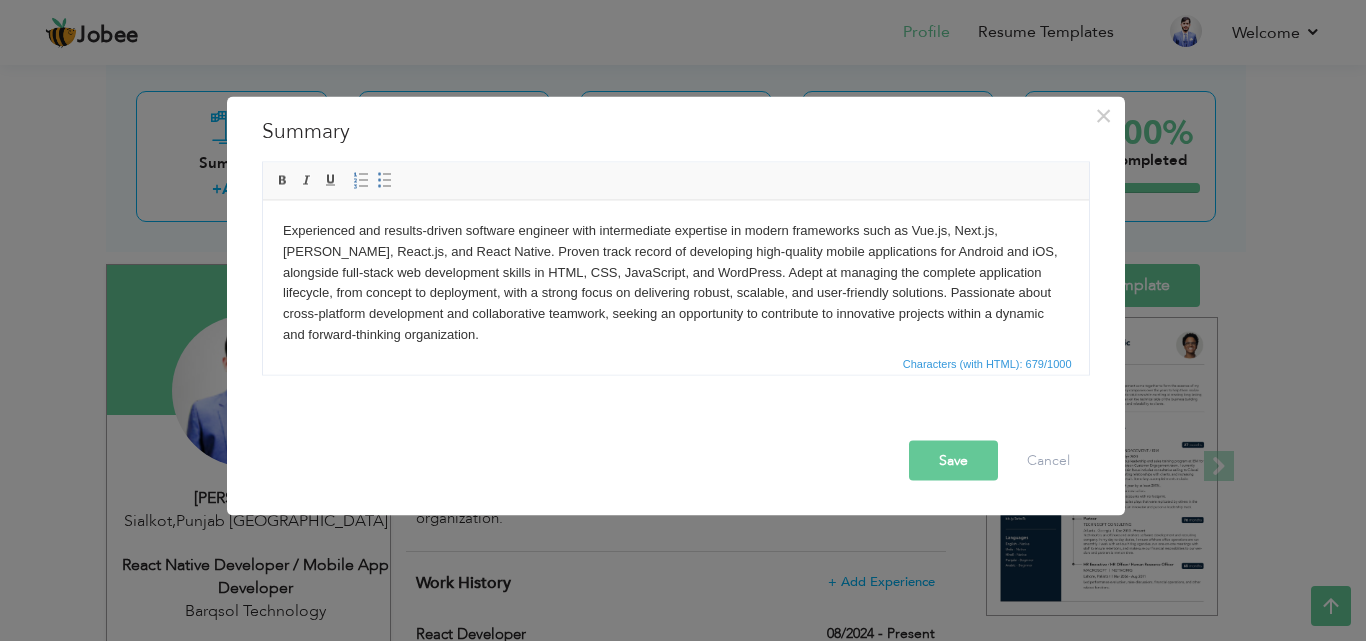 click on "Experienced and results-driven software engineer with intermediate expertise in modern frameworks such as Vue.js, Next.js, Laravel, React.js, and React Native. Proven track record of developing high-quality mobile applications for Android and iOS, alongside full-stack web development skills in HTML, CSS, JavaScript, and WordPress. Adept at managing the complete application lifecycle, from concept to deployment, with a strong focus on delivering robust, scalable, and user-friendly solutions. Passionate about cross-platform development and collaborative teamwork, seeking an opportunity to contribute to innovative projects within a dynamic and forward-thinking organization." at bounding box center [675, 282] 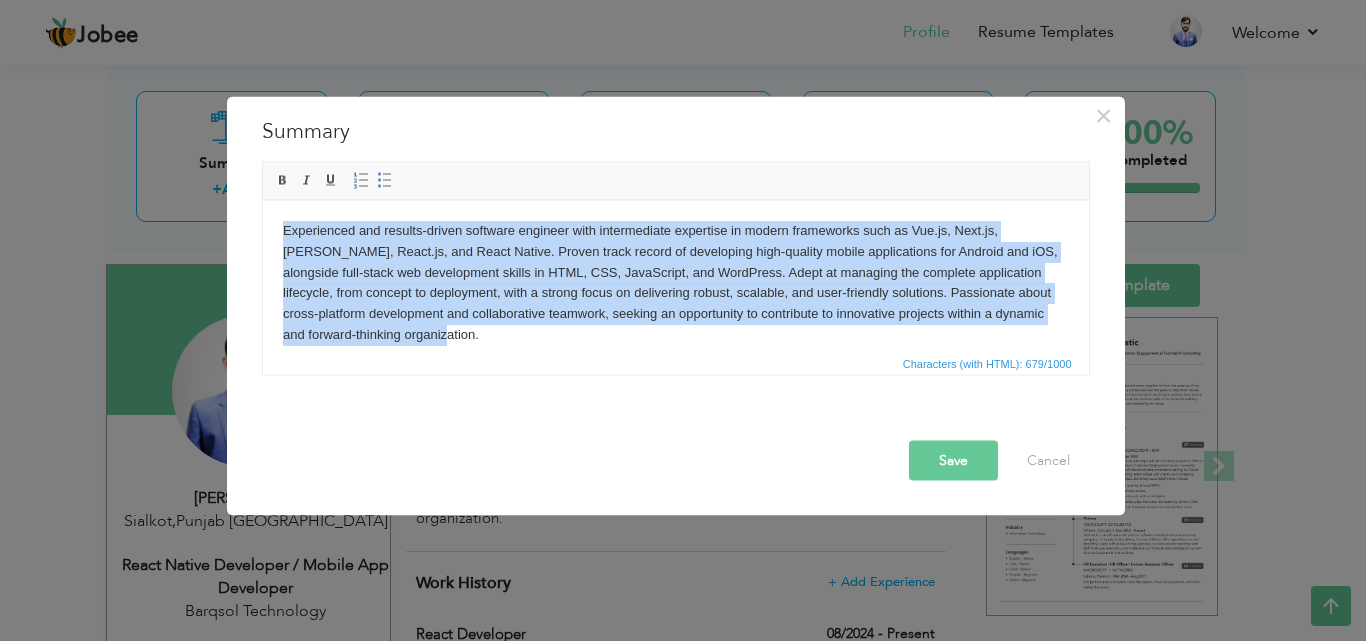click on "Experienced and results-driven software engineer with intermediate expertise in modern frameworks such as Vue.js, Next.js, Laravel, React.js, and React Native. Proven track record of developing high-quality mobile applications for Android and iOS, alongside full-stack web development skills in HTML, CSS, JavaScript, and WordPress. Adept at managing the complete application lifecycle, from concept to deployment, with a strong focus on delivering robust, scalable, and user-friendly solutions. Passionate about cross-platform development and collaborative teamwork, seeking an opportunity to contribute to innovative projects within a dynamic and forward-thinking organization." at bounding box center [675, 282] 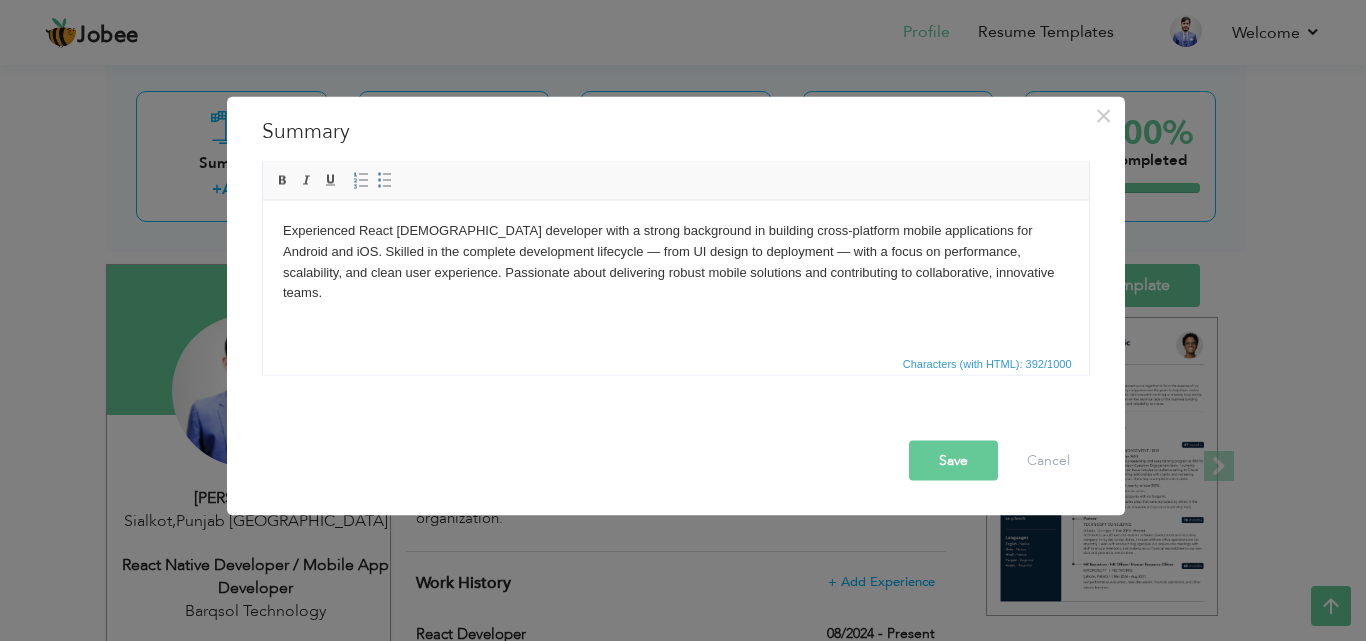 click on "Experienced React Native developer with a strong background in building cross-platform mobile applications for Android and iOS. Skilled in the complete development lifecycle — from UI design to deployment — with a focus on performance, scalability, and clean user experience. Passionate about delivering robust mobile solutions and contributing to collaborative, innovative teams." at bounding box center [675, 261] 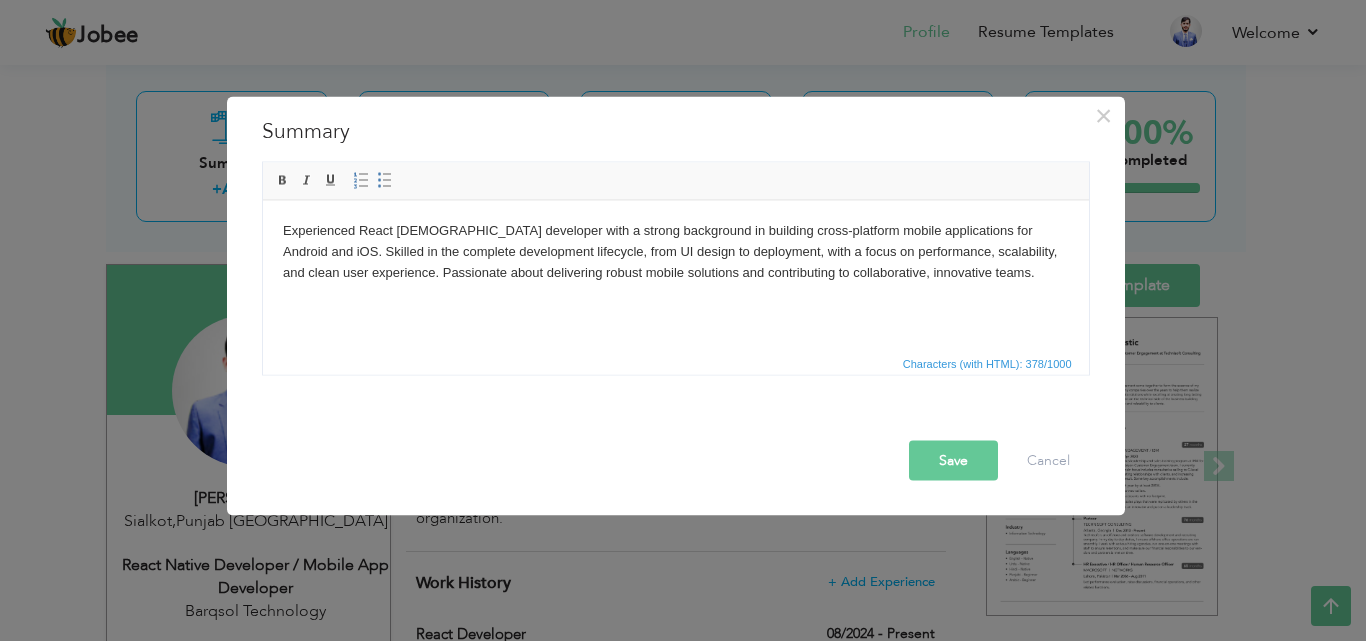 click on "Save" at bounding box center [953, 460] 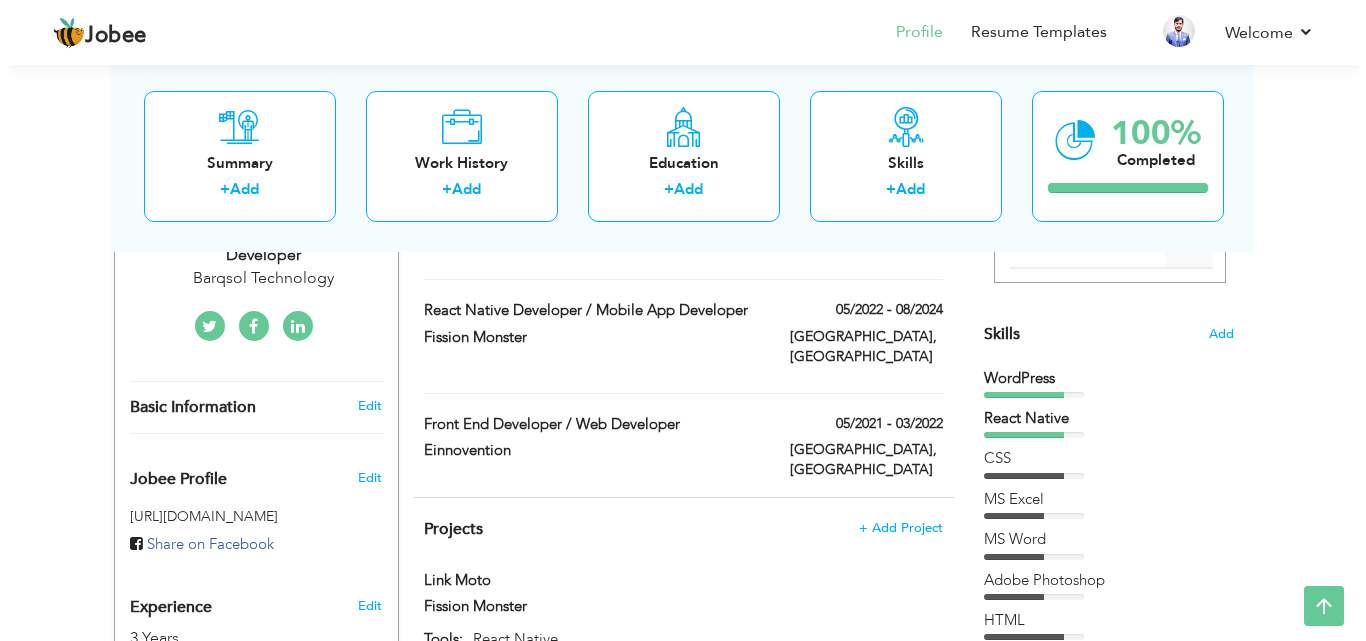 scroll, scrollTop: 404, scrollLeft: 0, axis: vertical 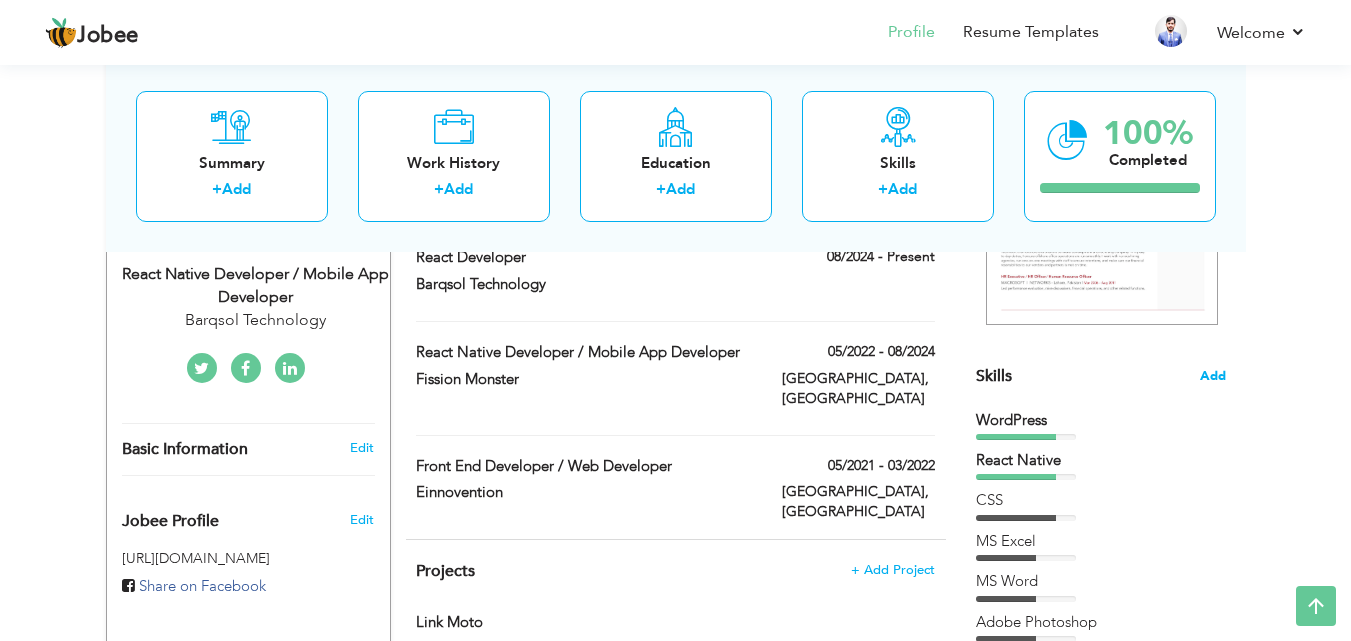click on "Add" at bounding box center (1213, 376) 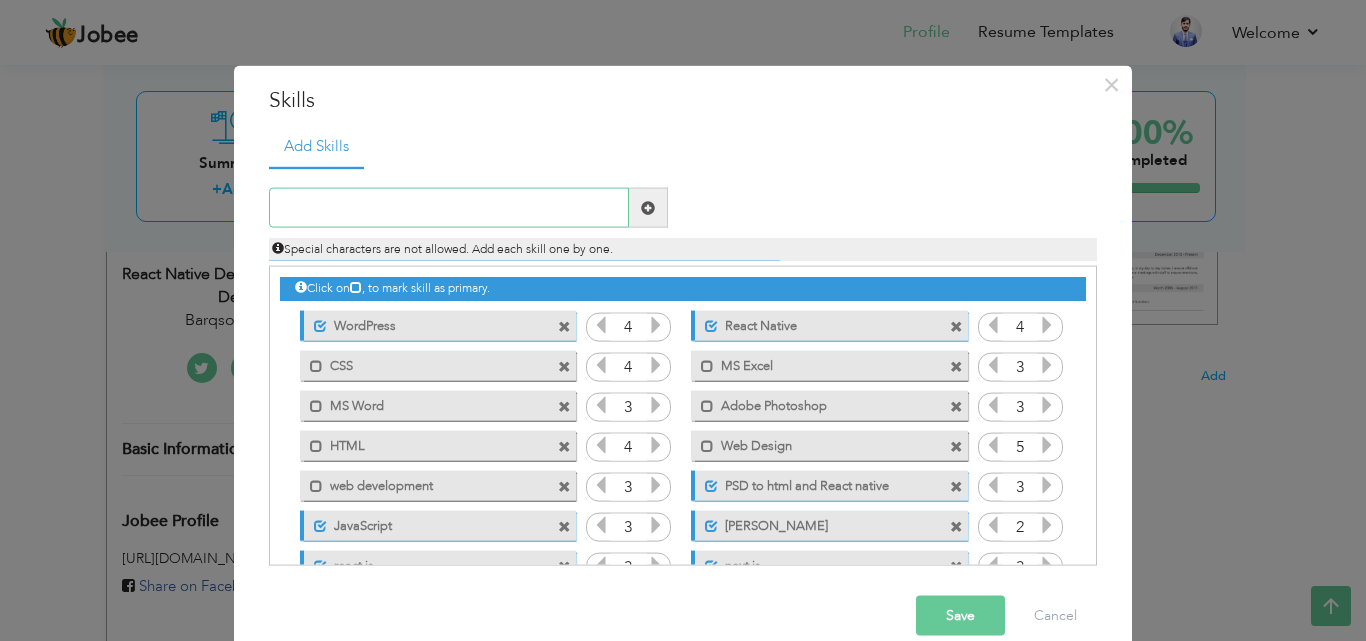 scroll, scrollTop: 85, scrollLeft: 0, axis: vertical 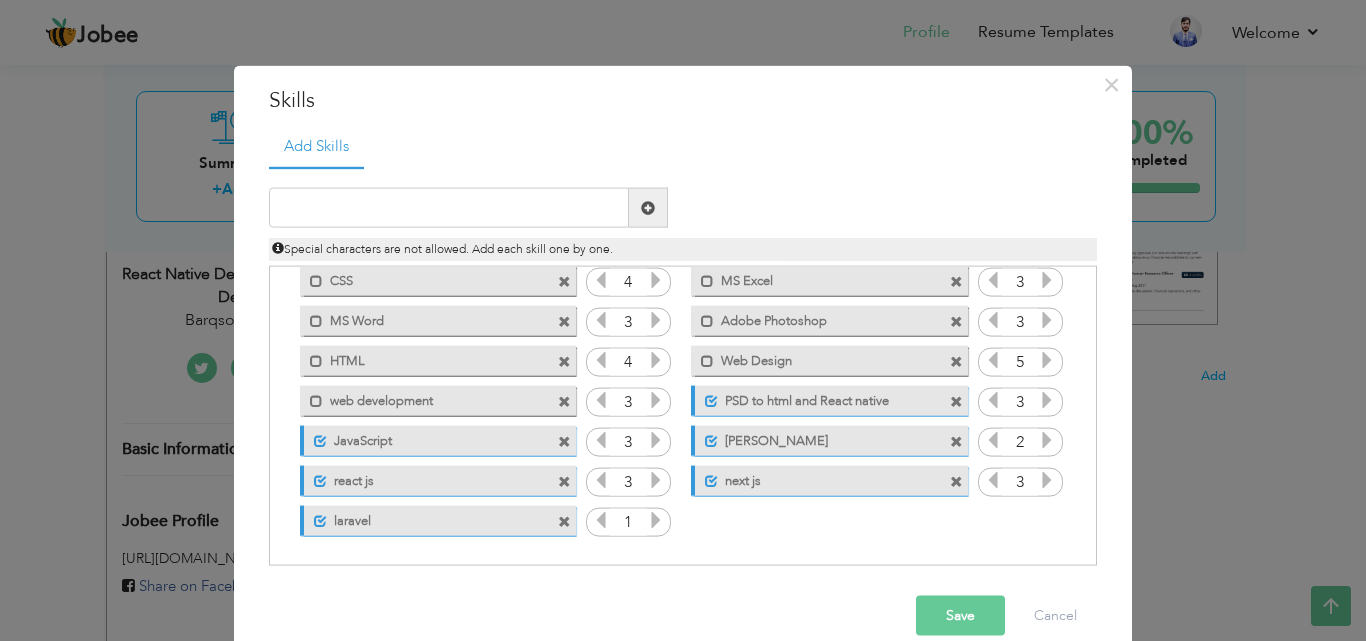 click at bounding box center (564, 521) 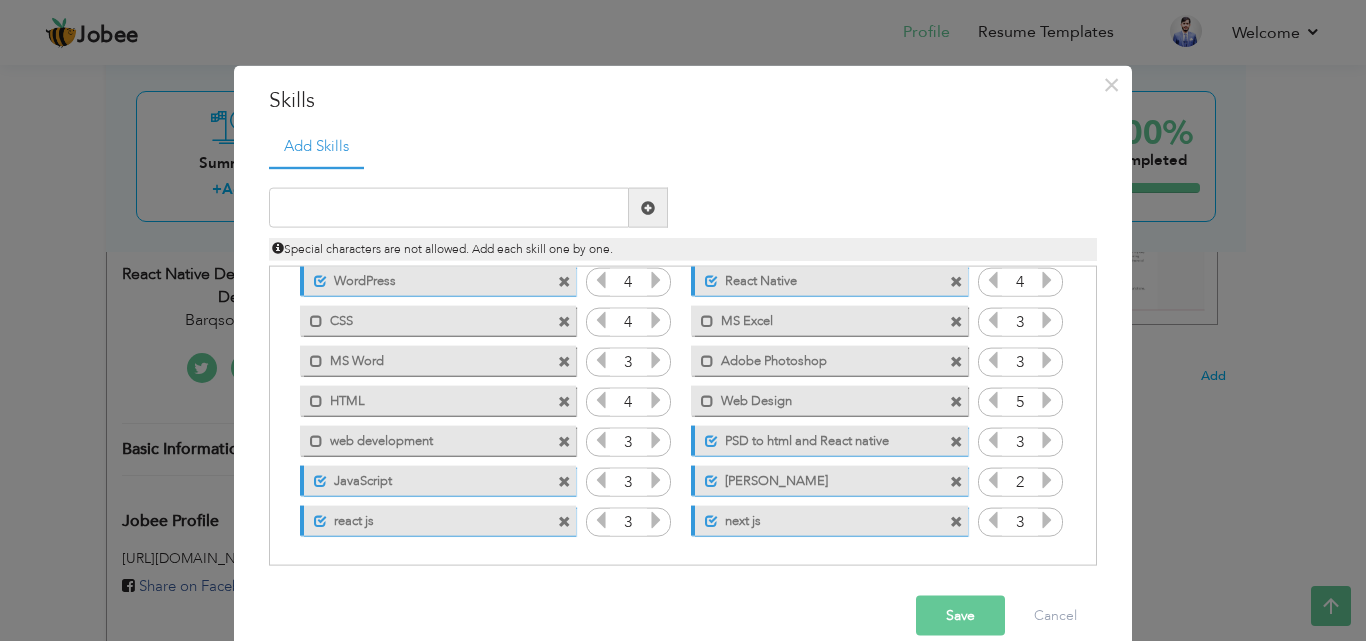 click at bounding box center (564, 521) 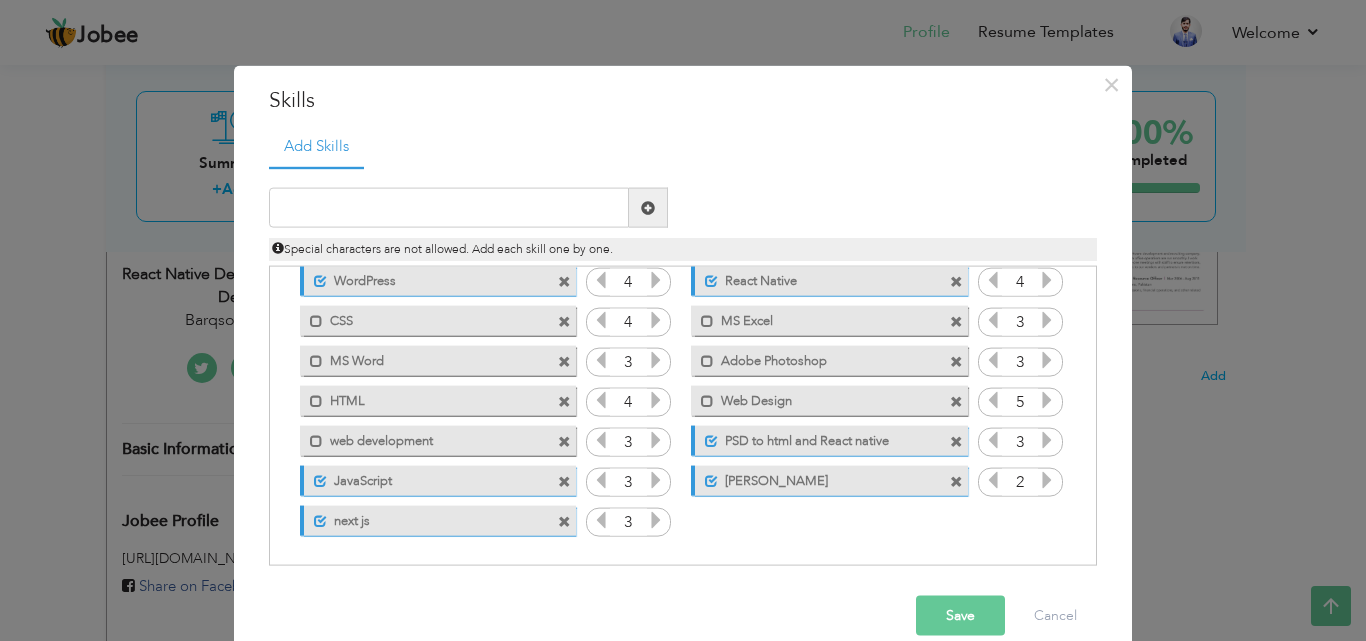 click at bounding box center [564, 521] 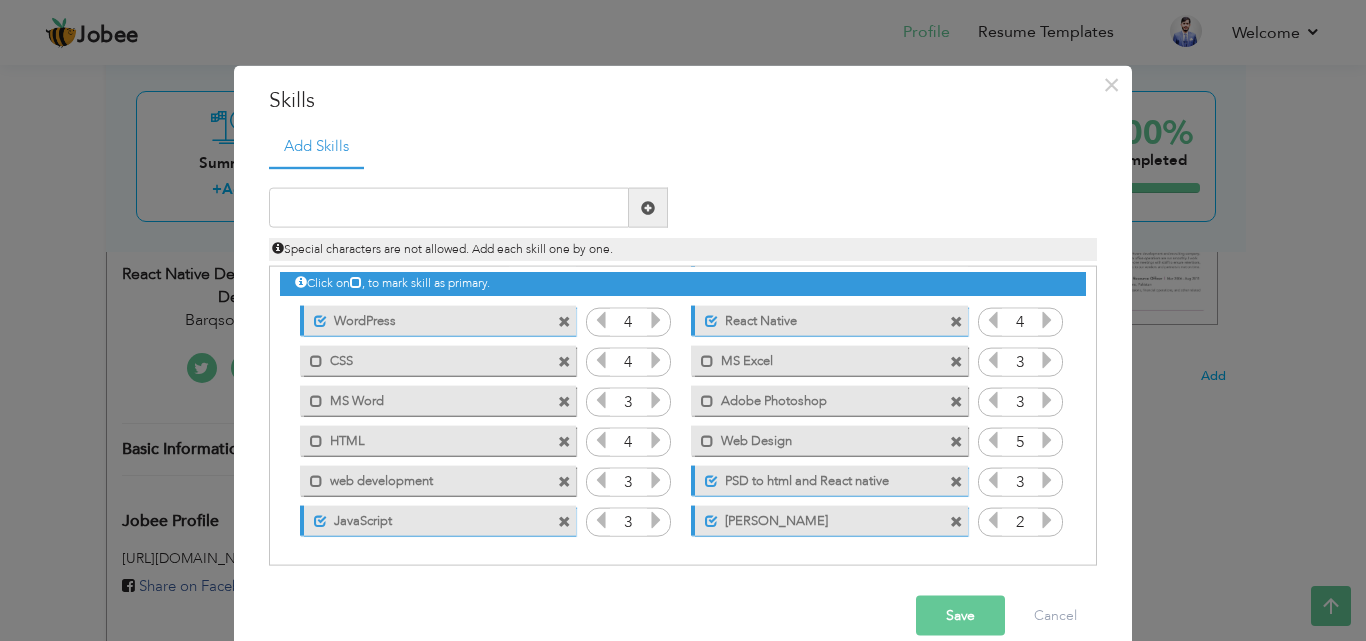 scroll, scrollTop: 5, scrollLeft: 0, axis: vertical 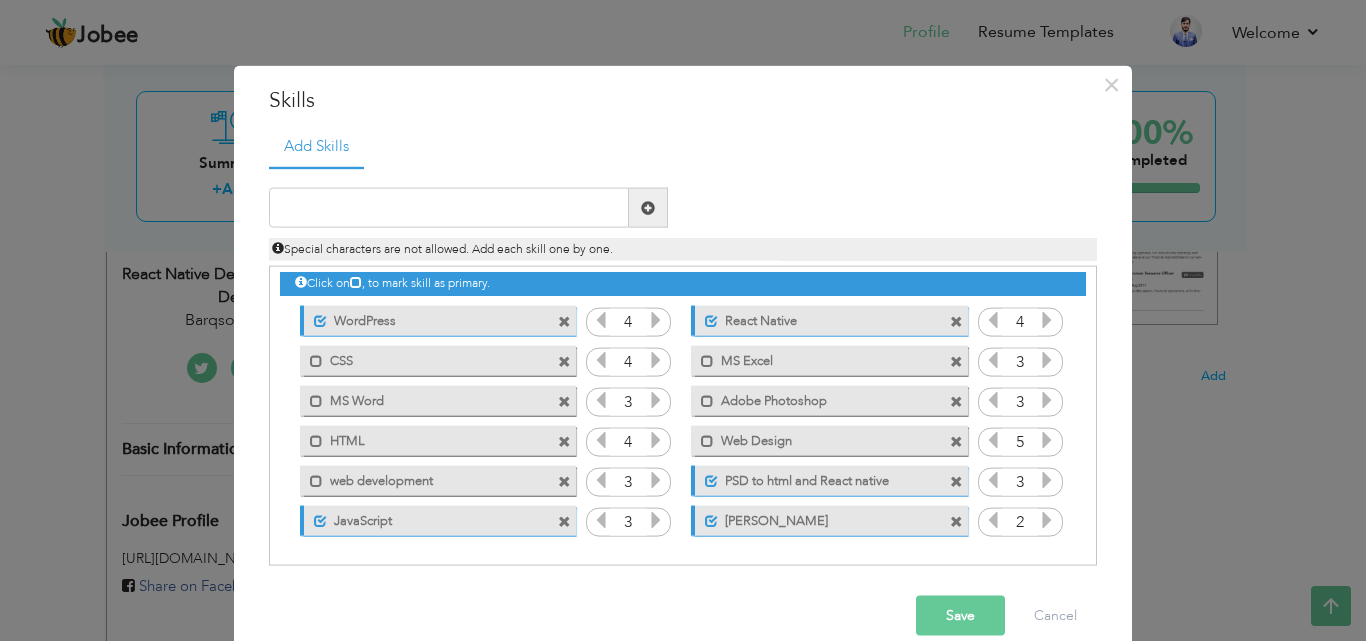 click at bounding box center [956, 441] 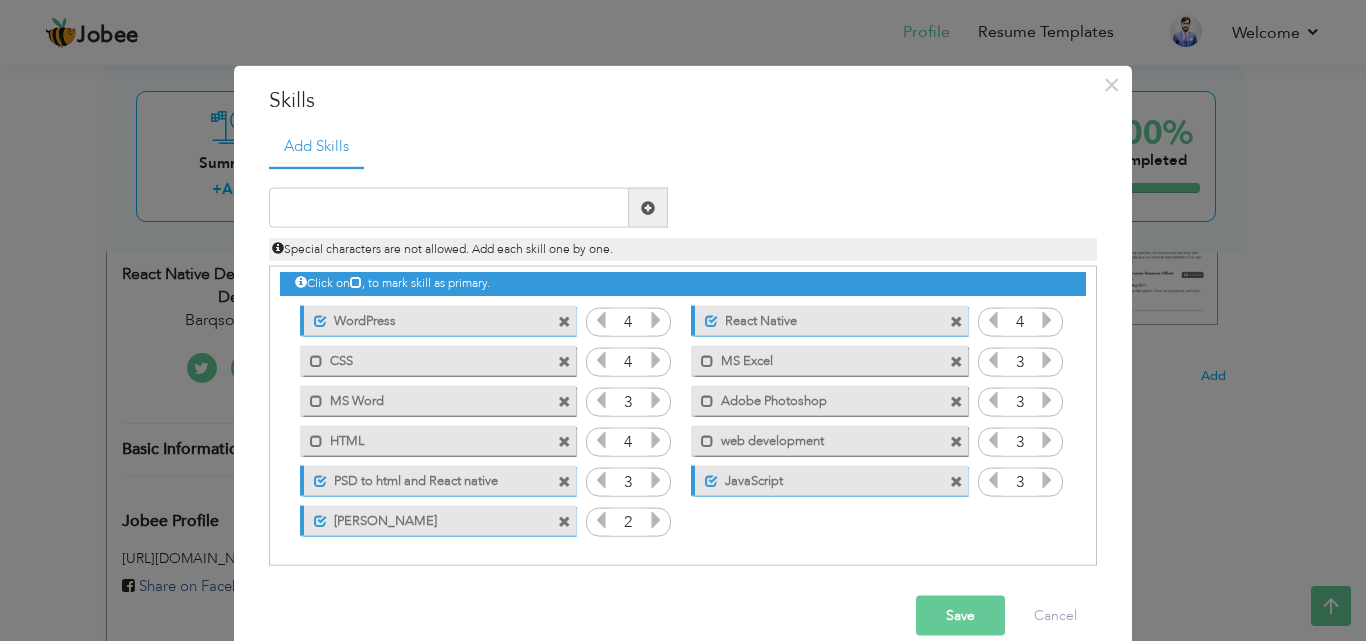 click at bounding box center (564, 401) 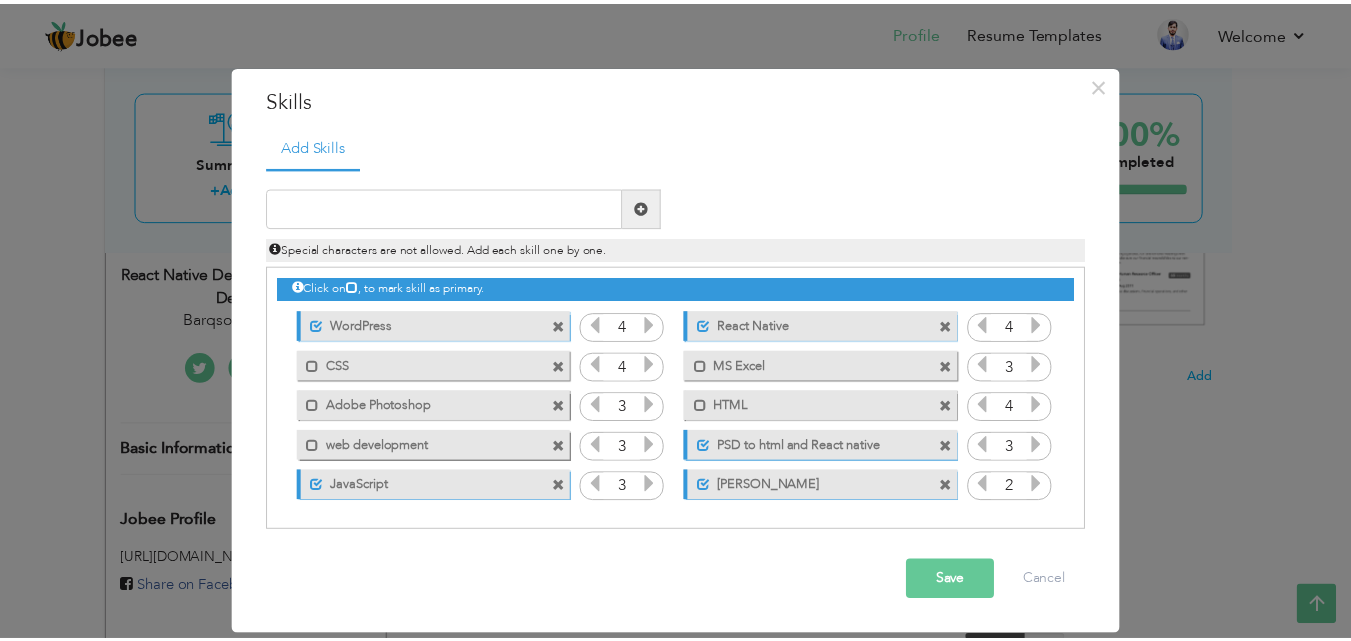 scroll, scrollTop: 0, scrollLeft: 0, axis: both 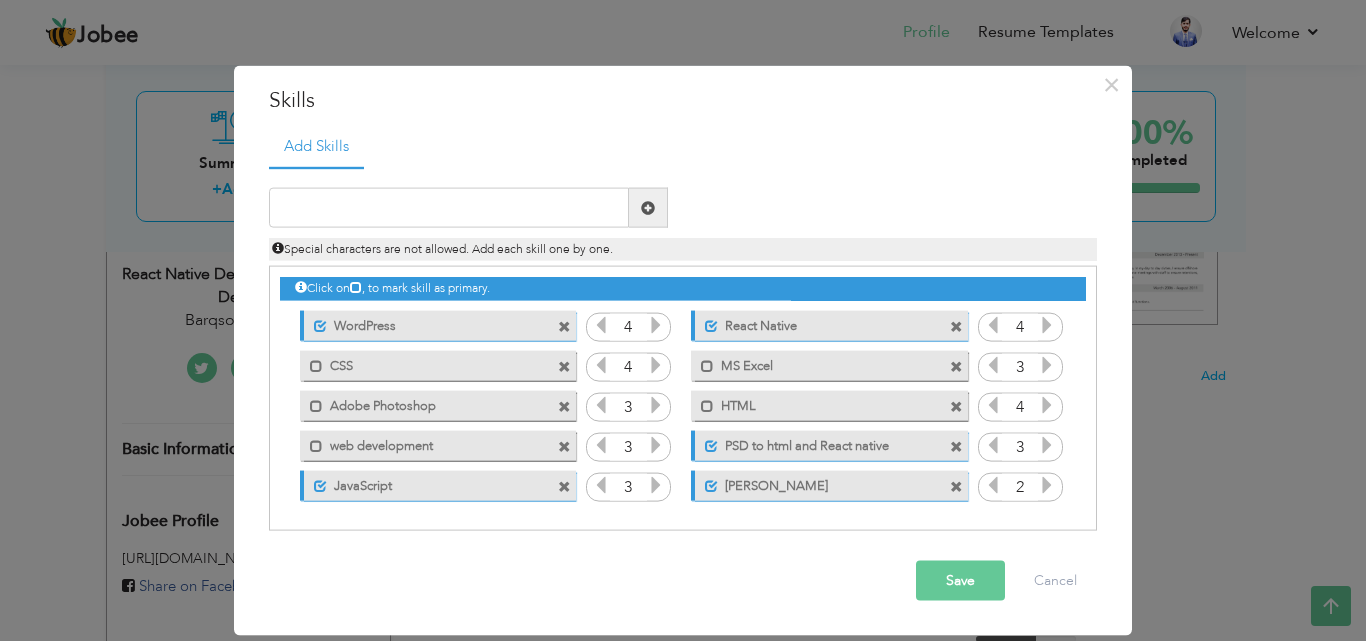 click at bounding box center (956, 366) 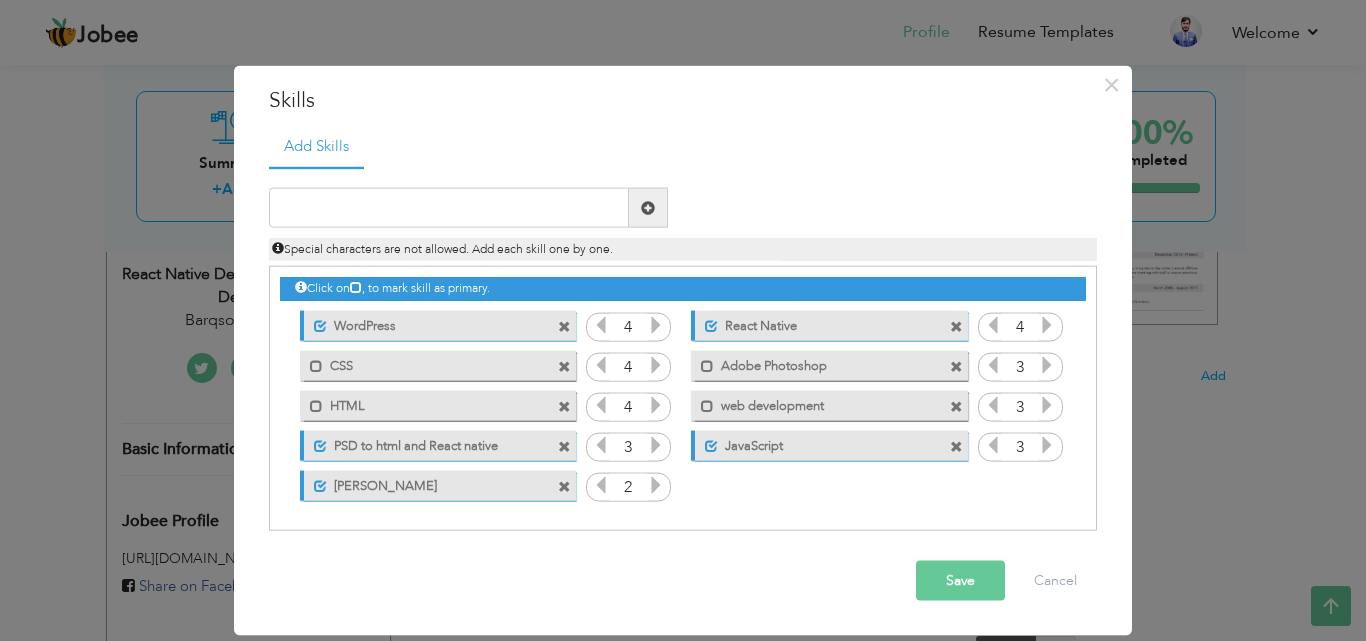 click at bounding box center (956, 366) 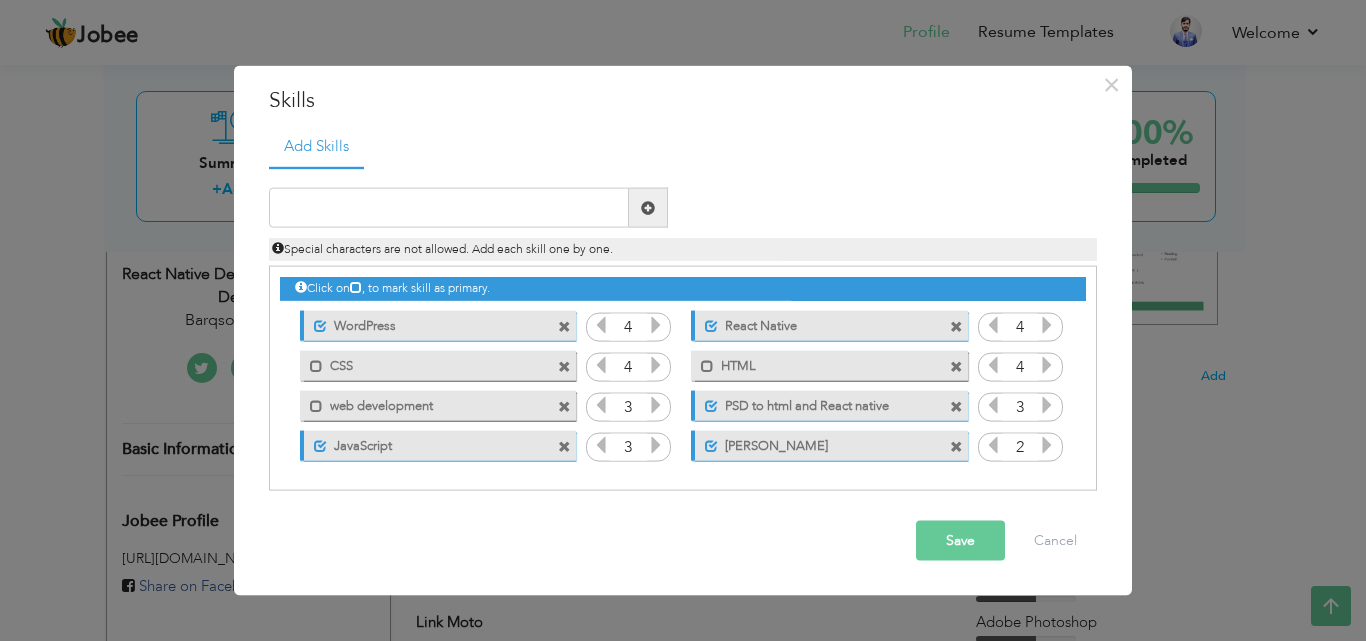 click at bounding box center [564, 406] 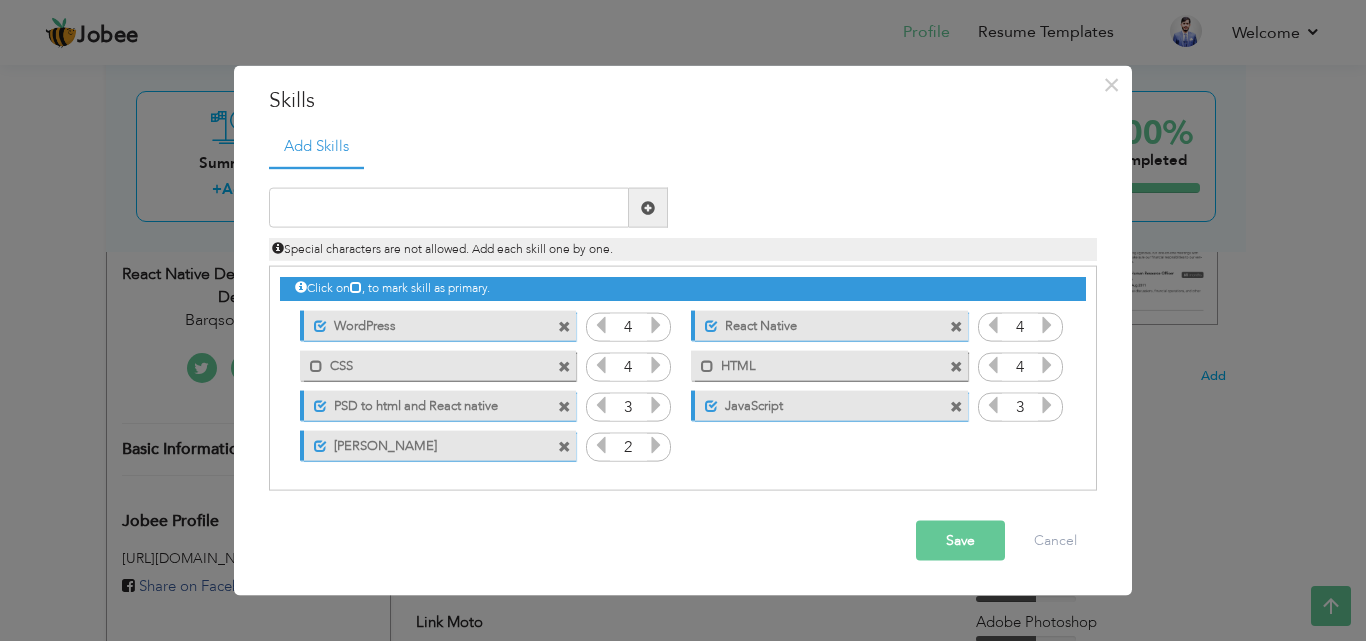 click at bounding box center [956, 366] 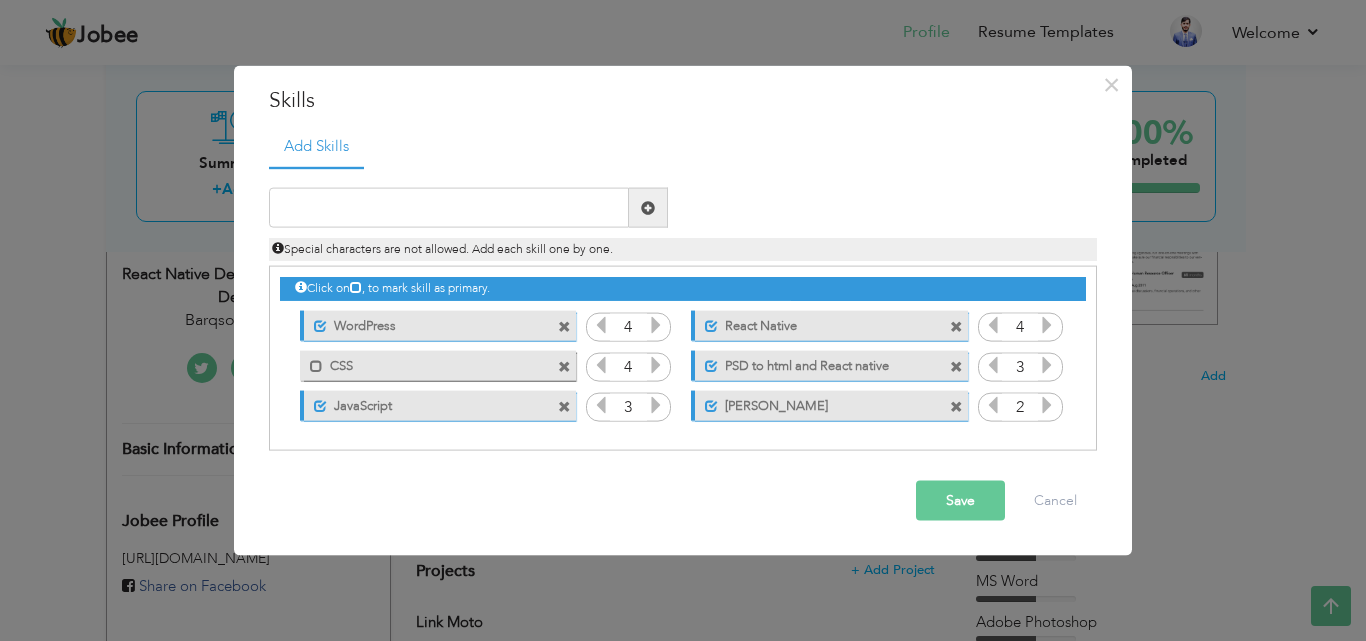 drag, startPoint x: 818, startPoint y: 324, endPoint x: 548, endPoint y: 315, distance: 270.14996 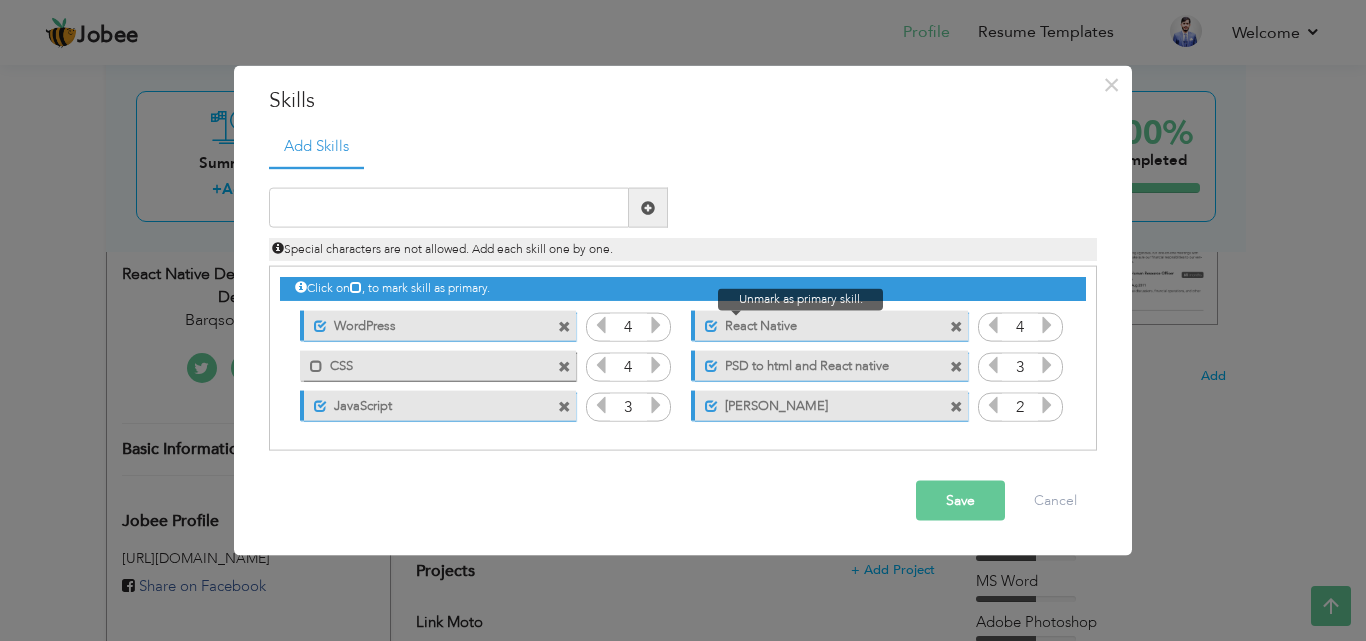 drag, startPoint x: 475, startPoint y: 326, endPoint x: 716, endPoint y: 329, distance: 241.01868 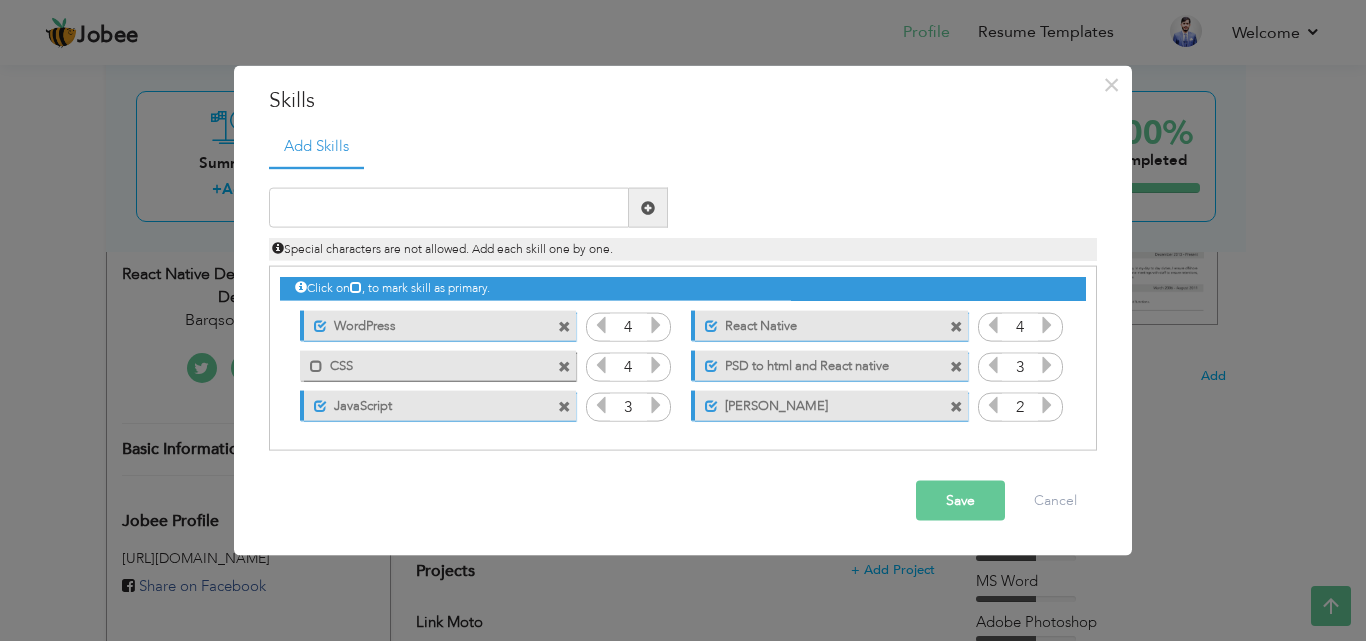 click on "Save
Cancel" at bounding box center [683, 501] 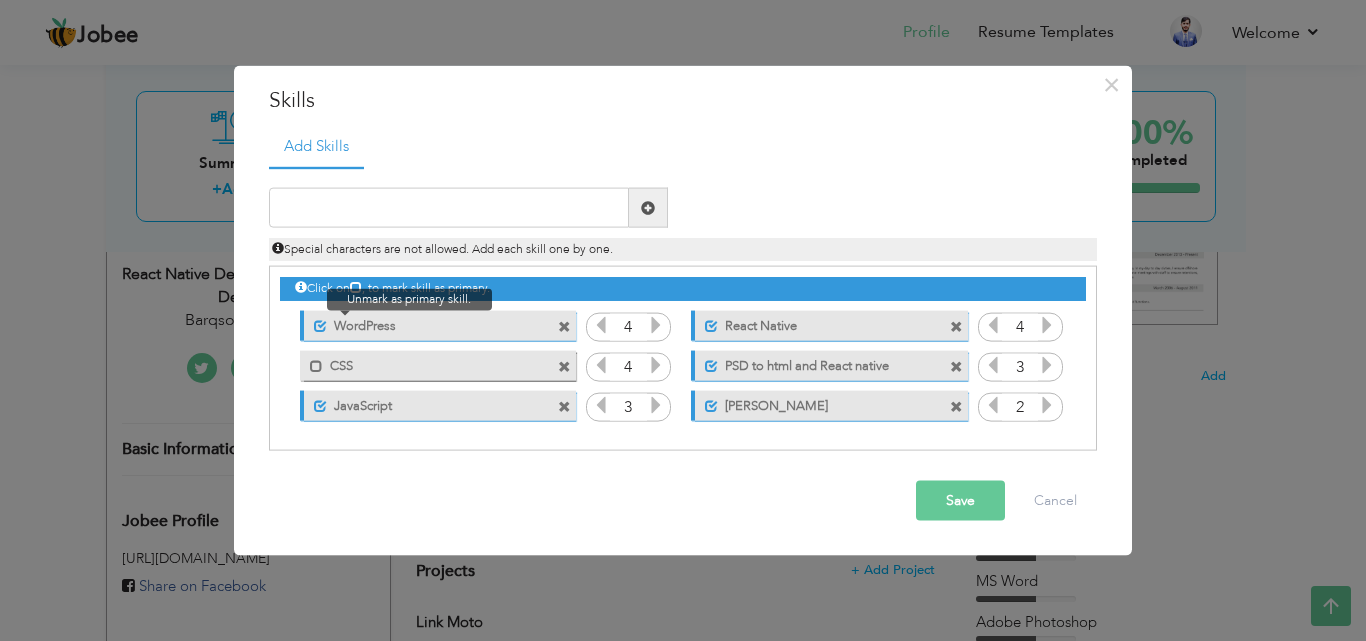 click at bounding box center (320, 325) 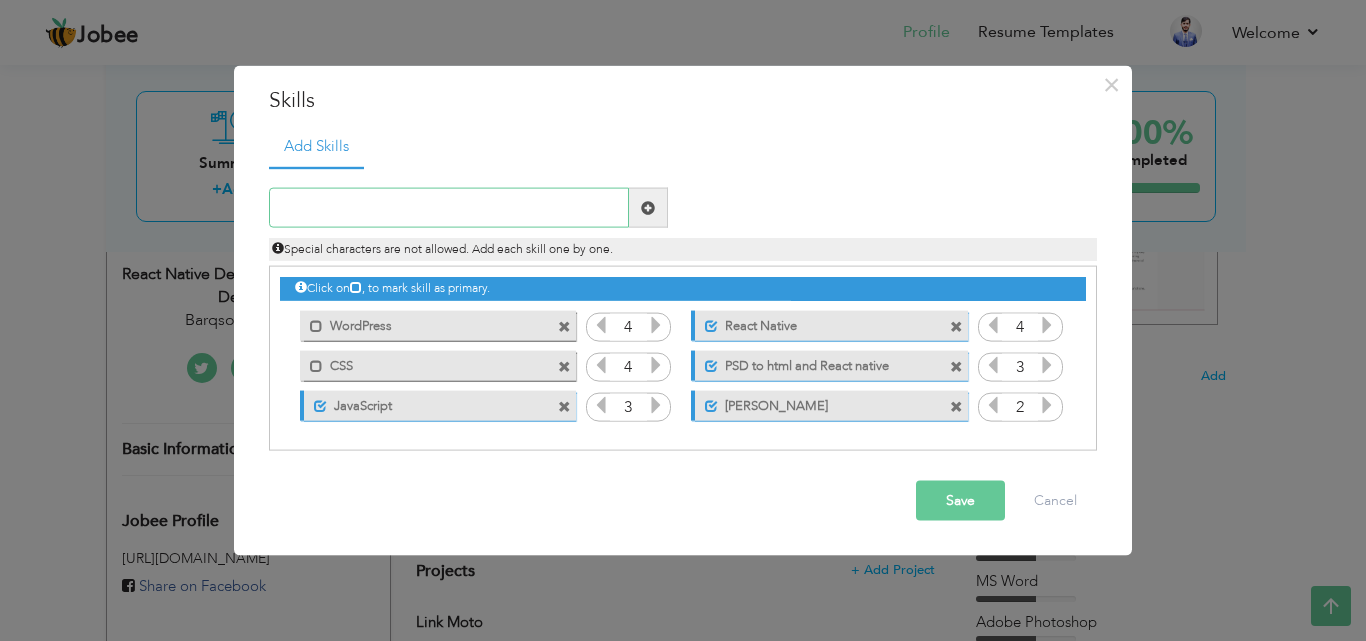 click at bounding box center [449, 208] 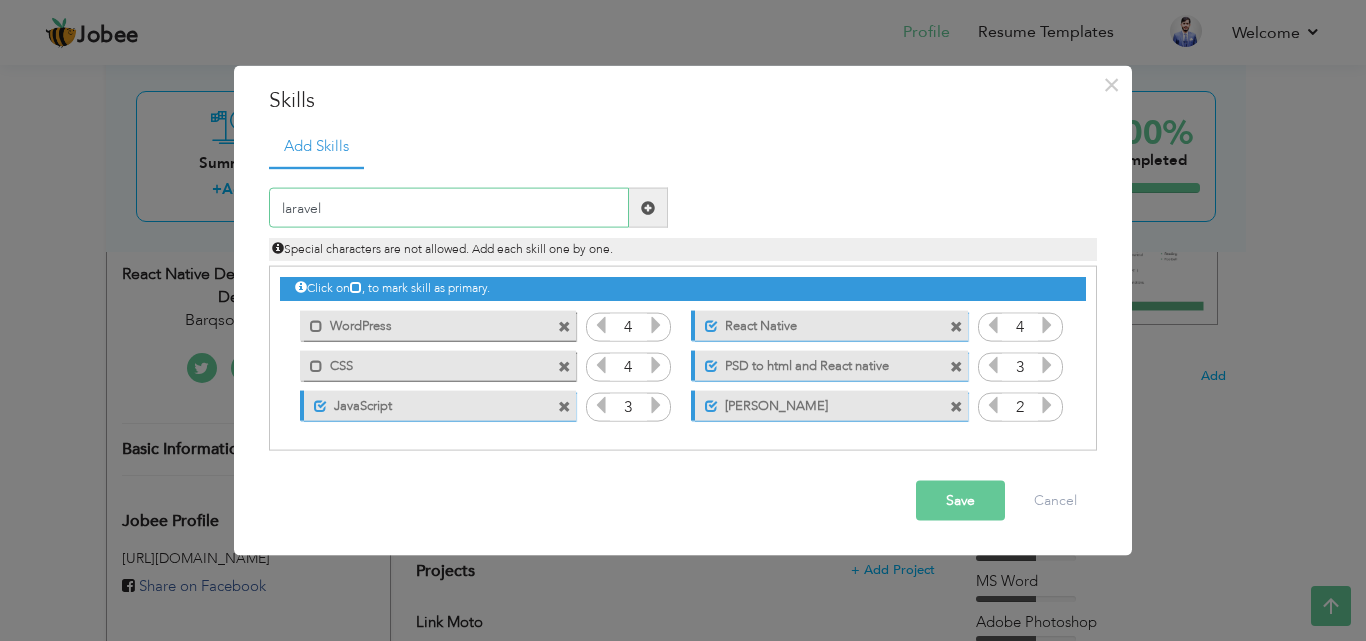 type on "laravel" 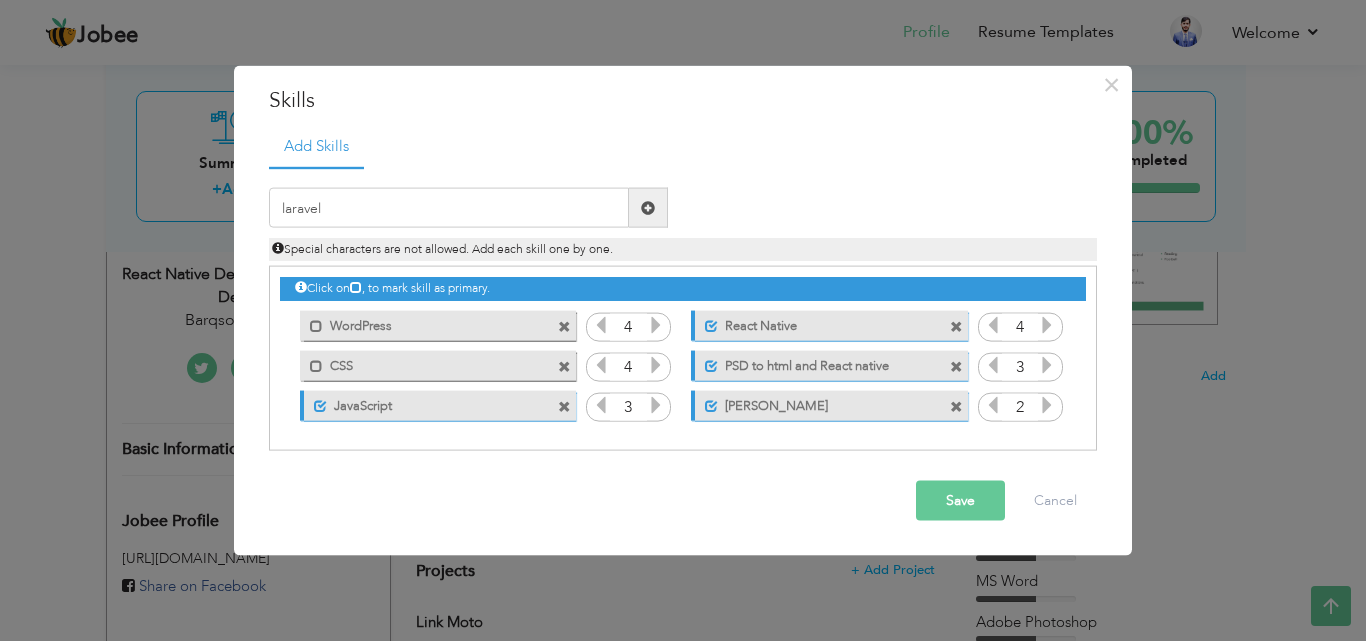 click at bounding box center (648, 208) 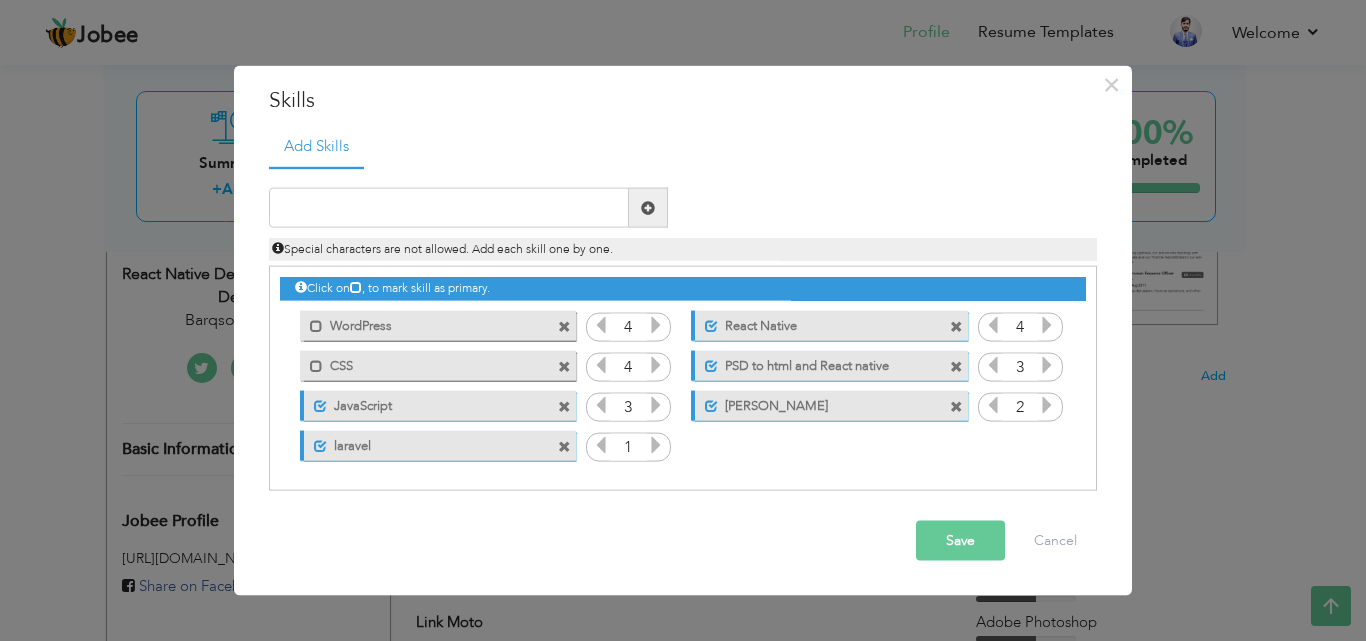 click at bounding box center (656, 445) 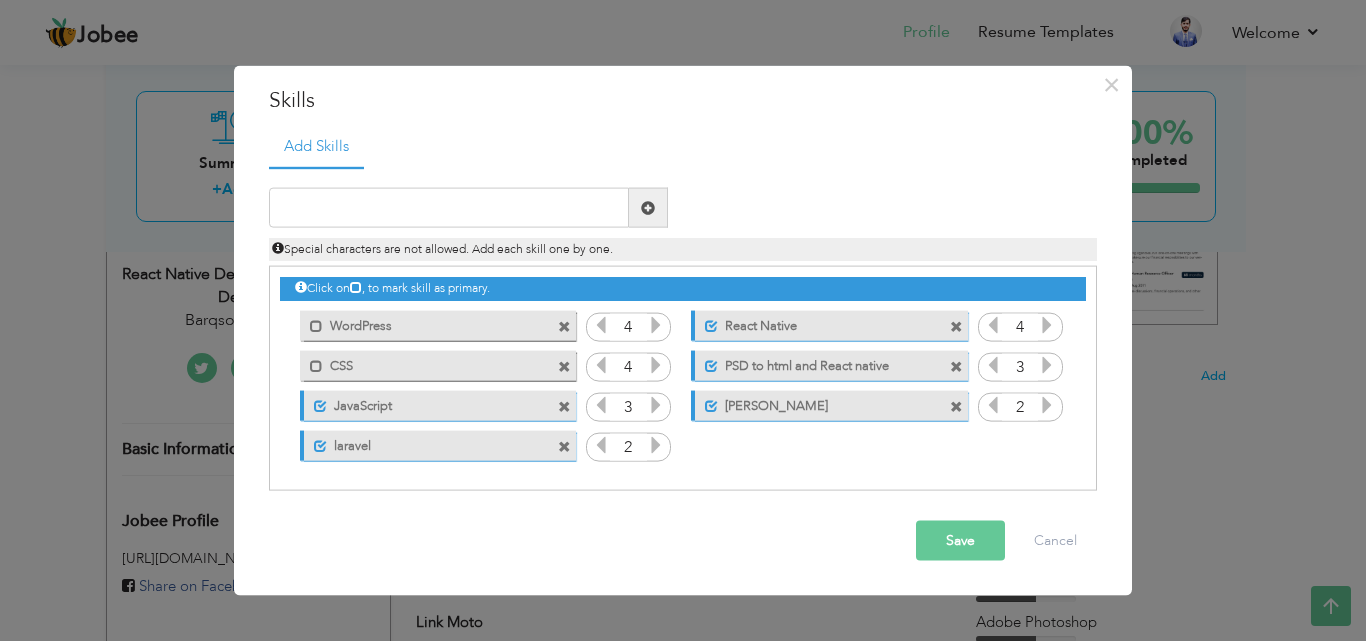 click at bounding box center [601, 325] 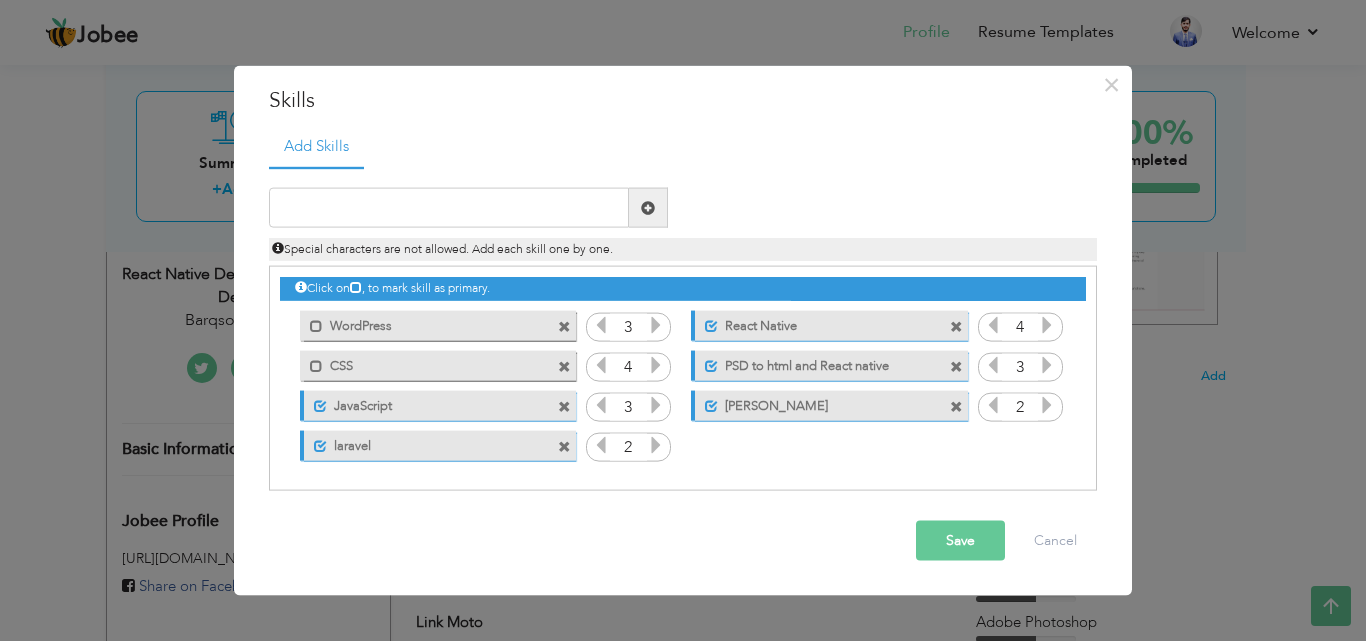 click at bounding box center (1047, 365) 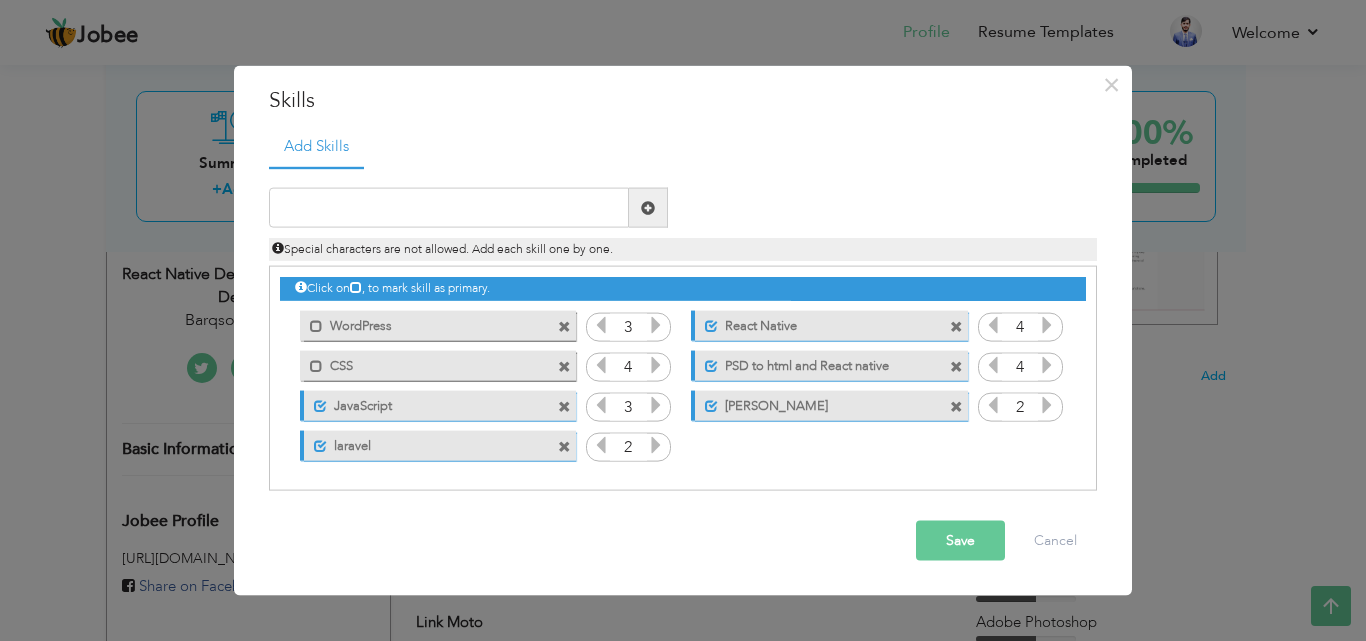 click on "Unmark as primary skill.
PSD to html and React native" at bounding box center [824, 365] 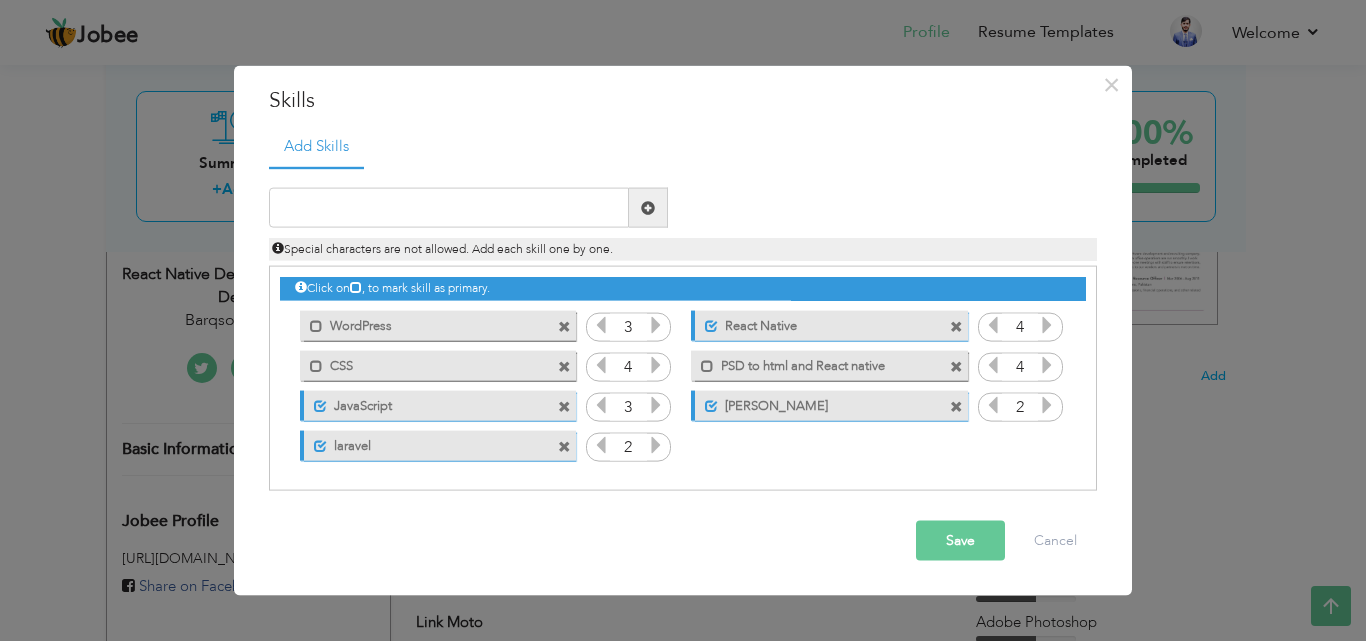 click at bounding box center (956, 366) 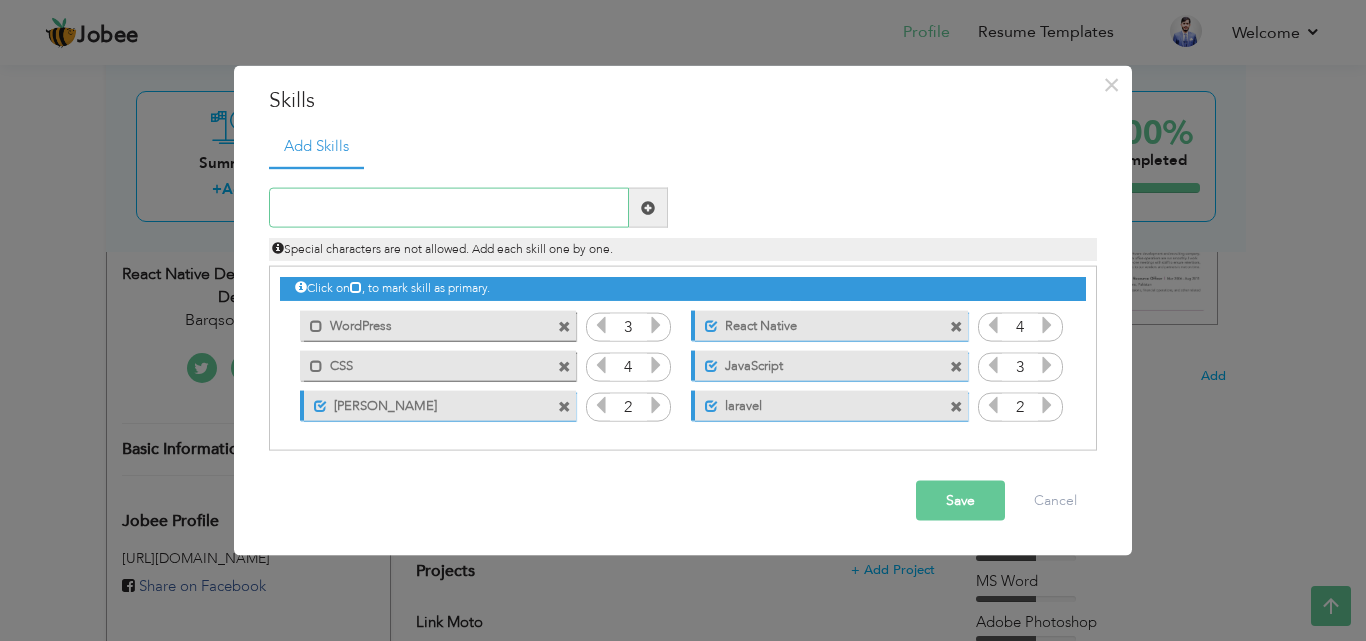 click at bounding box center [449, 208] 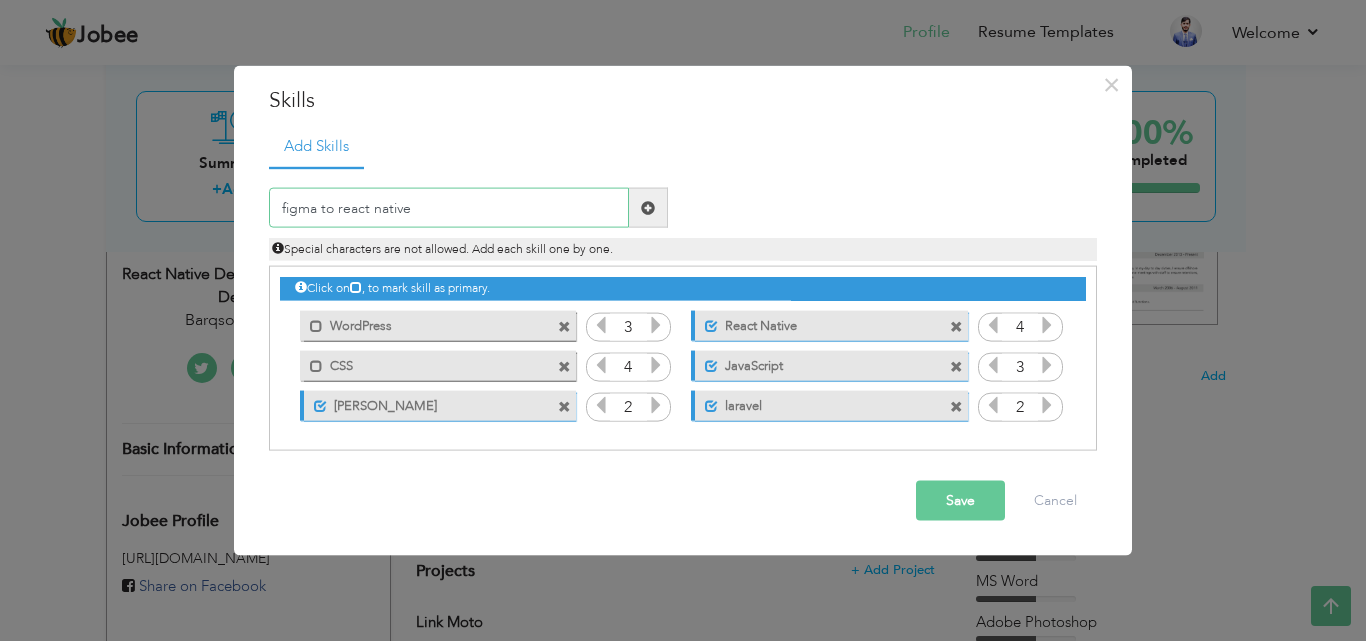 type on "figma to react native" 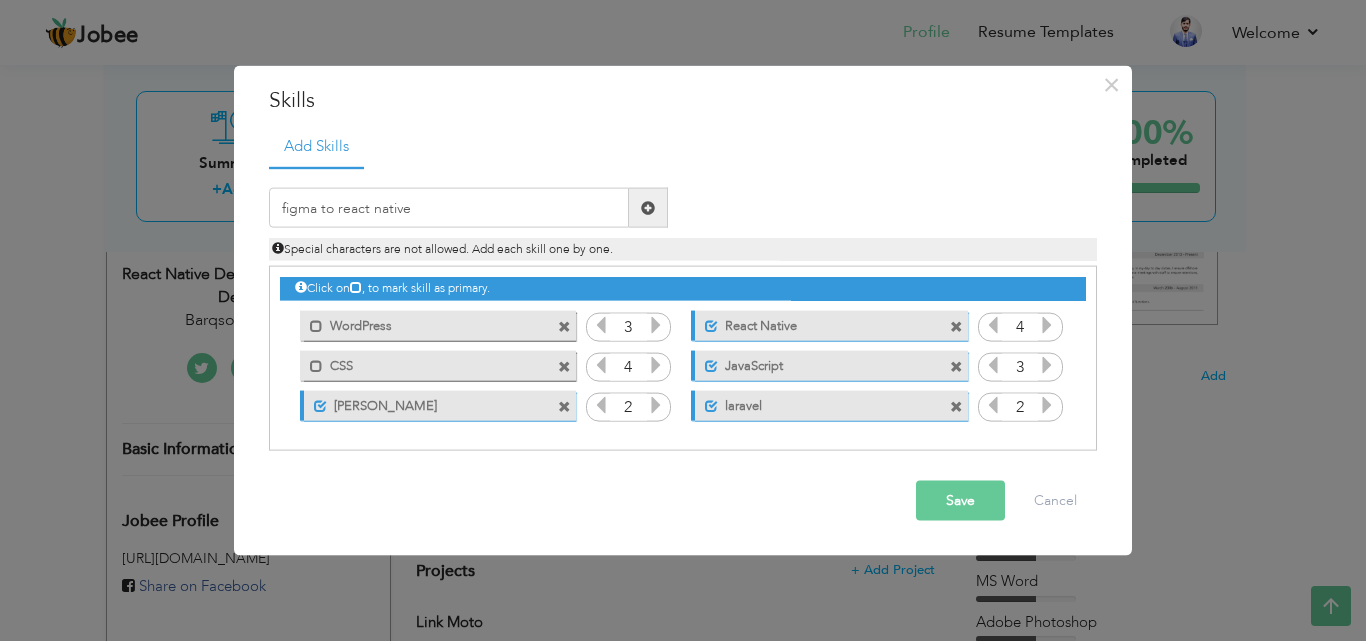 click at bounding box center [648, 208] 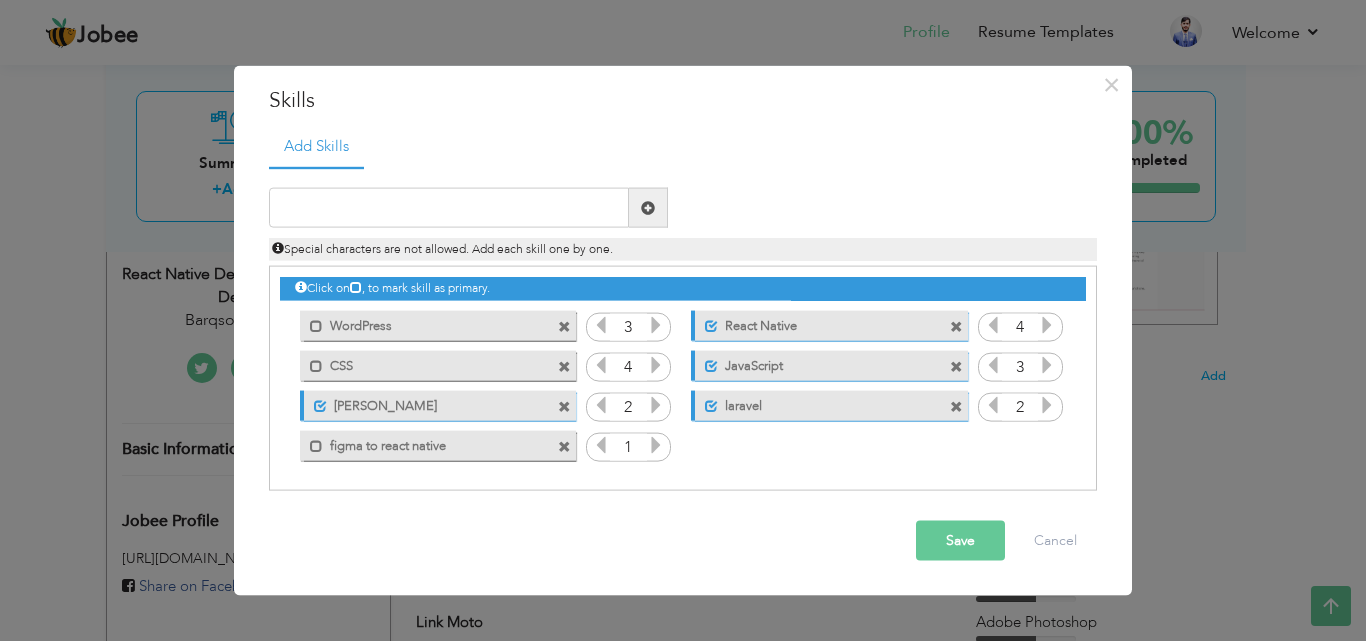 click on "figma to react native" at bounding box center (424, 442) 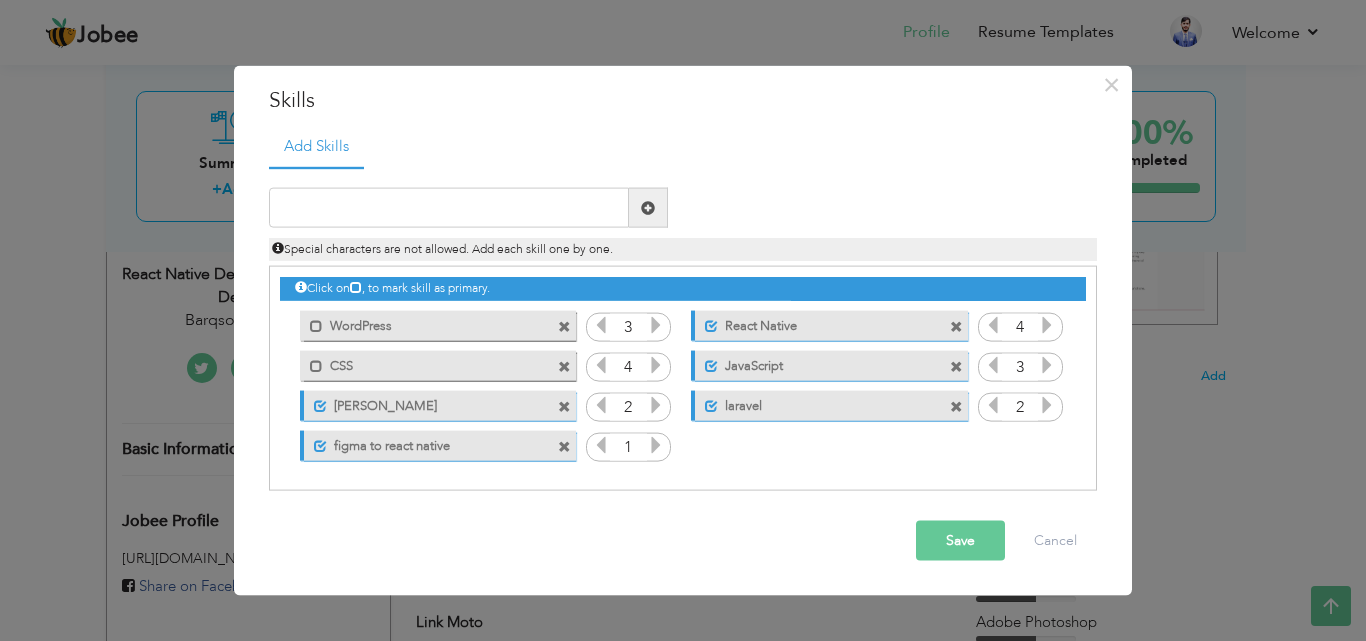click at bounding box center [656, 445] 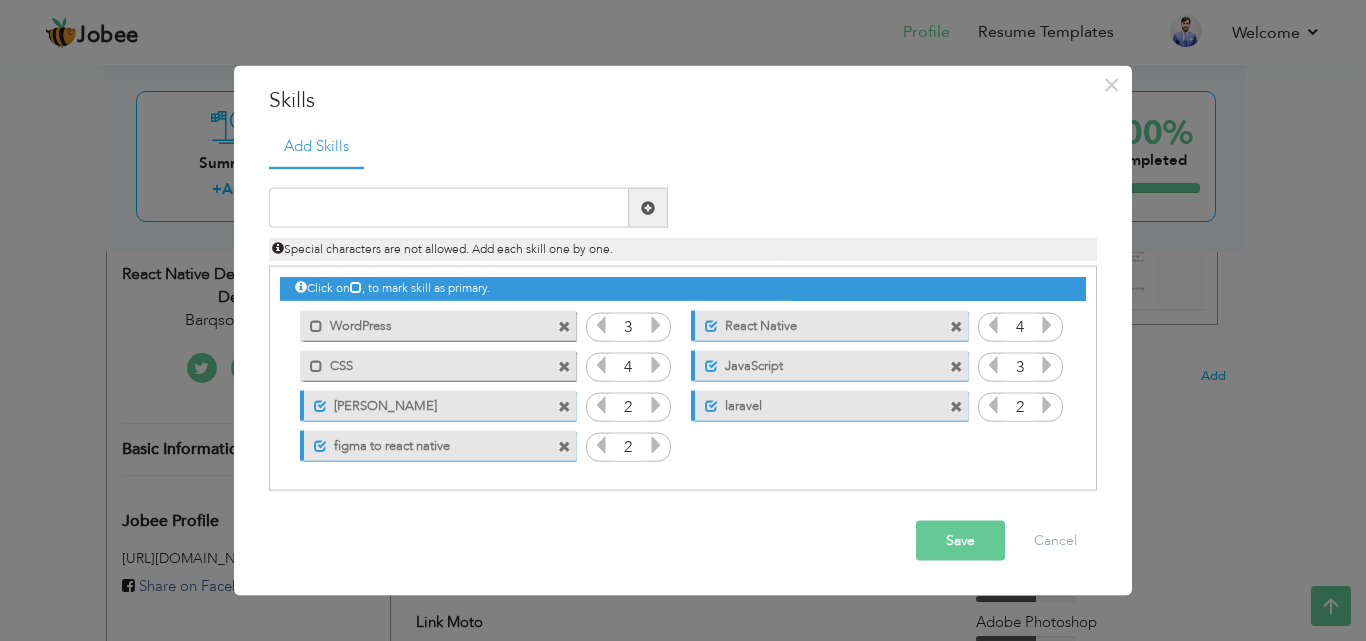 click at bounding box center [656, 445] 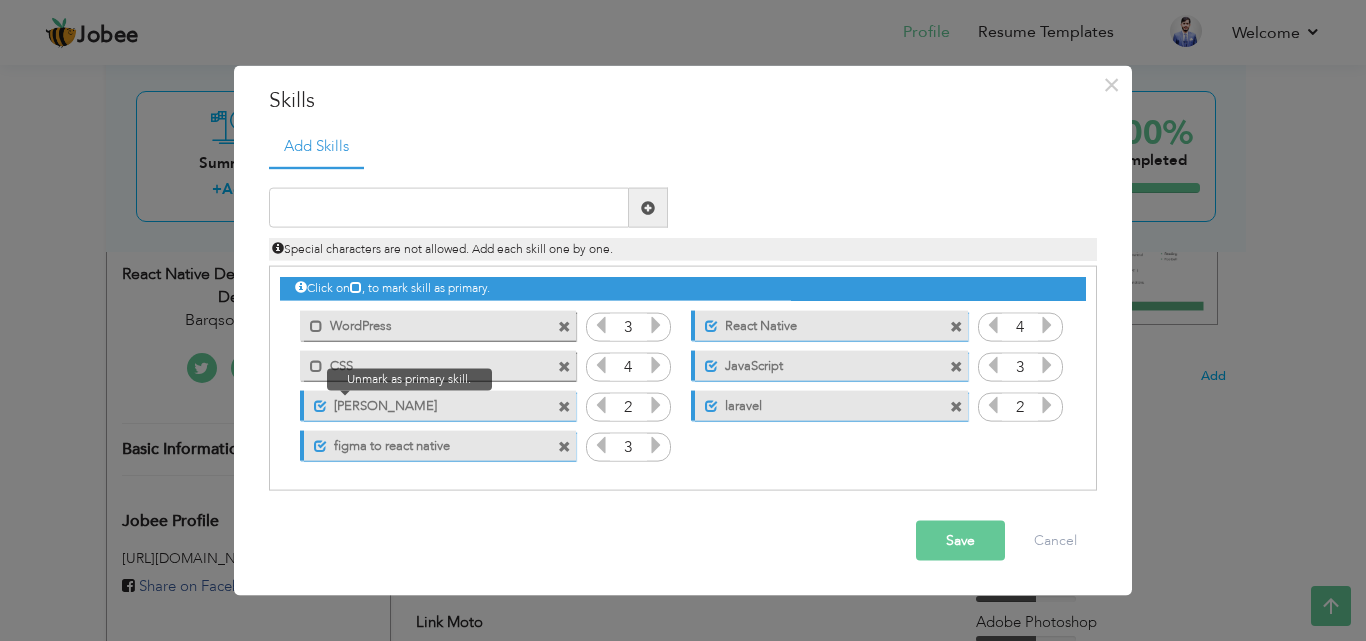 click at bounding box center (320, 405) 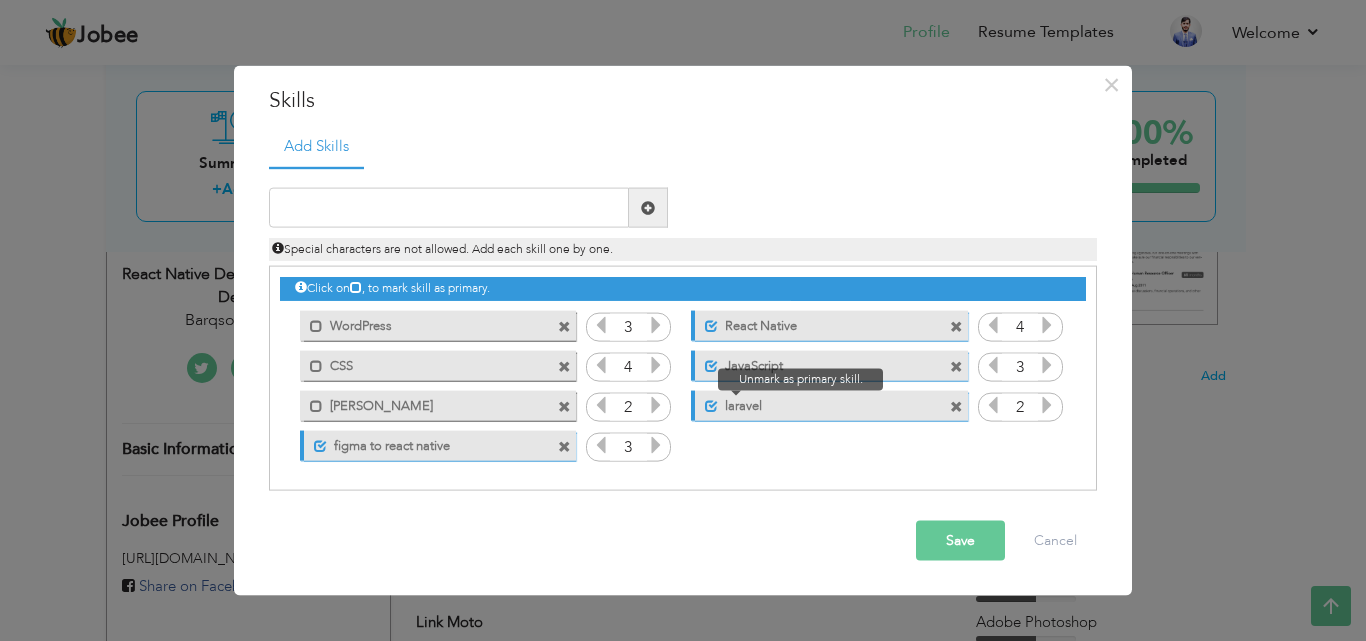 click at bounding box center (706, 400) 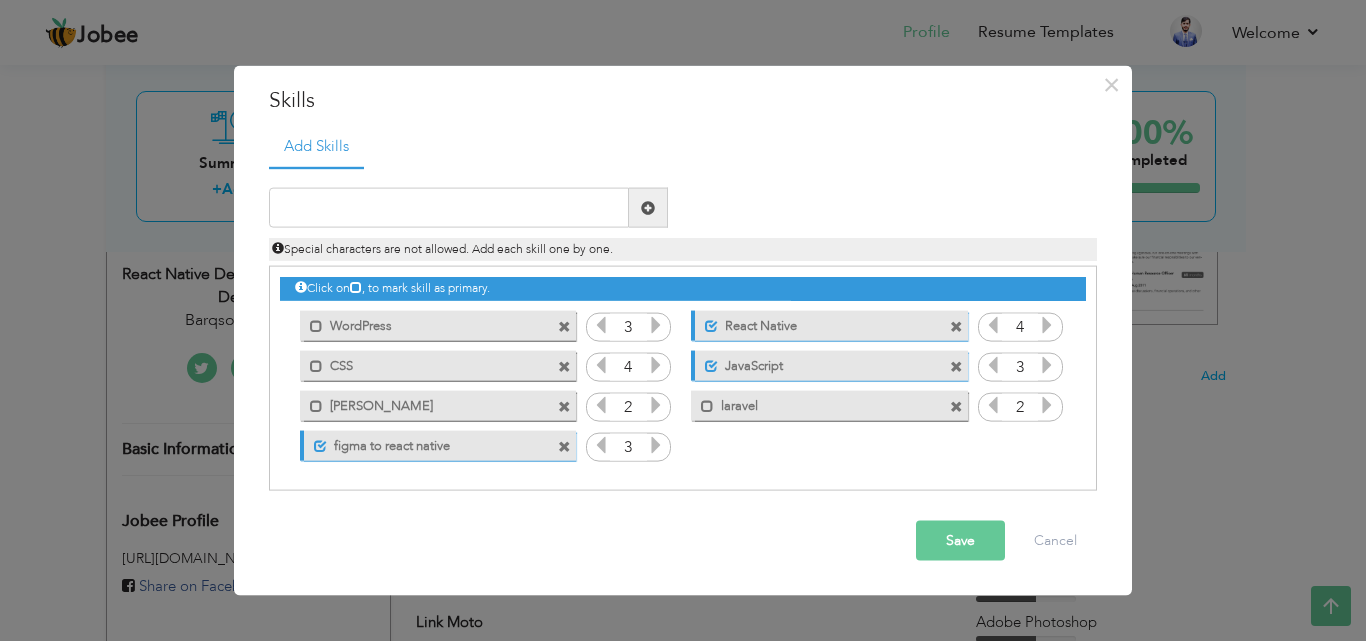 click on "Save
Cancel" at bounding box center [683, 541] 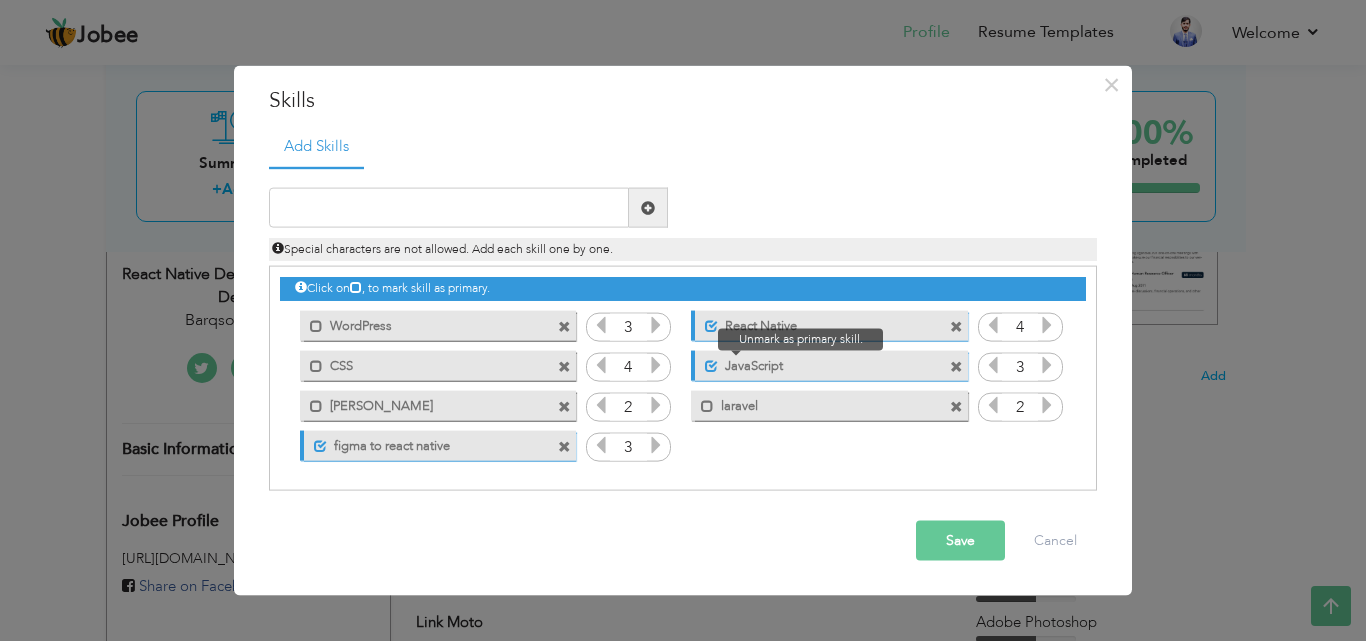 click at bounding box center [711, 365] 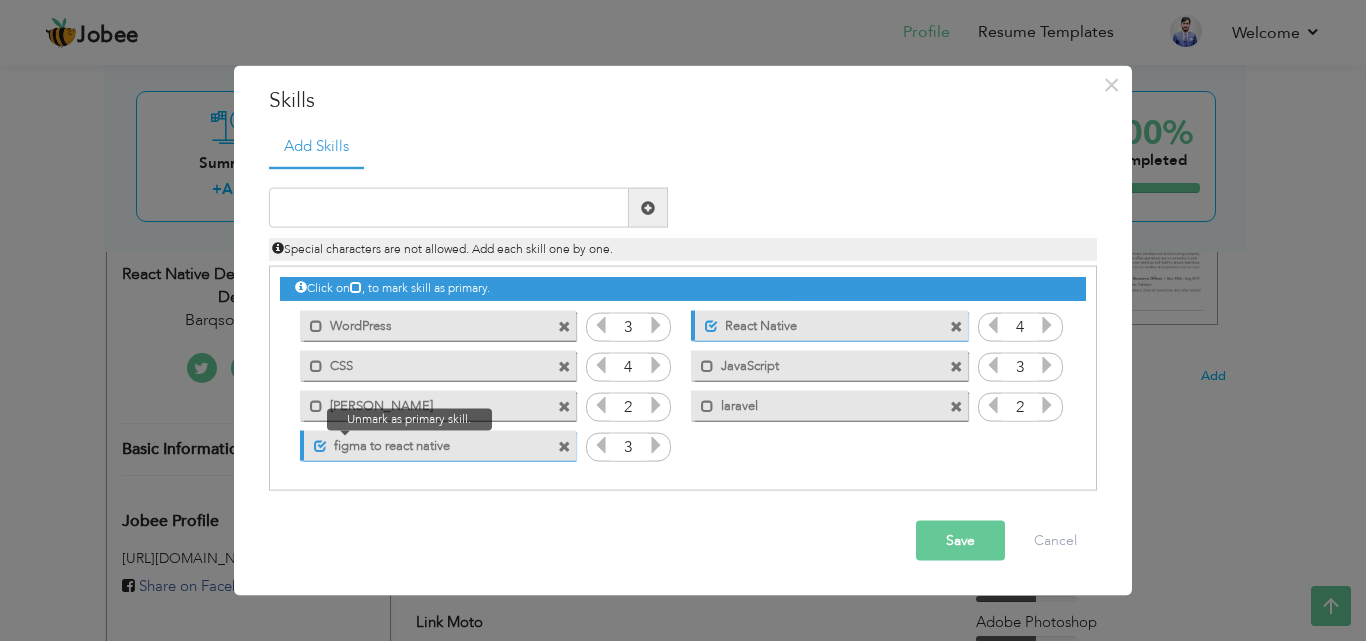 click at bounding box center [320, 445] 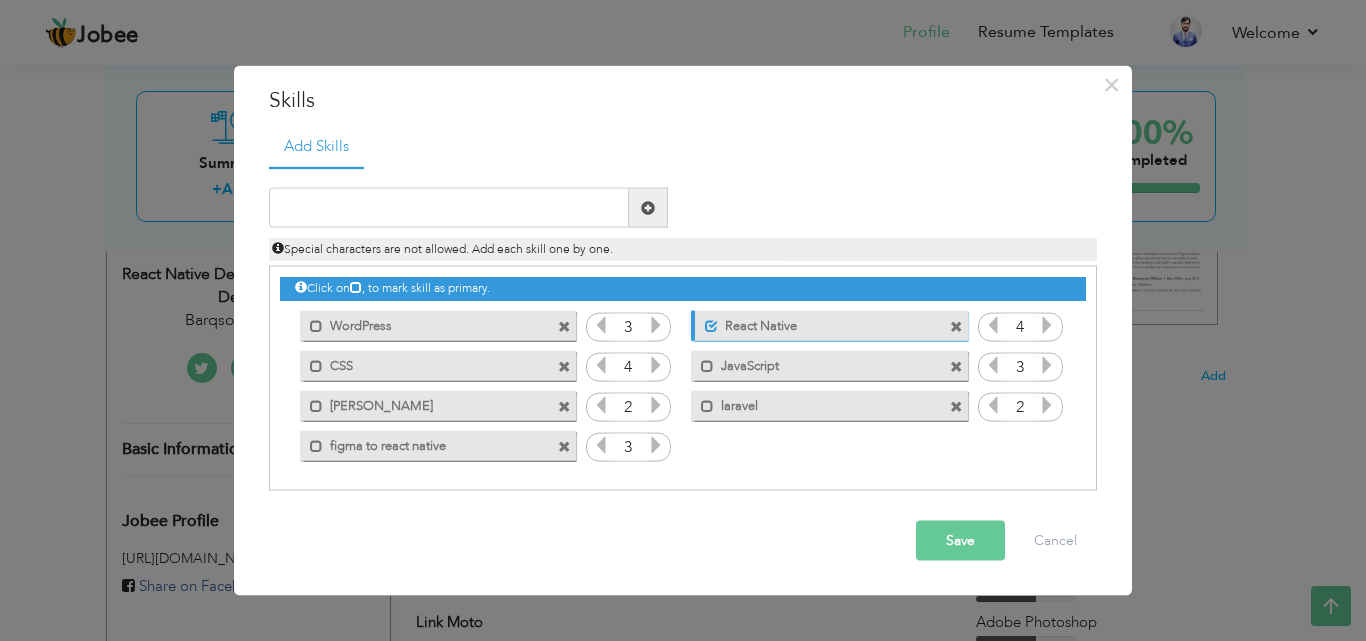 click on "Save" at bounding box center (960, 541) 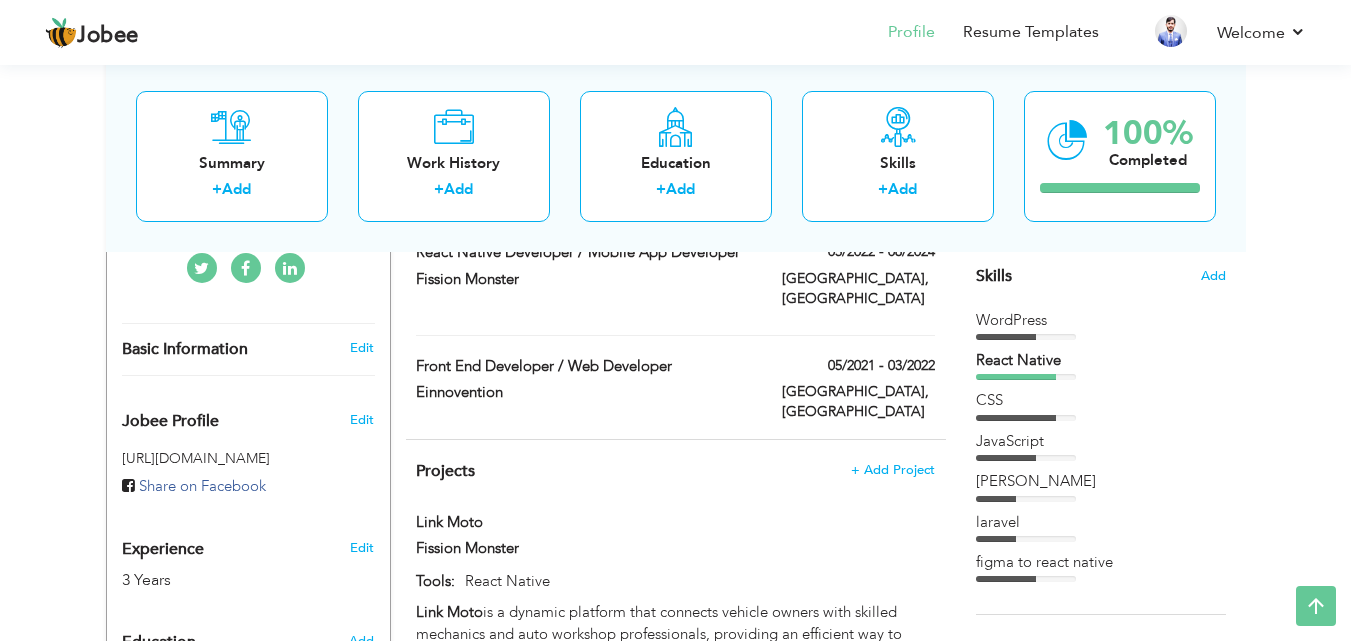 scroll, scrollTop: 505, scrollLeft: 0, axis: vertical 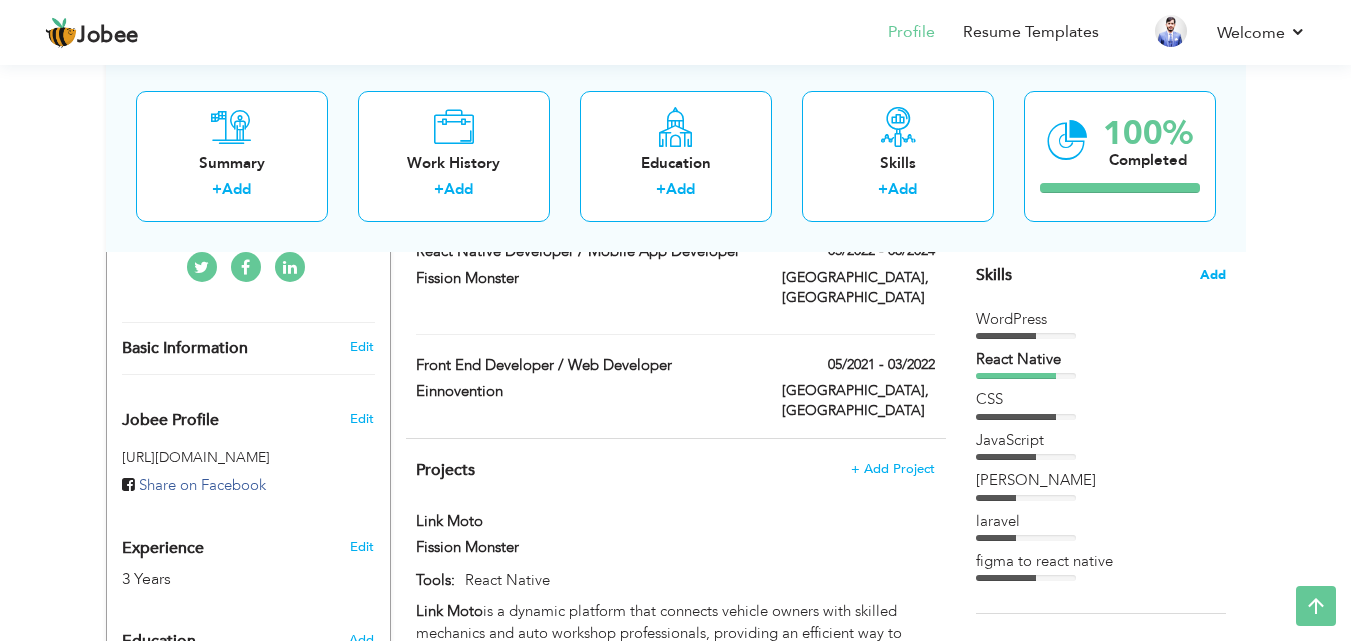 click on "Add" at bounding box center (1213, 275) 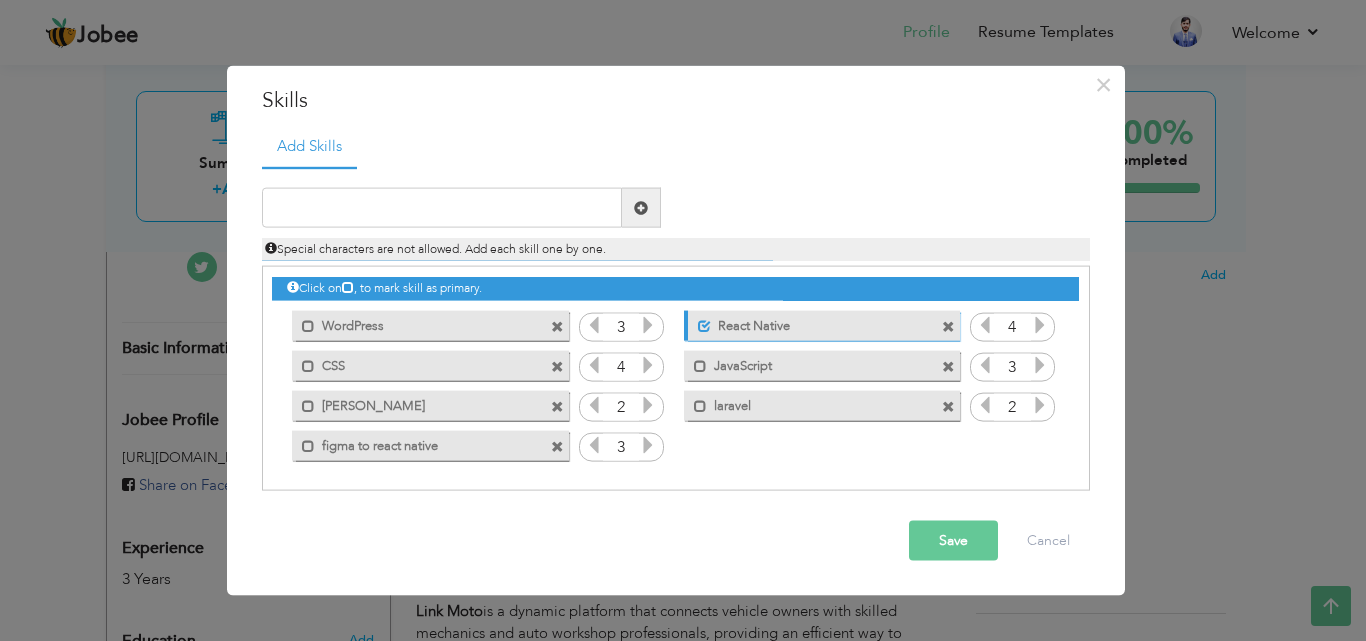 click at bounding box center [557, 326] 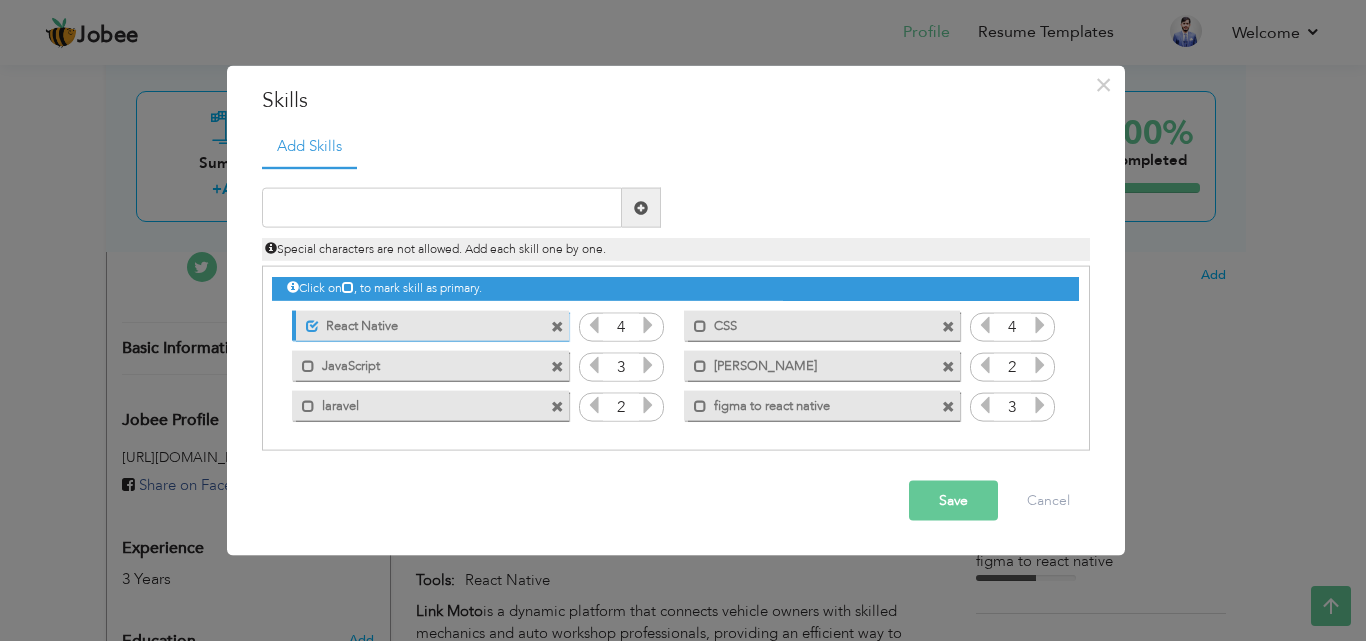 click at bounding box center (948, 406) 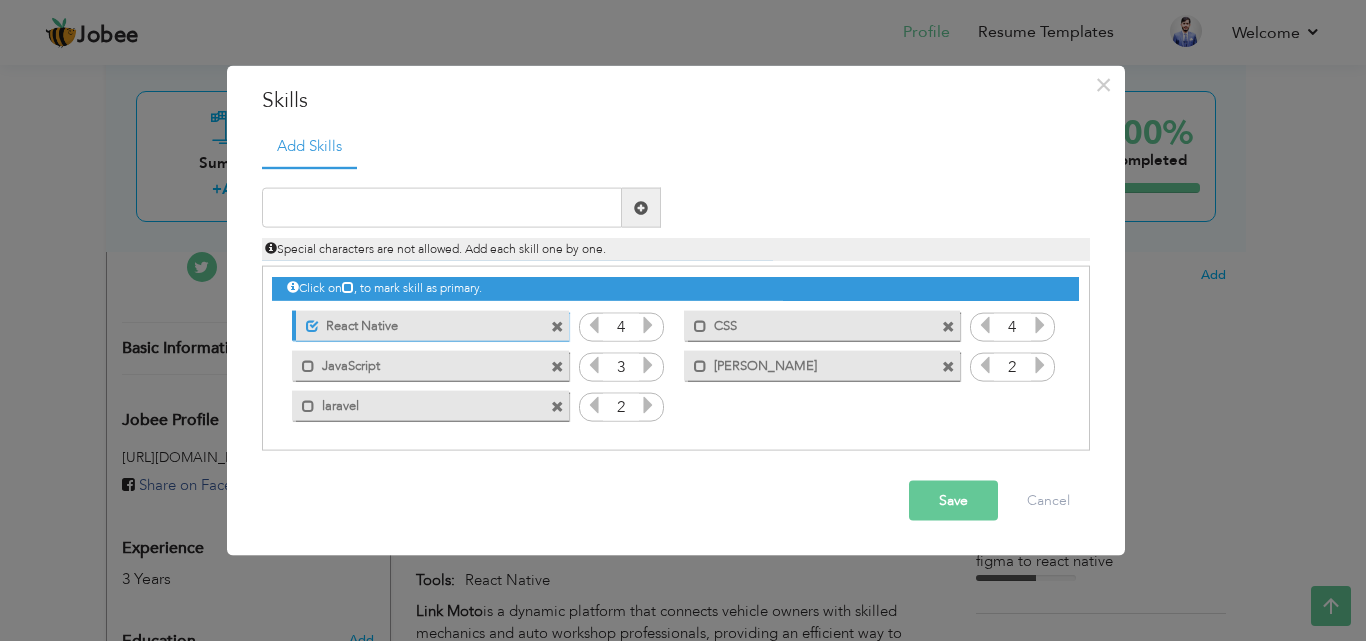 click at bounding box center (948, 366) 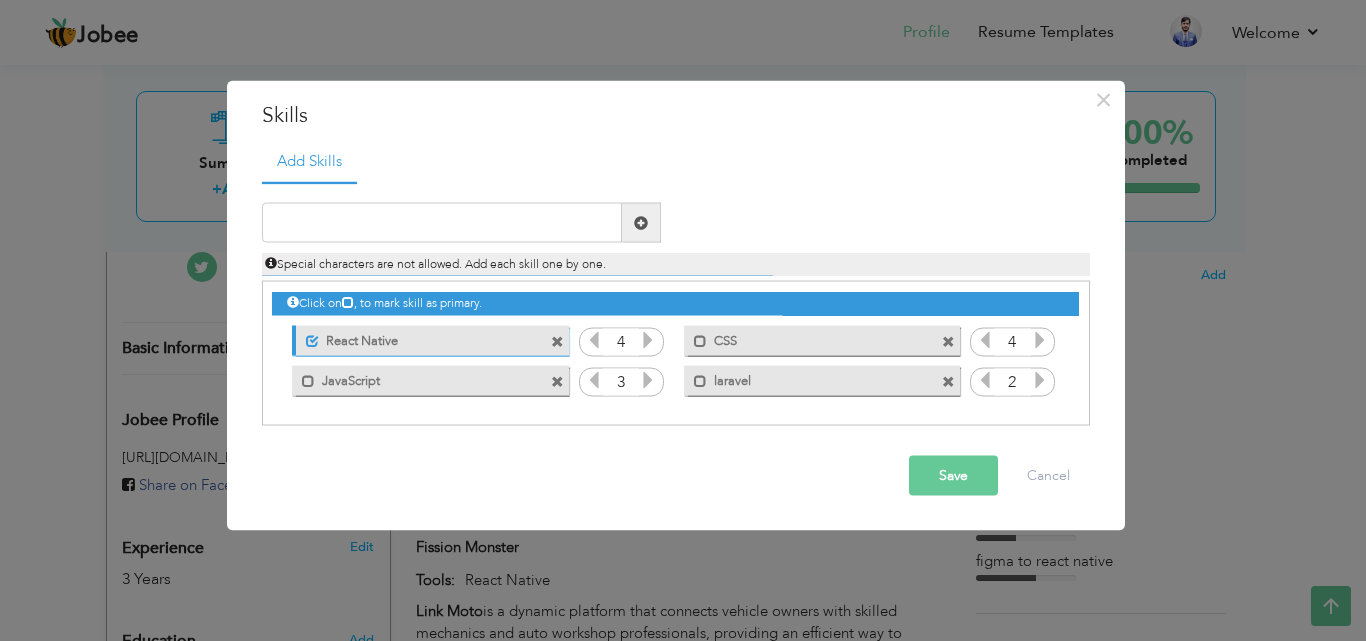 click at bounding box center (948, 341) 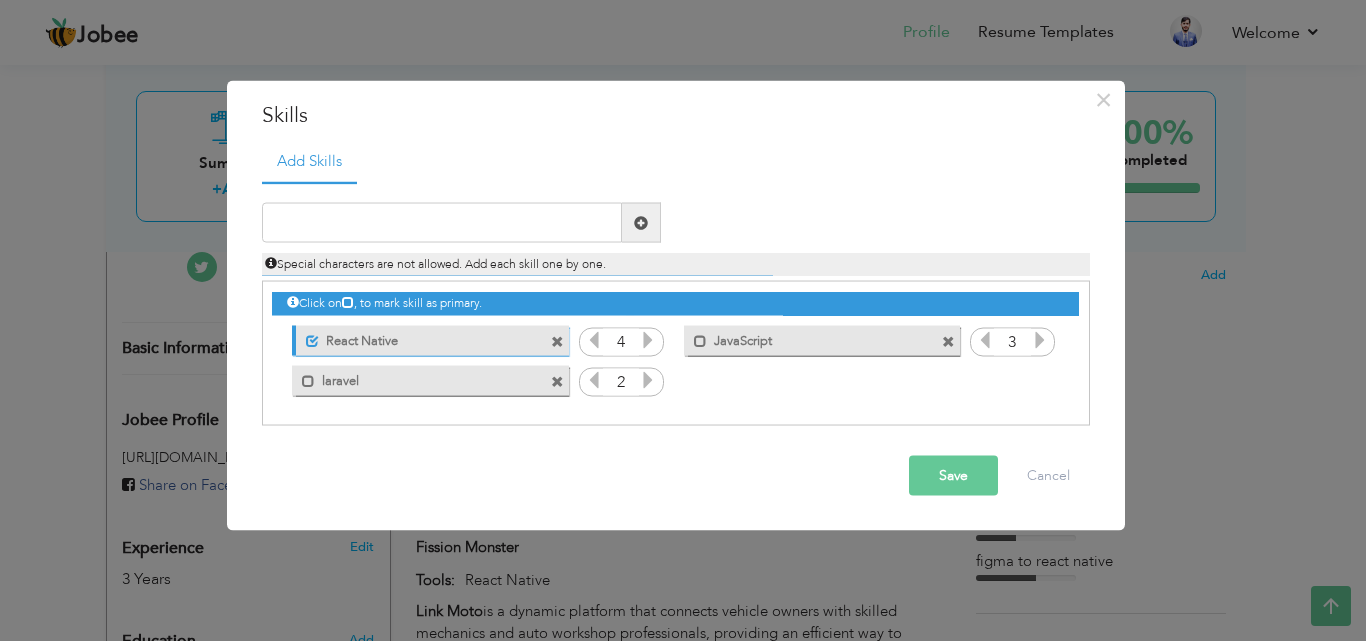 click at bounding box center (948, 341) 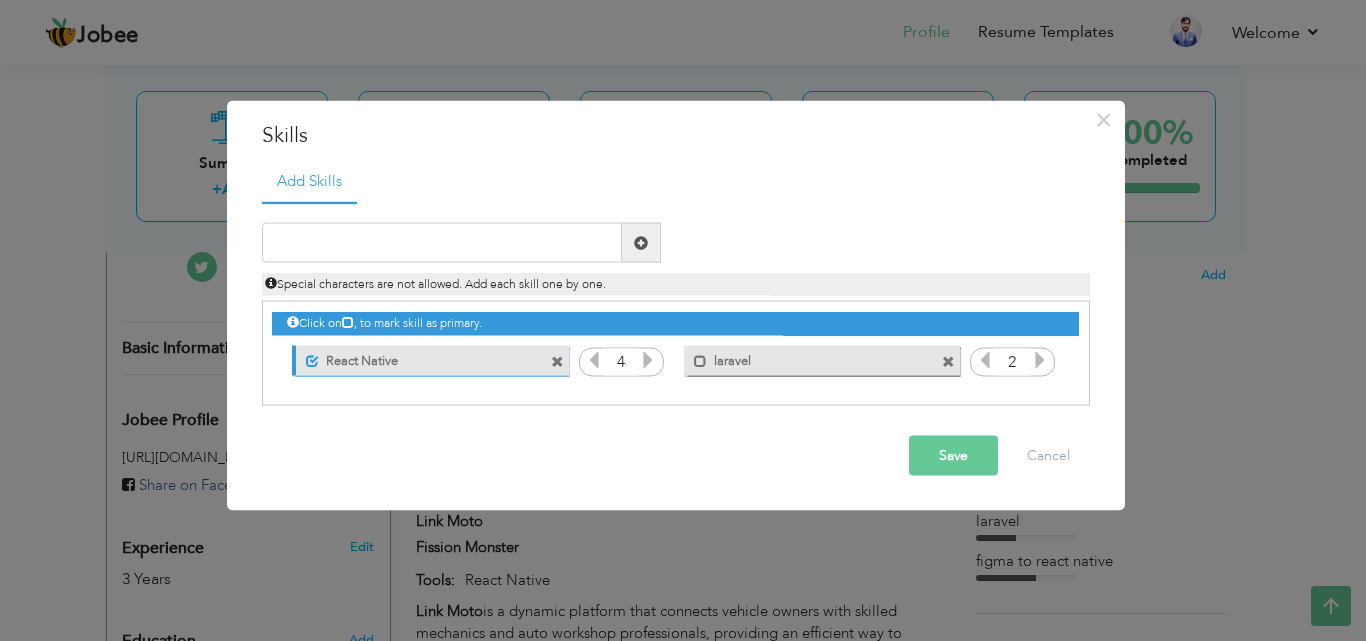 click at bounding box center (948, 361) 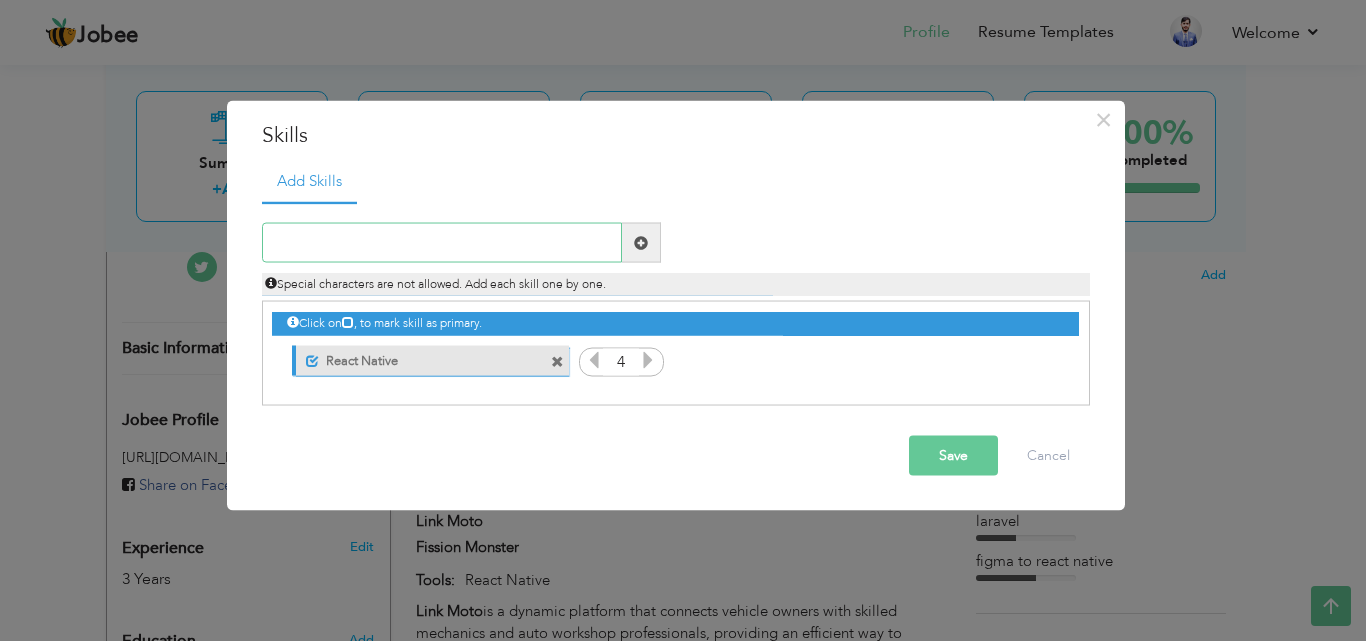 click at bounding box center (442, 243) 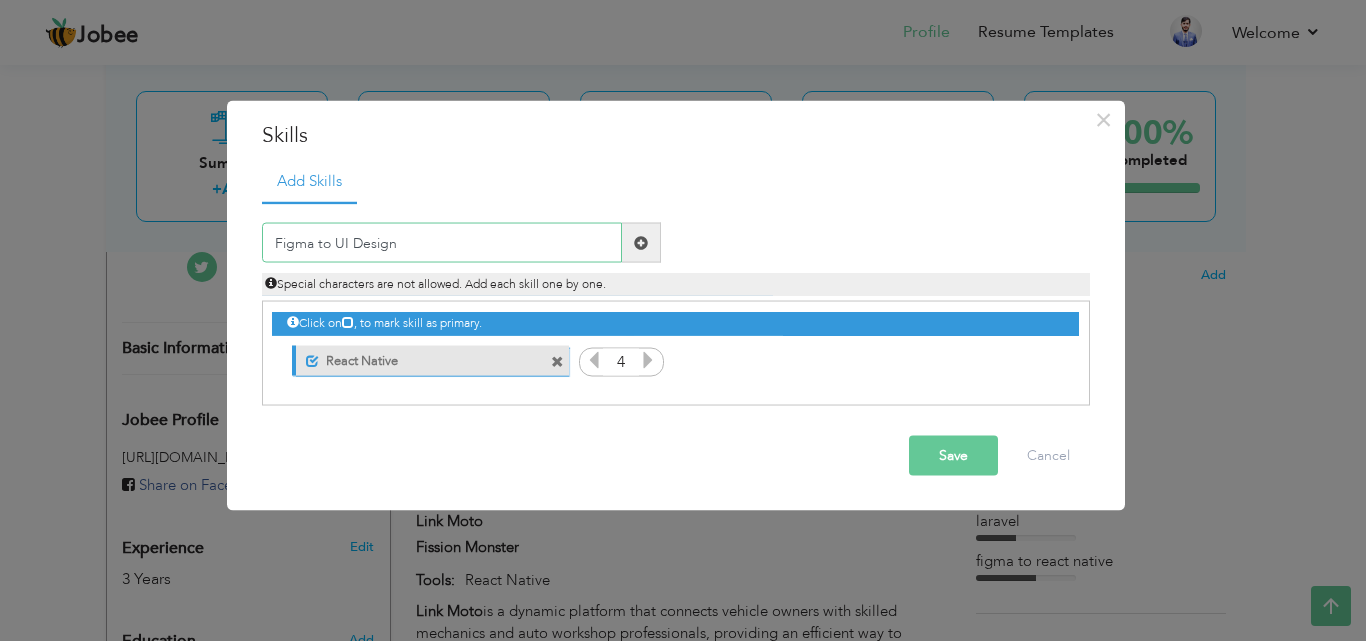 click on "Figma to UI Design" at bounding box center [442, 243] 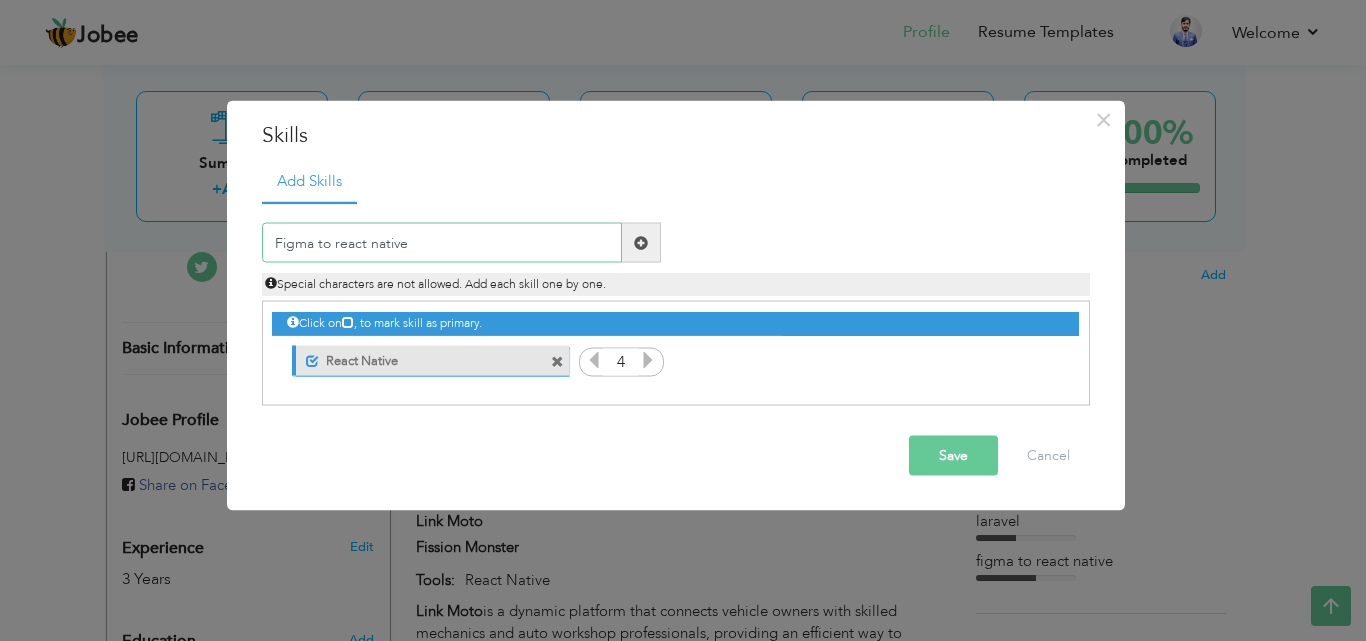 type on "Figma to react native" 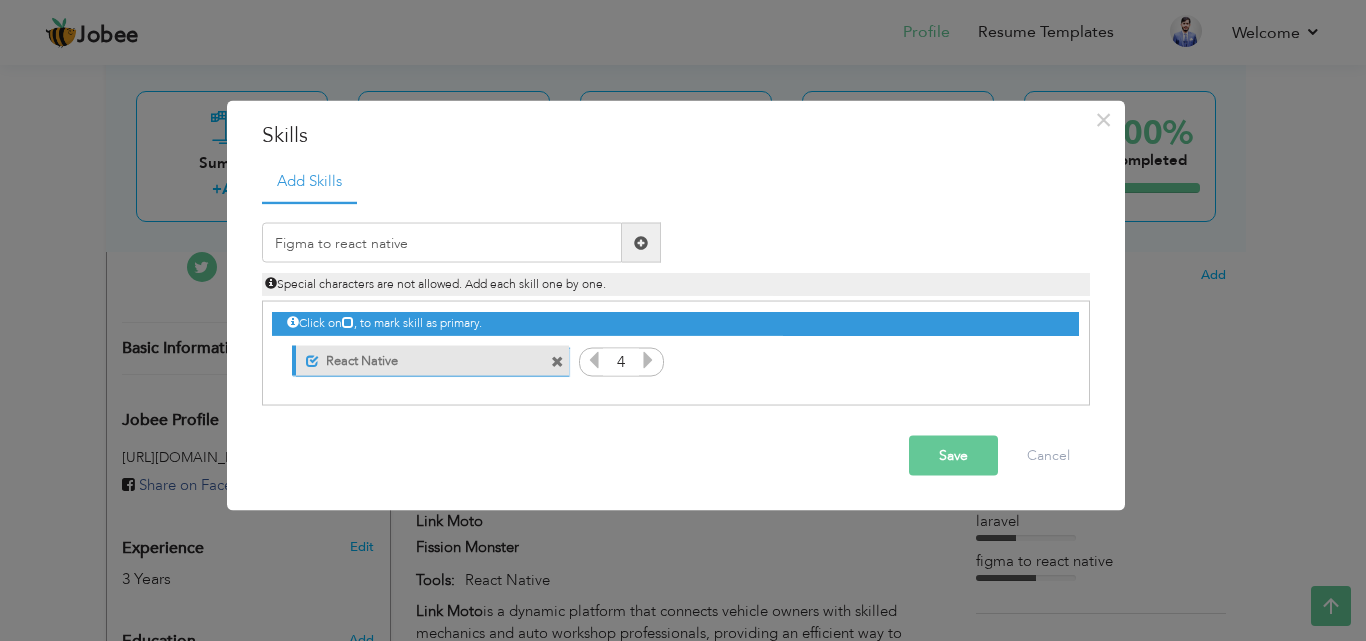 click at bounding box center (641, 242) 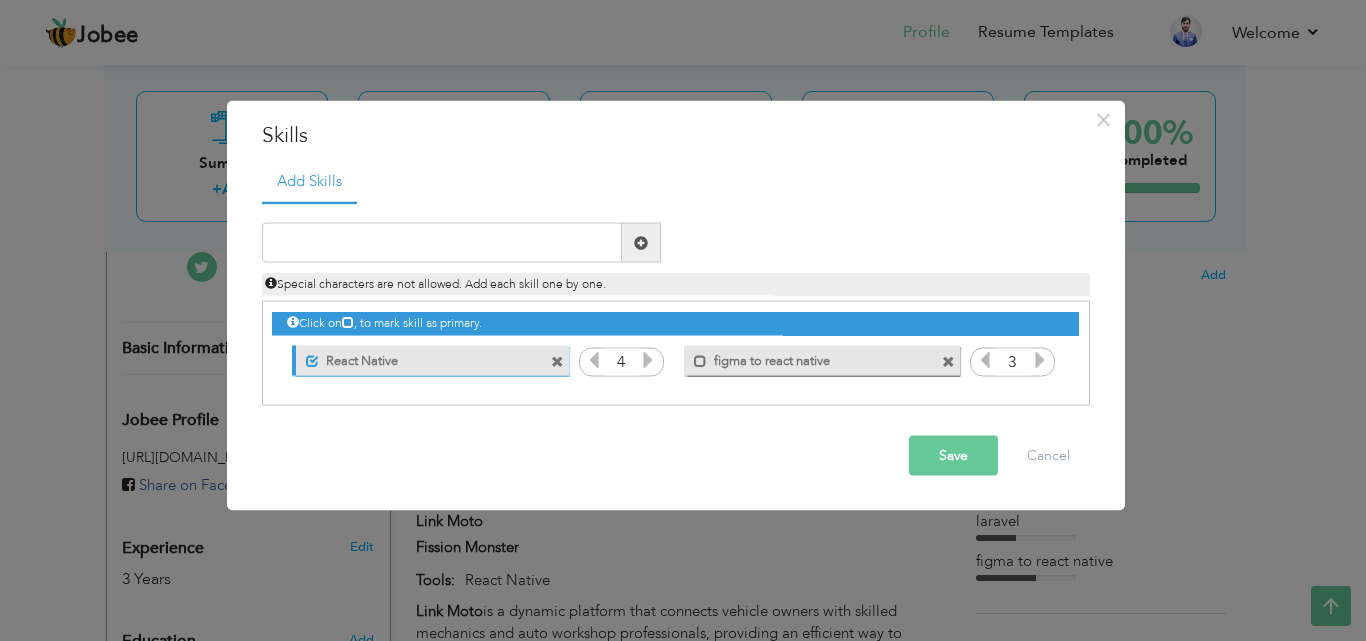 click at bounding box center (1040, 360) 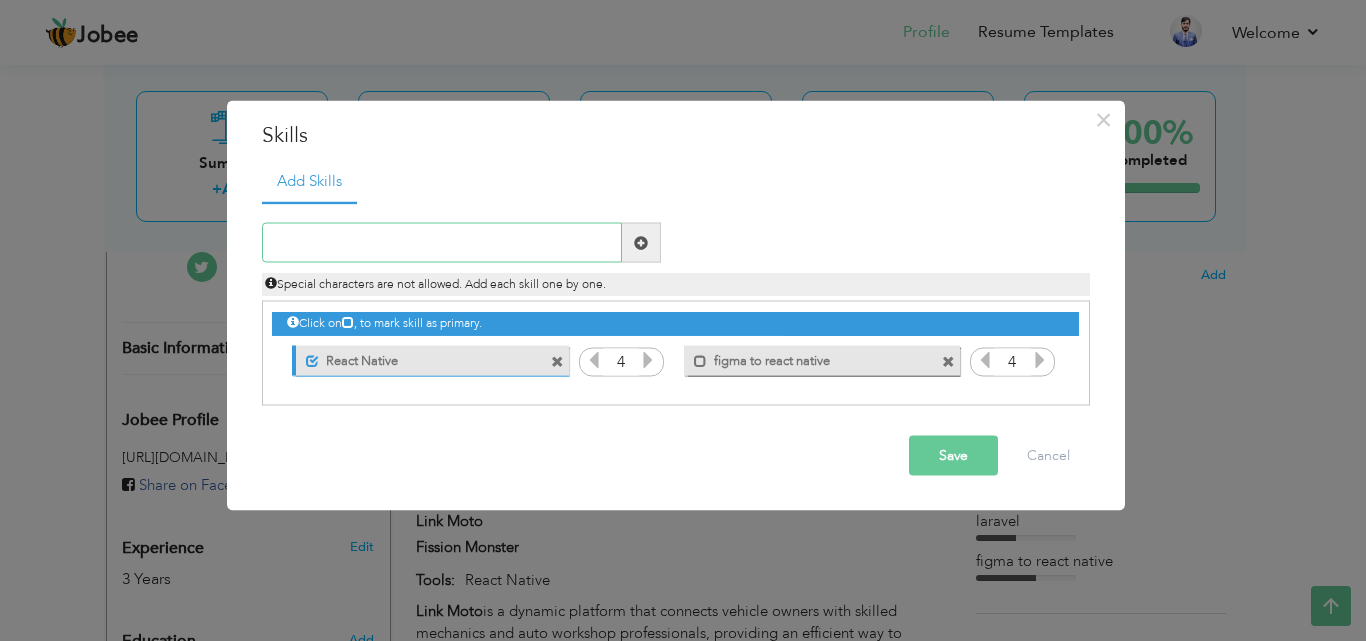 click at bounding box center (442, 243) 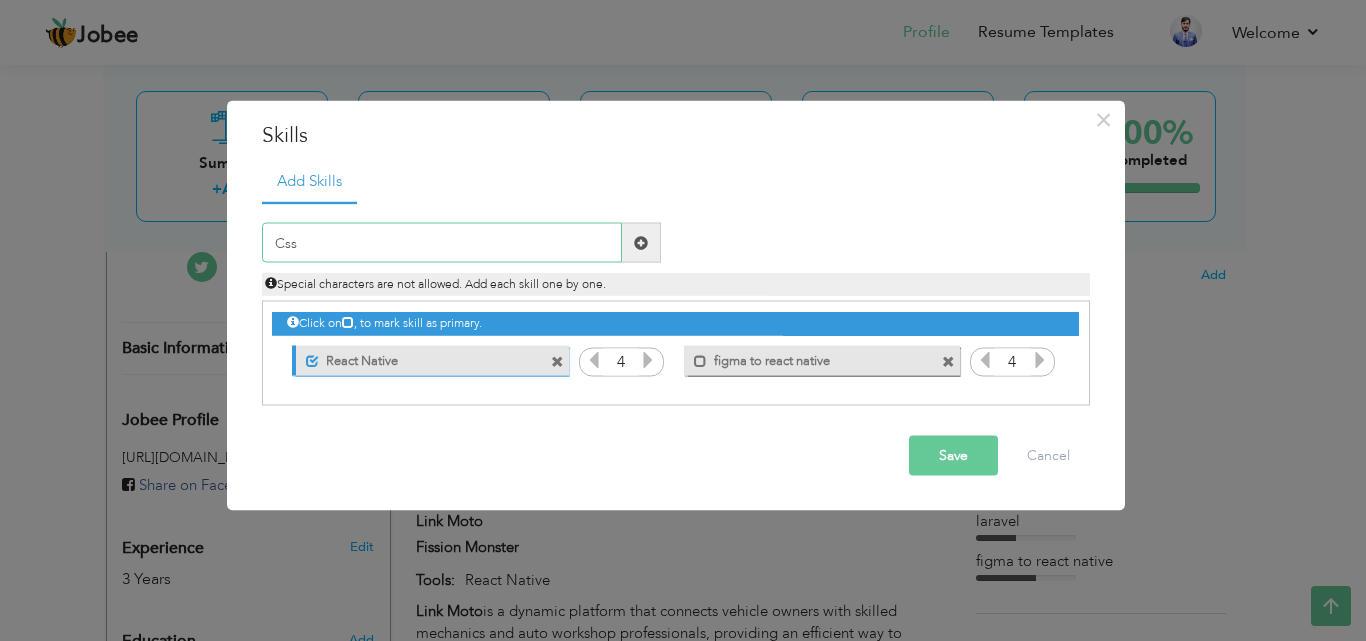 type on "Css" 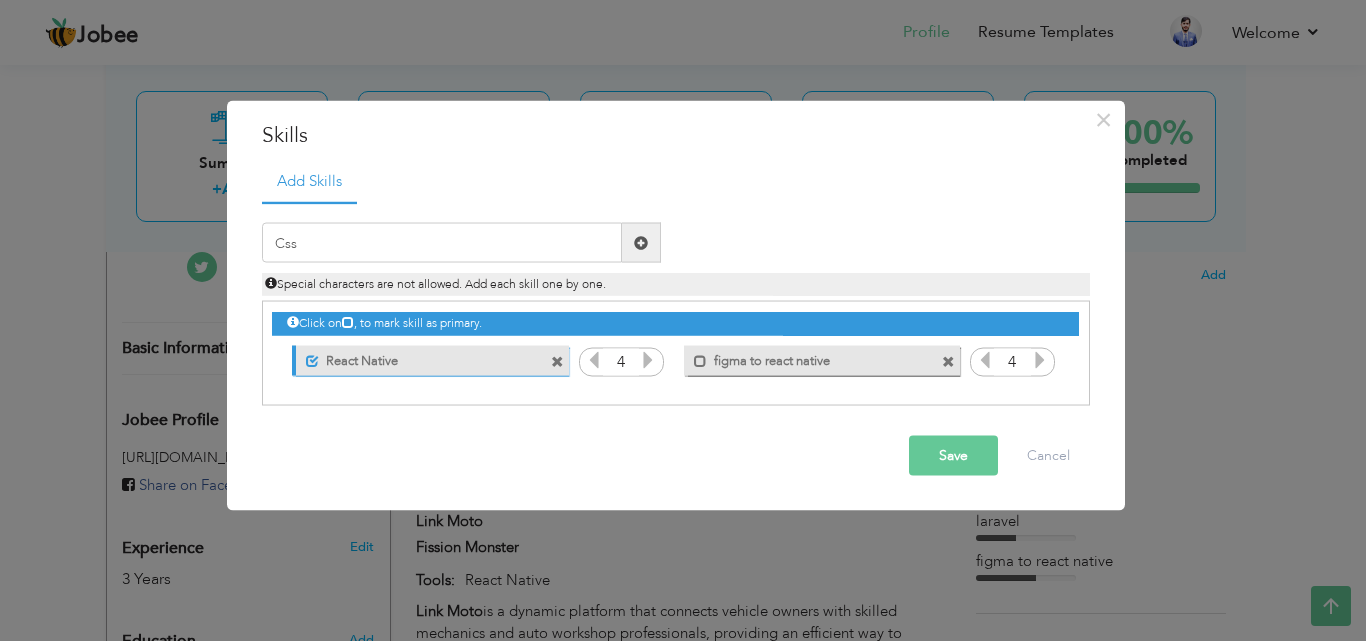 click at bounding box center (641, 242) 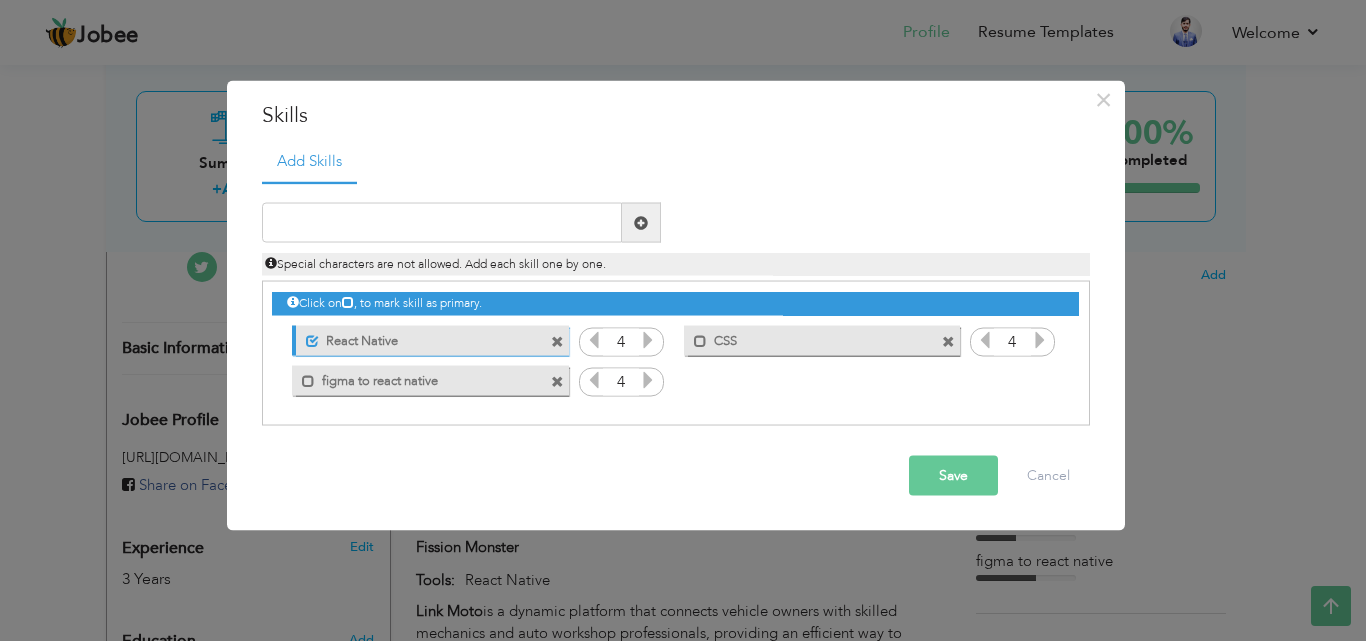 drag, startPoint x: 875, startPoint y: 344, endPoint x: 528, endPoint y: 361, distance: 347.41617 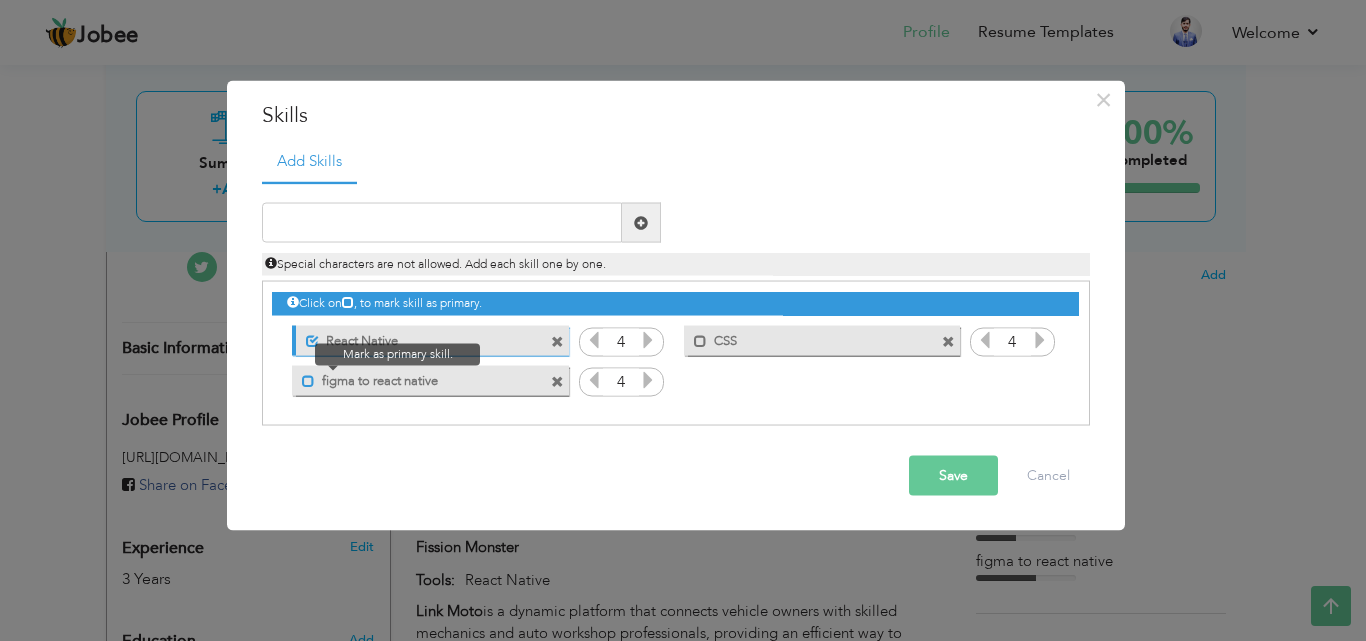 click at bounding box center [308, 380] 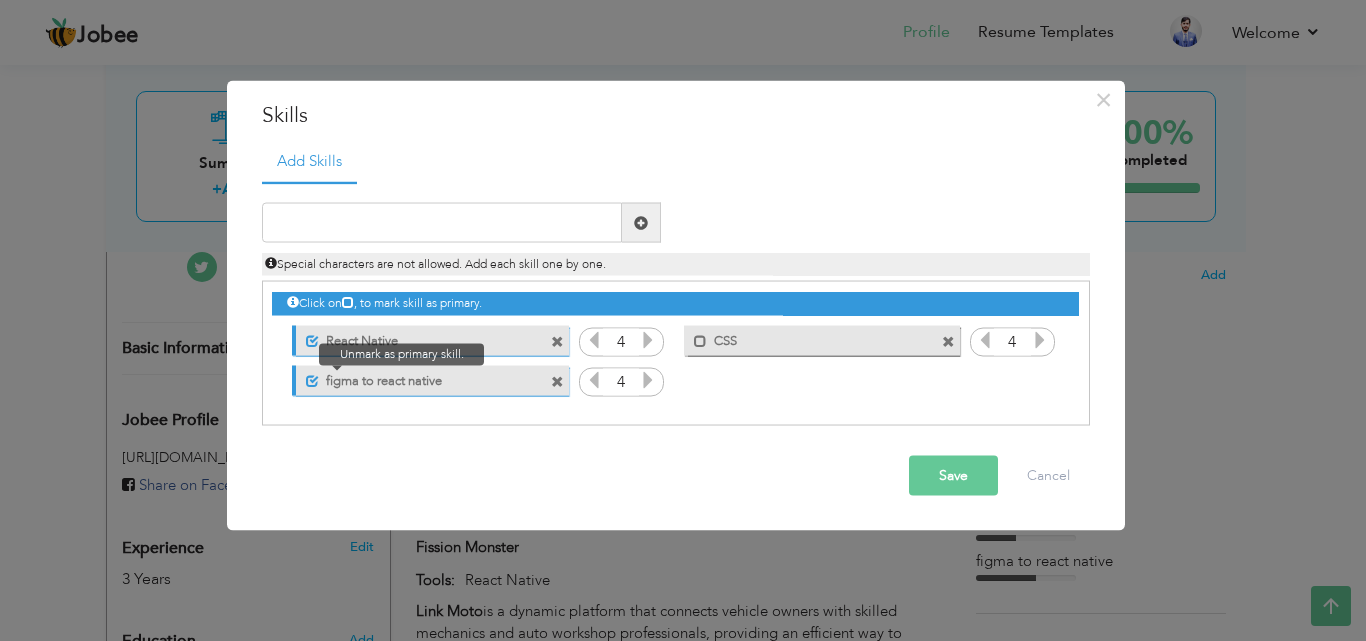 click at bounding box center [312, 380] 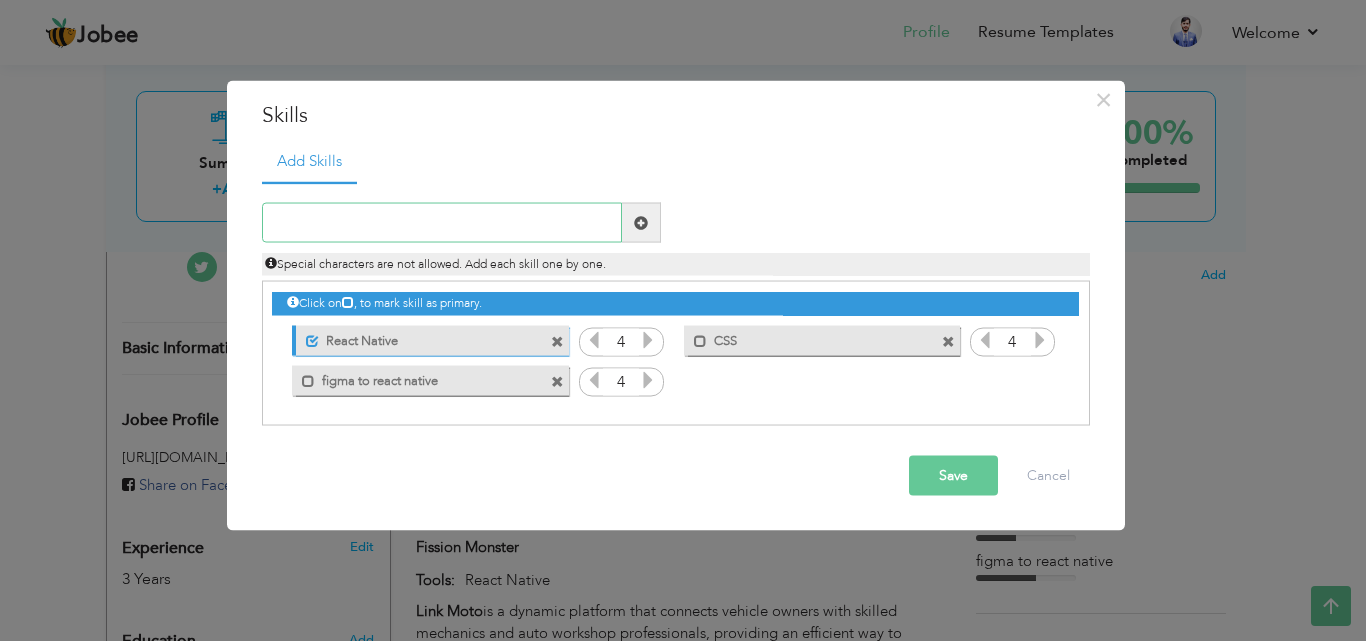 click at bounding box center [442, 223] 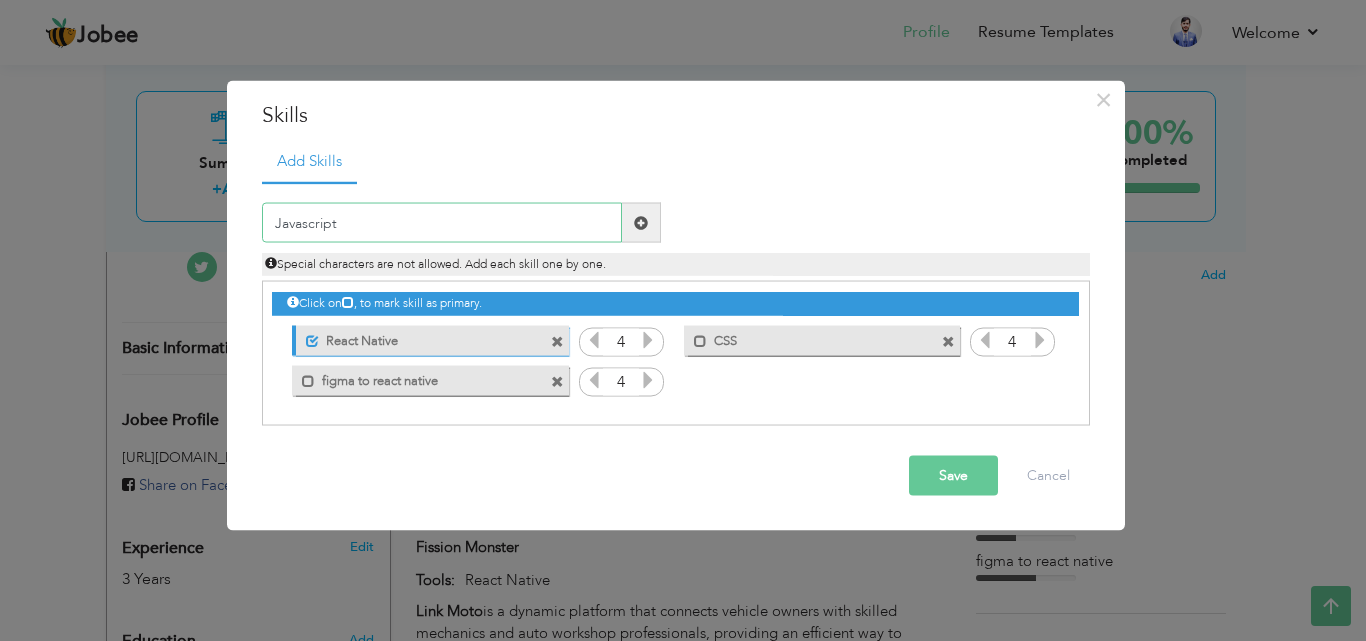 type on "Javascript" 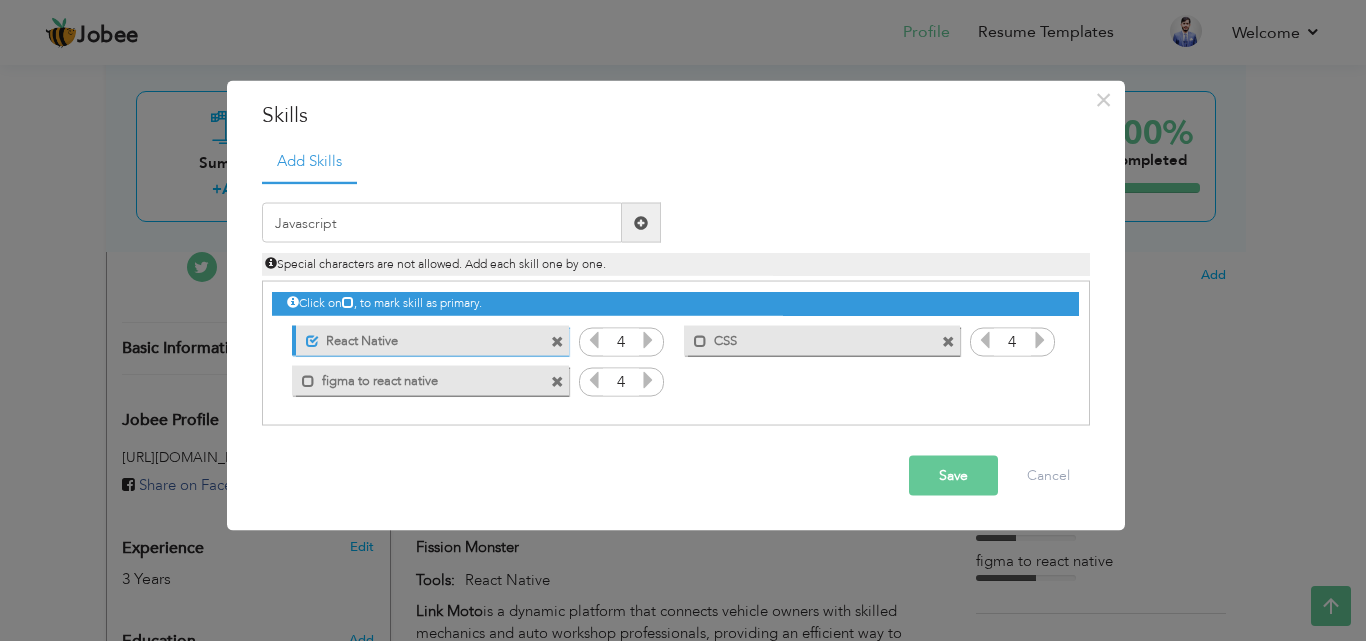 click at bounding box center [641, 222] 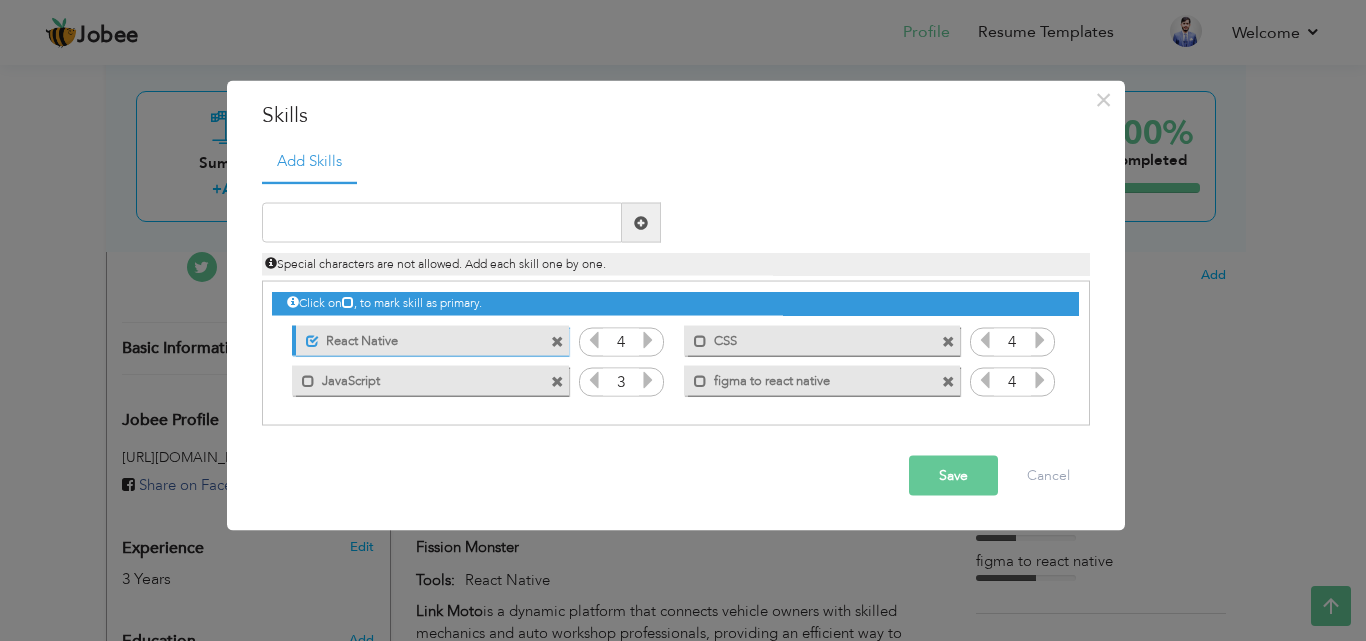 click on "Click on  , to mark skill as primary." at bounding box center [676, 353] 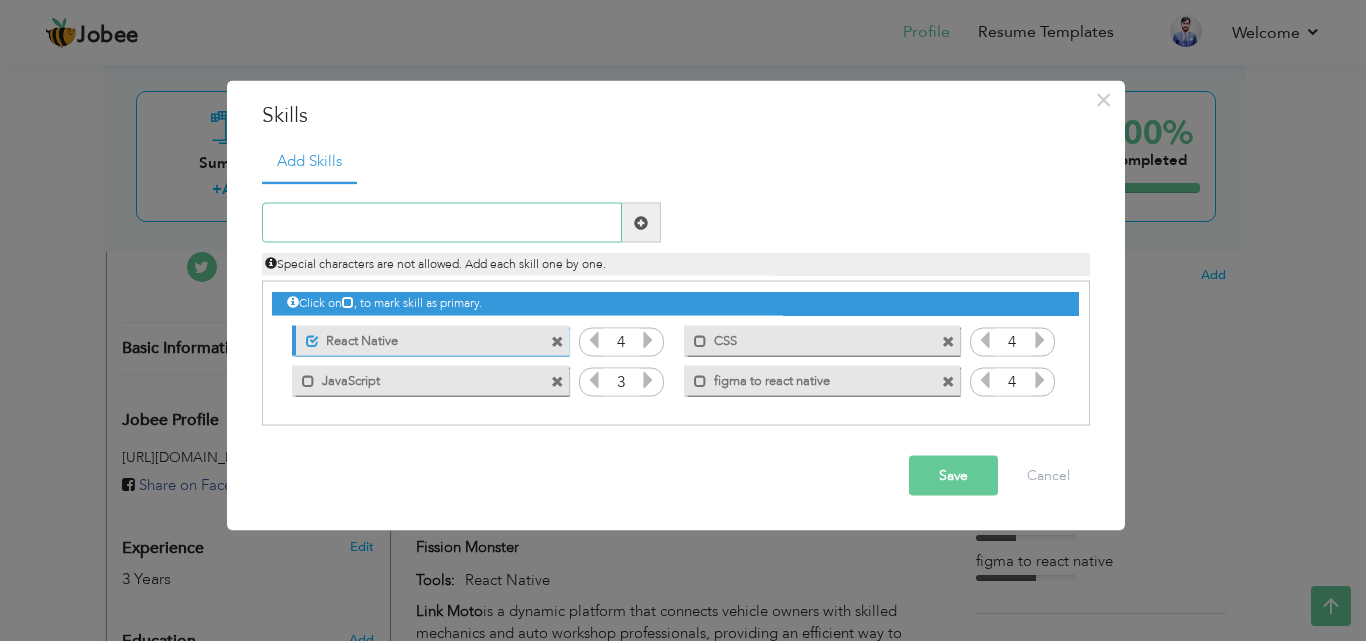 click at bounding box center [442, 223] 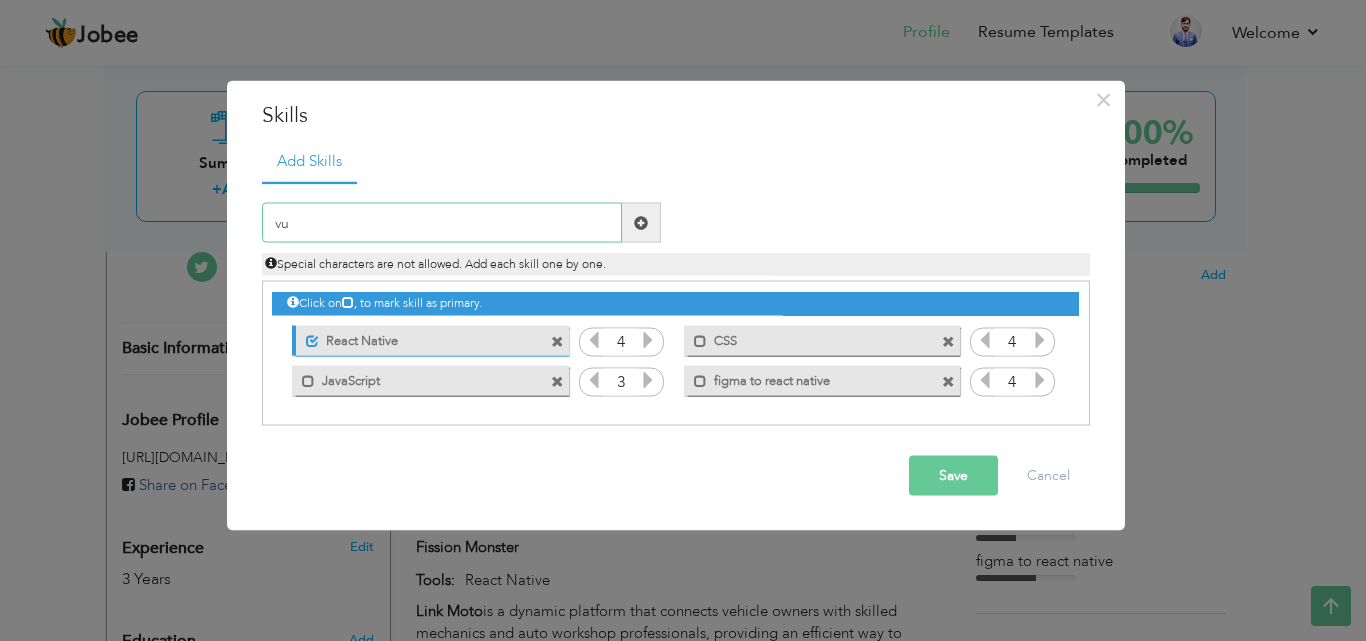 type on "v" 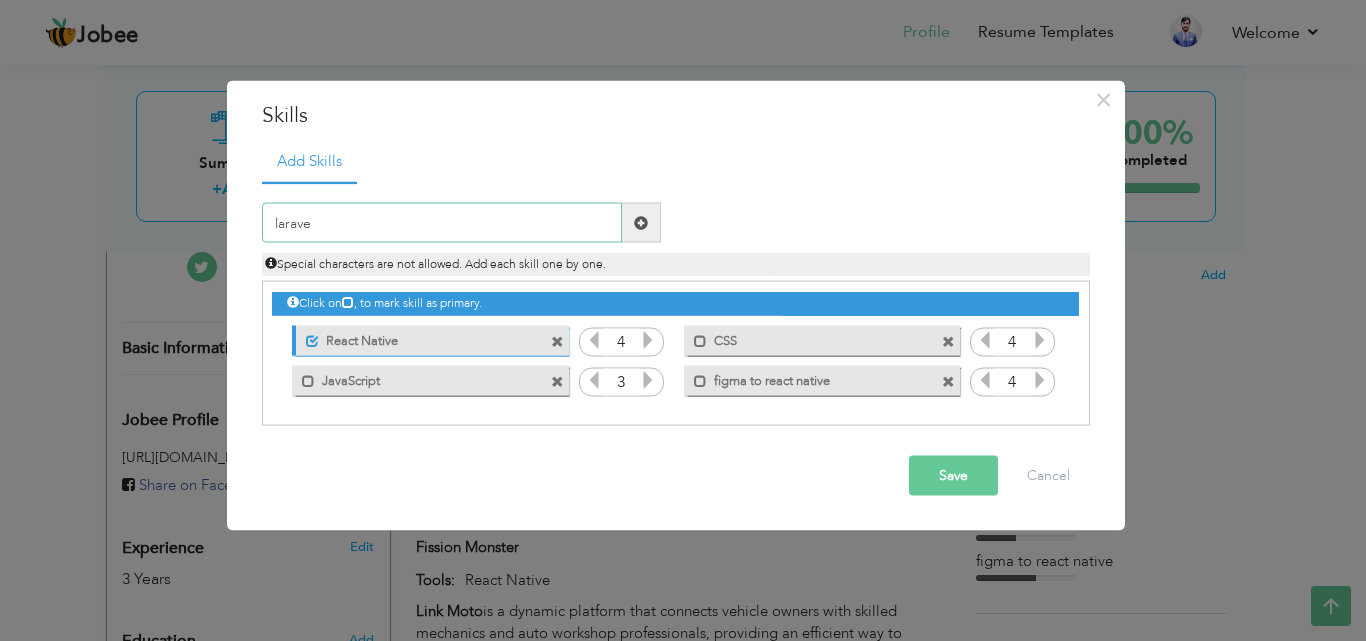 type on "laravel" 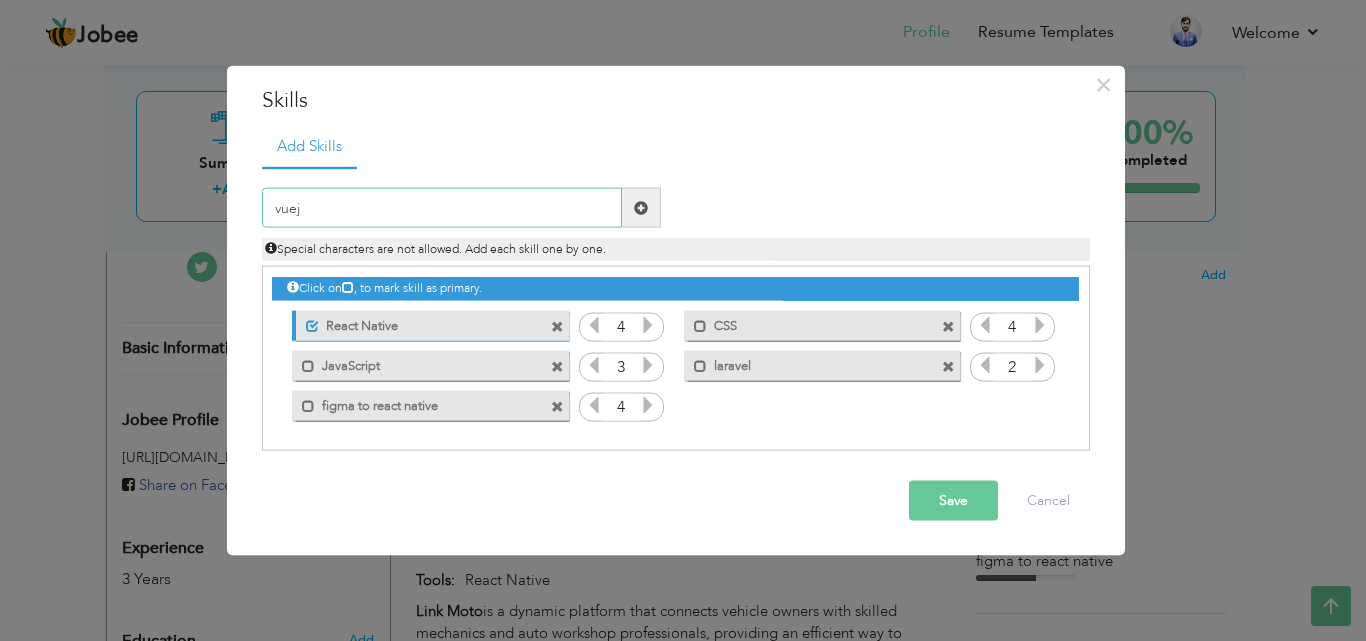 type on "vuejs" 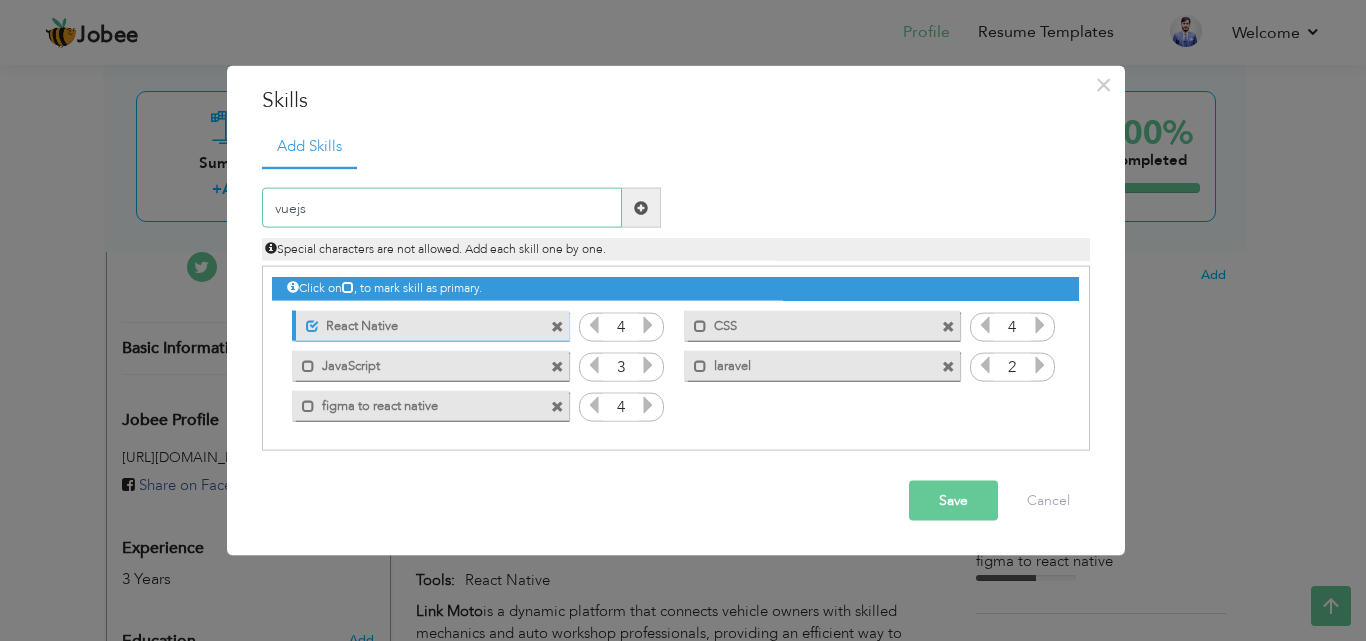 type 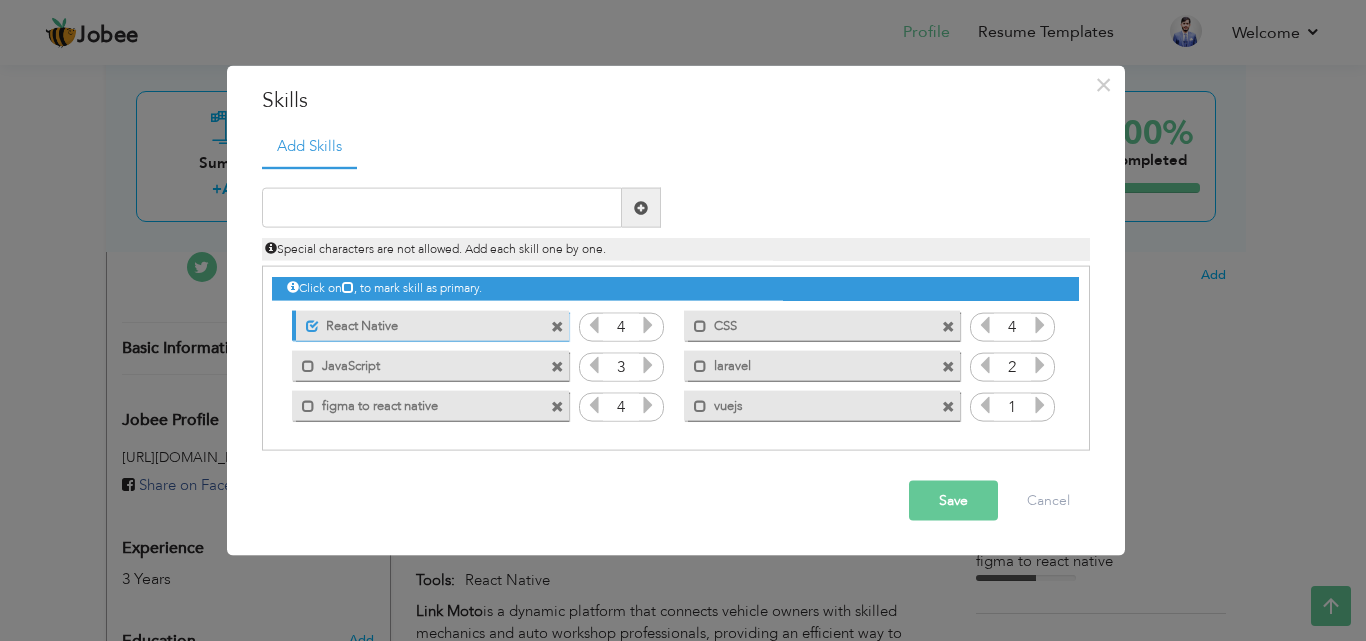 click at bounding box center [1040, 405] 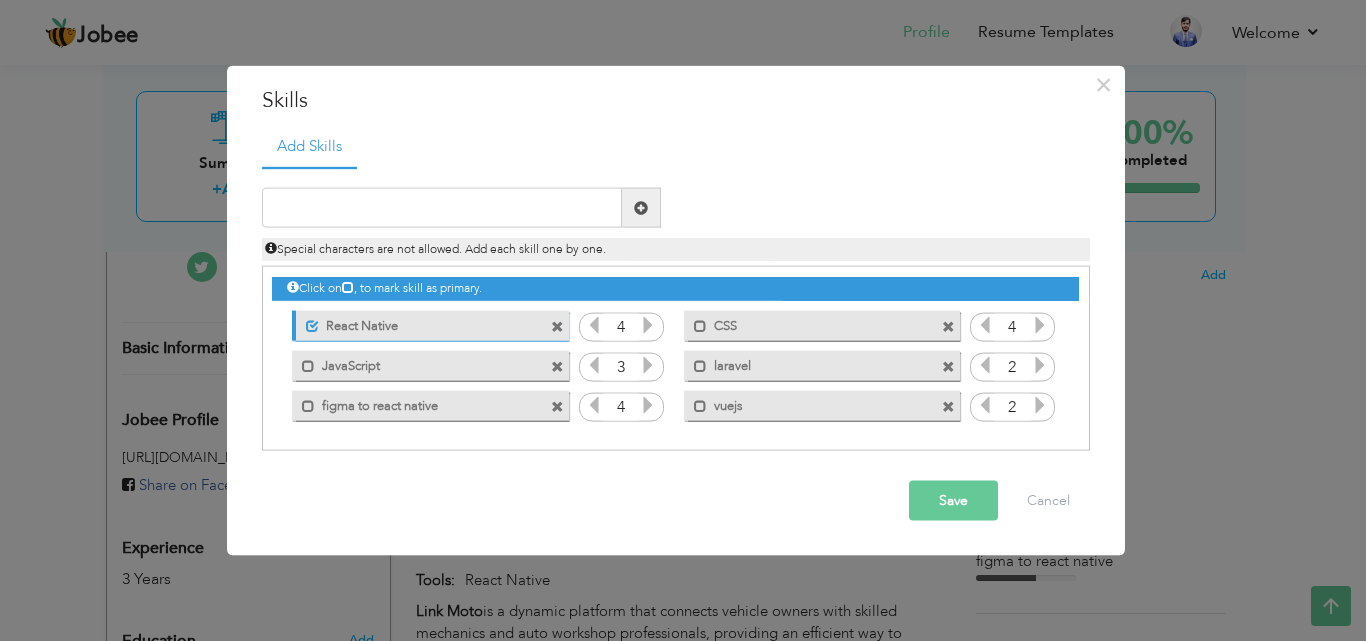 click on "Save" at bounding box center (953, 501) 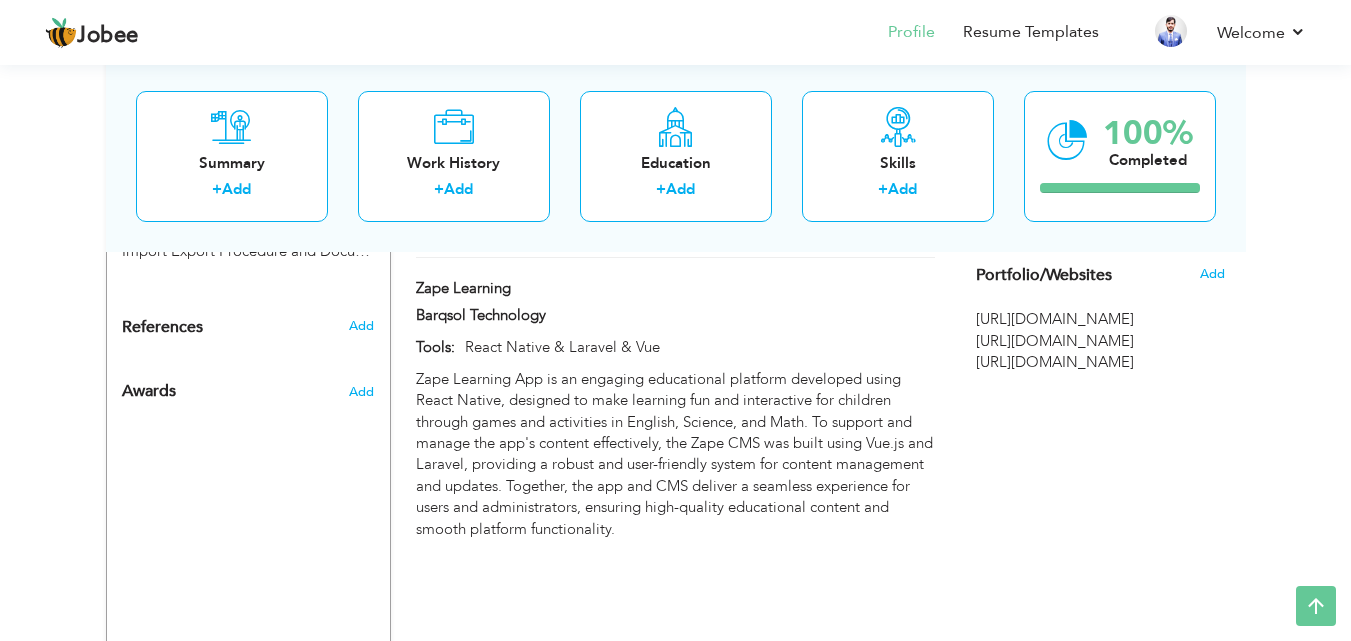 scroll, scrollTop: 1041, scrollLeft: 0, axis: vertical 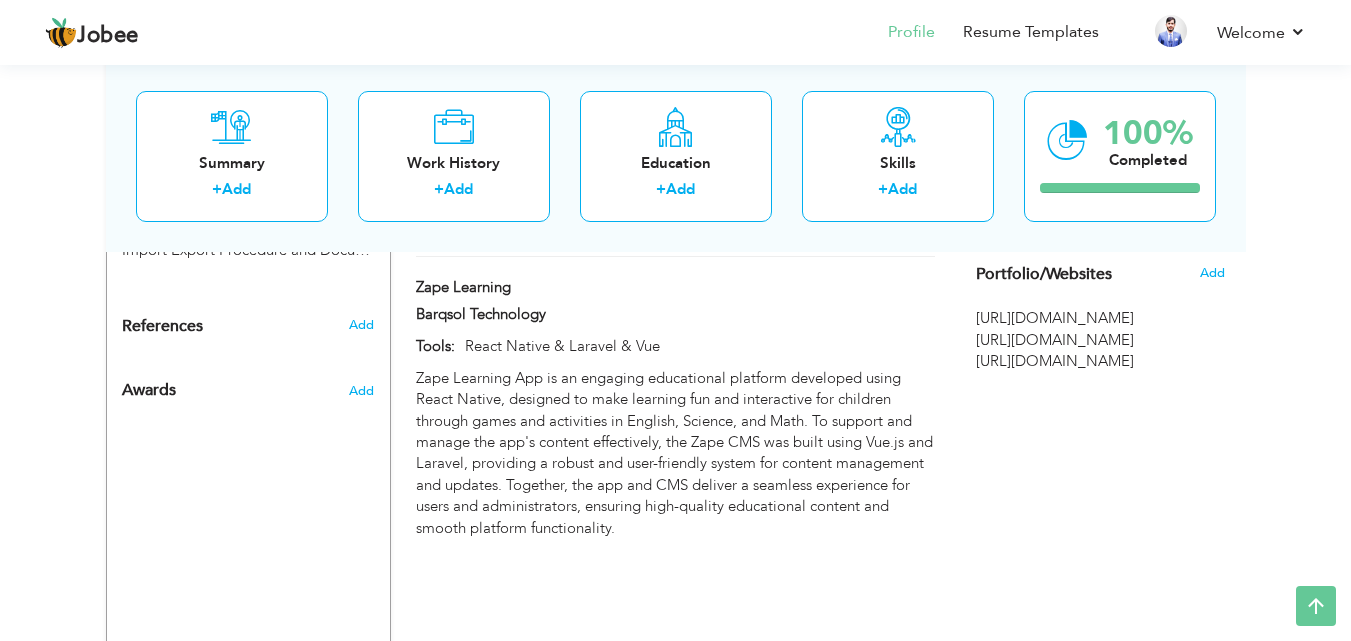 click on "[URL][DOMAIN_NAME]" at bounding box center [1101, 318] 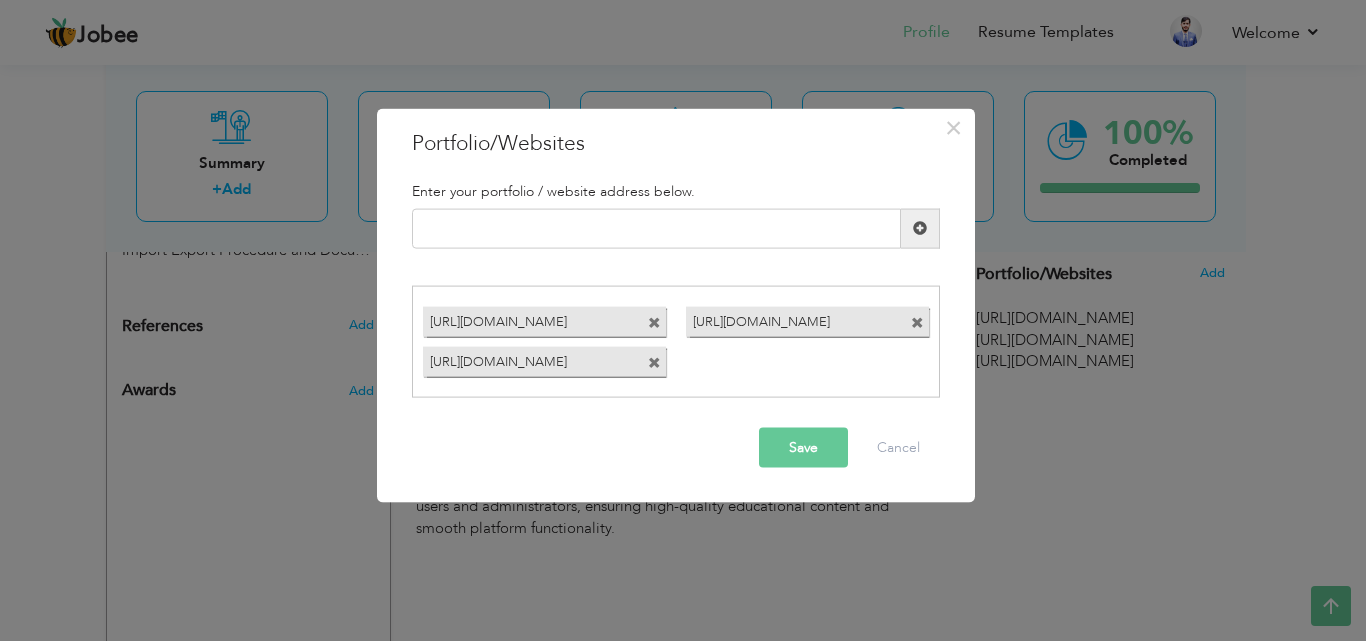 click on "Save" at bounding box center [803, 448] 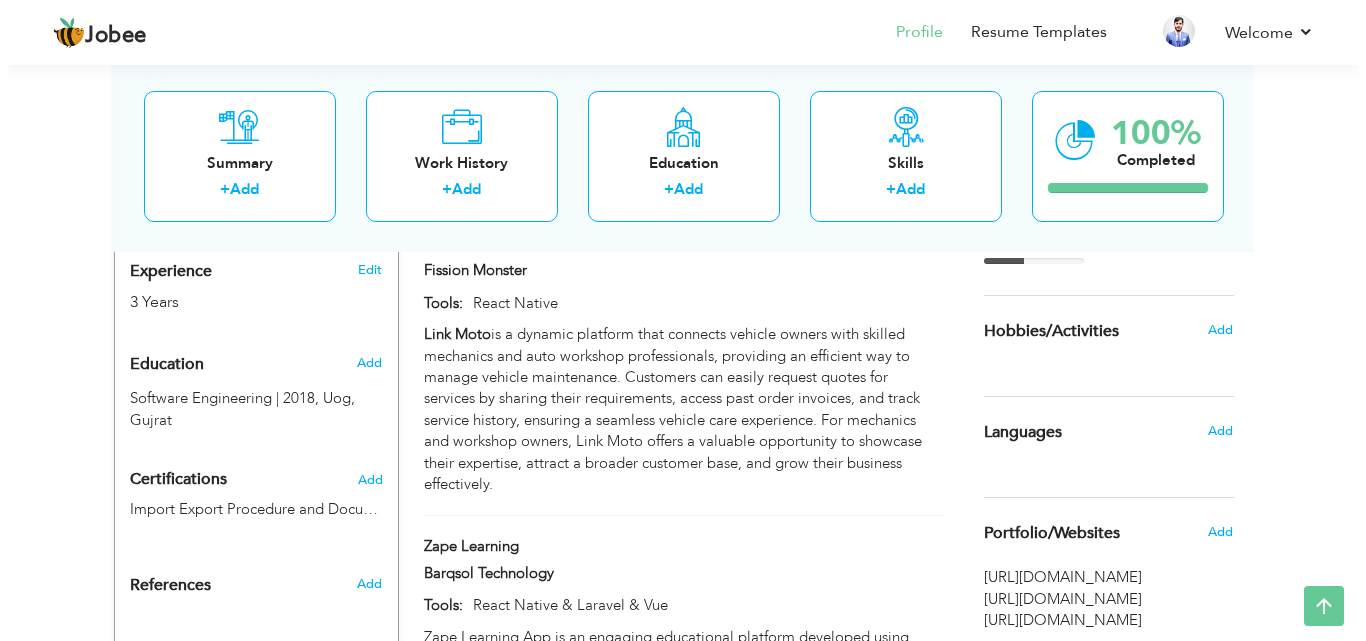 scroll, scrollTop: 795, scrollLeft: 0, axis: vertical 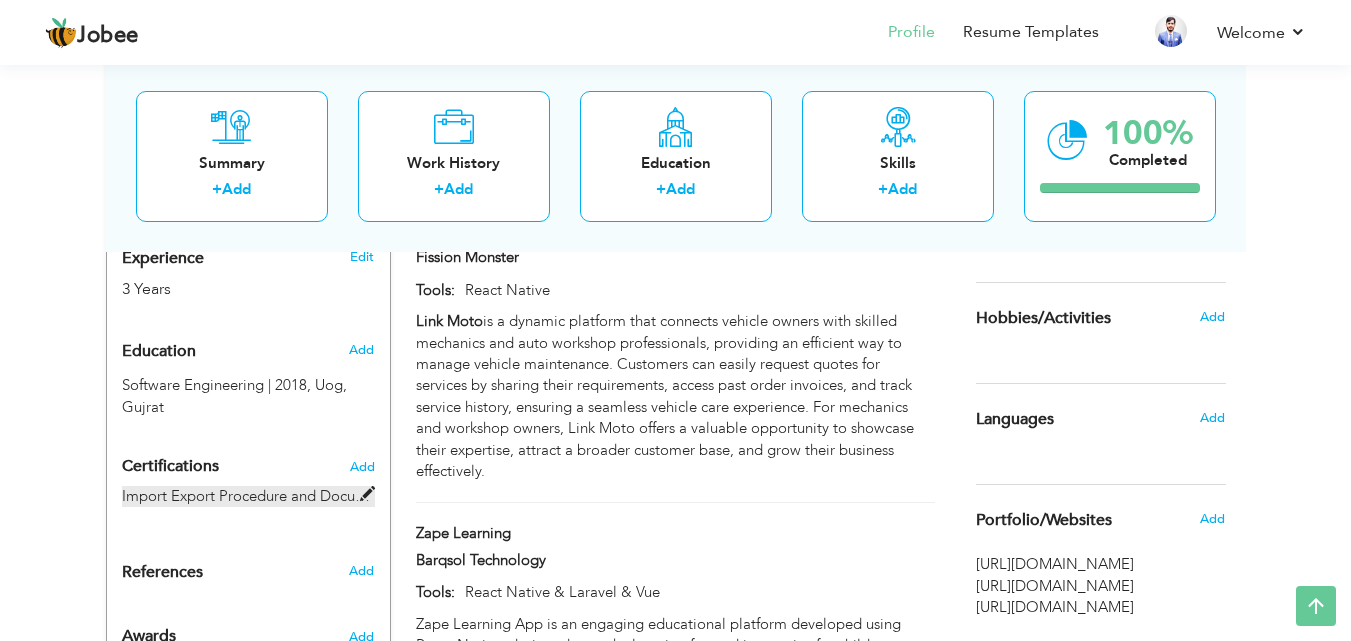 click at bounding box center [367, 494] 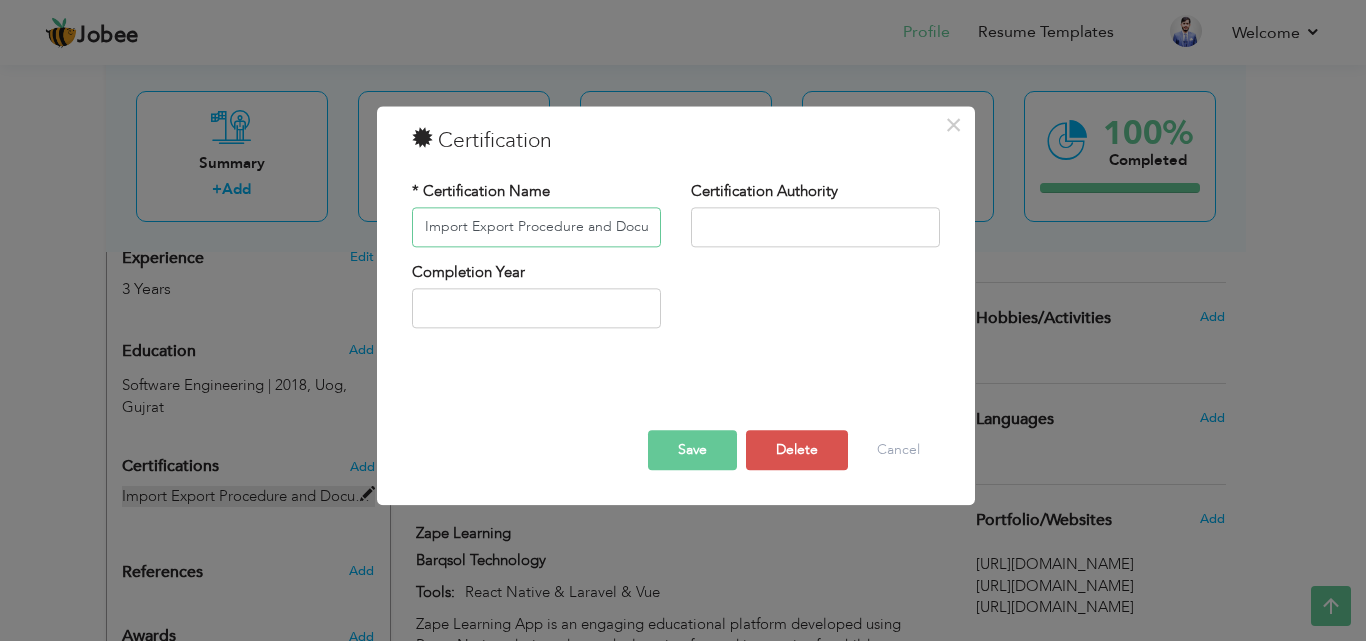 scroll, scrollTop: 0, scrollLeft: 59, axis: horizontal 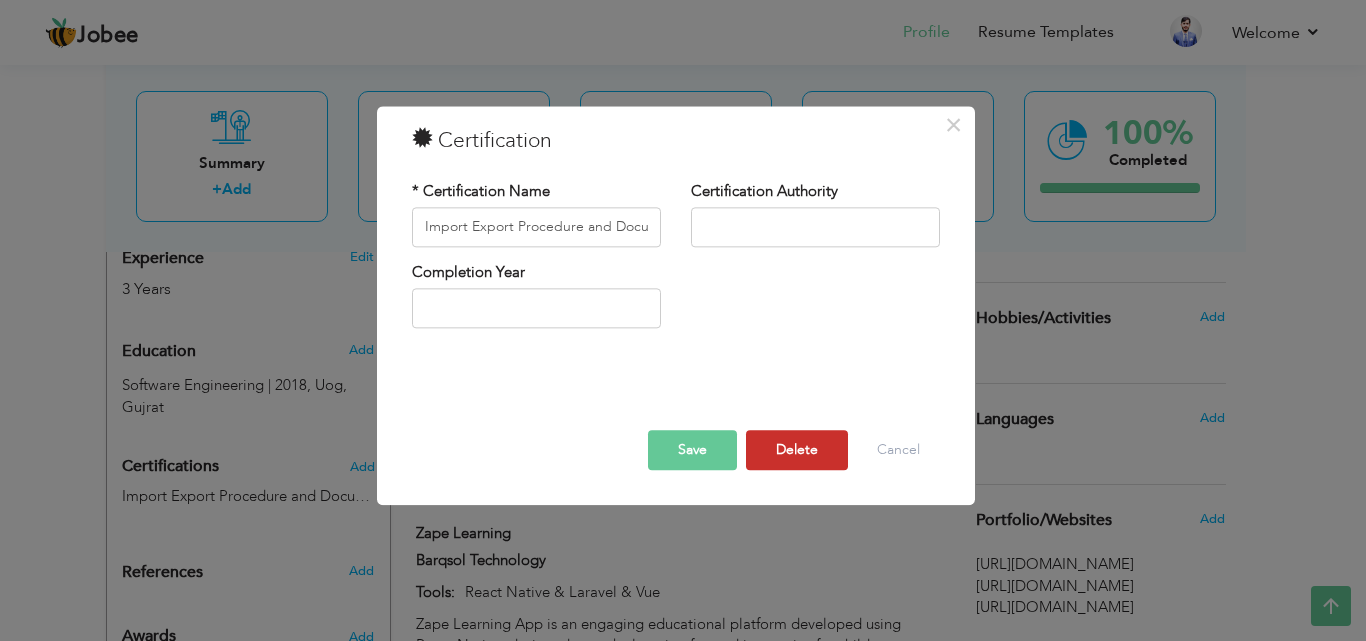 click on "Delete" at bounding box center (797, 450) 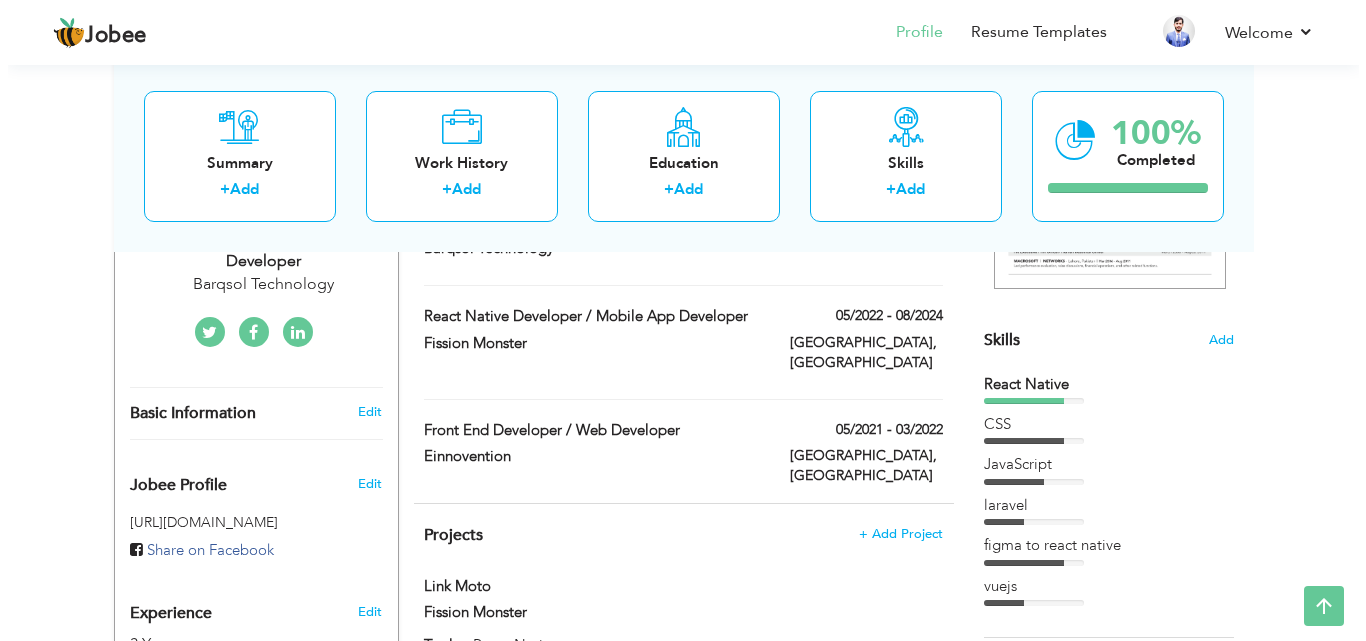 scroll, scrollTop: 441, scrollLeft: 0, axis: vertical 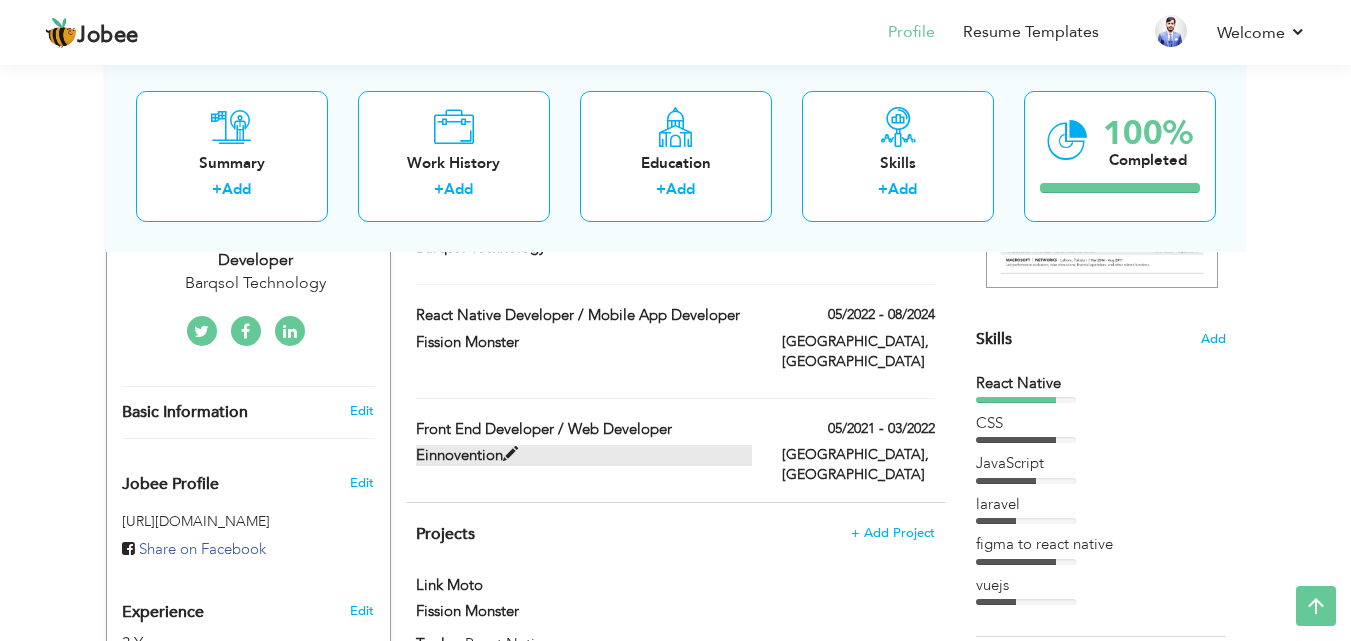 click at bounding box center [510, 454] 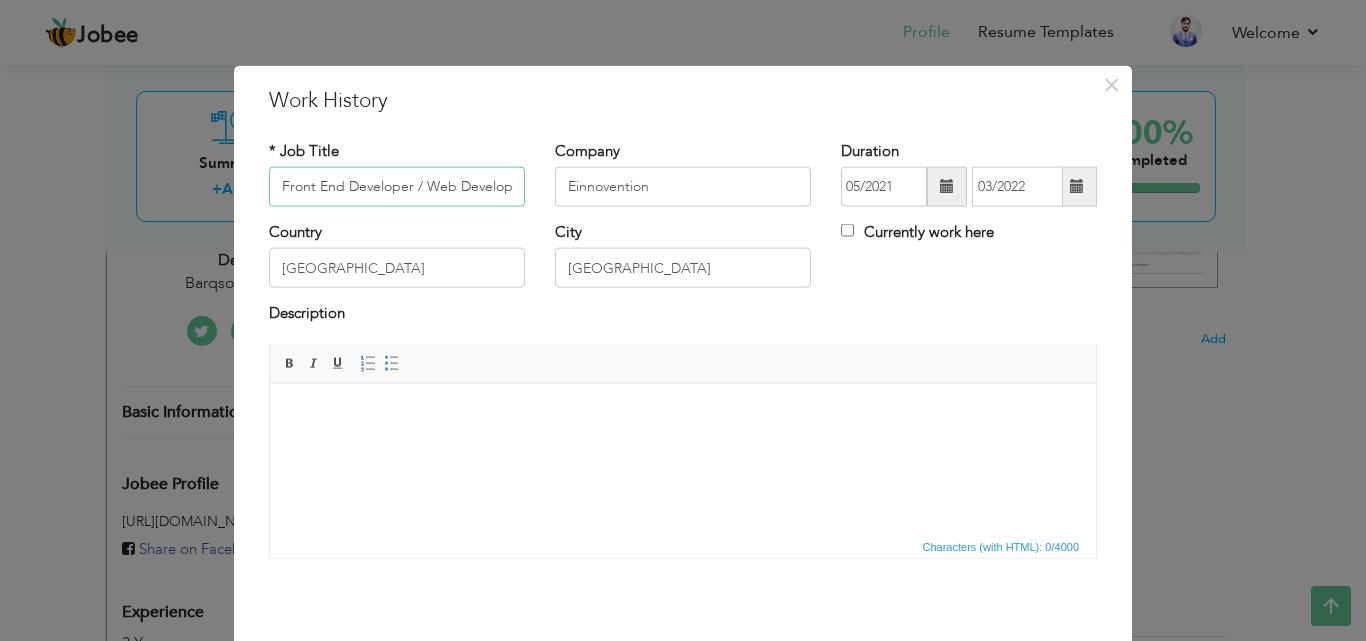 scroll, scrollTop: 0, scrollLeft: 10, axis: horizontal 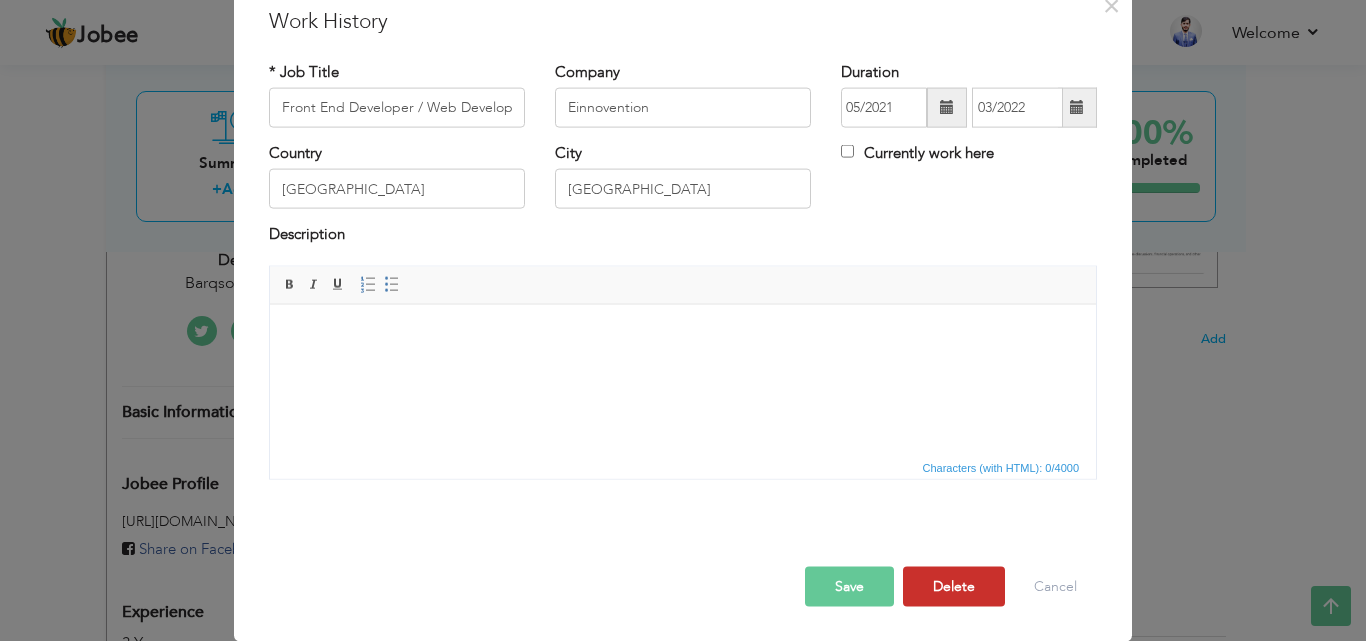 click on "Delete" at bounding box center [954, 586] 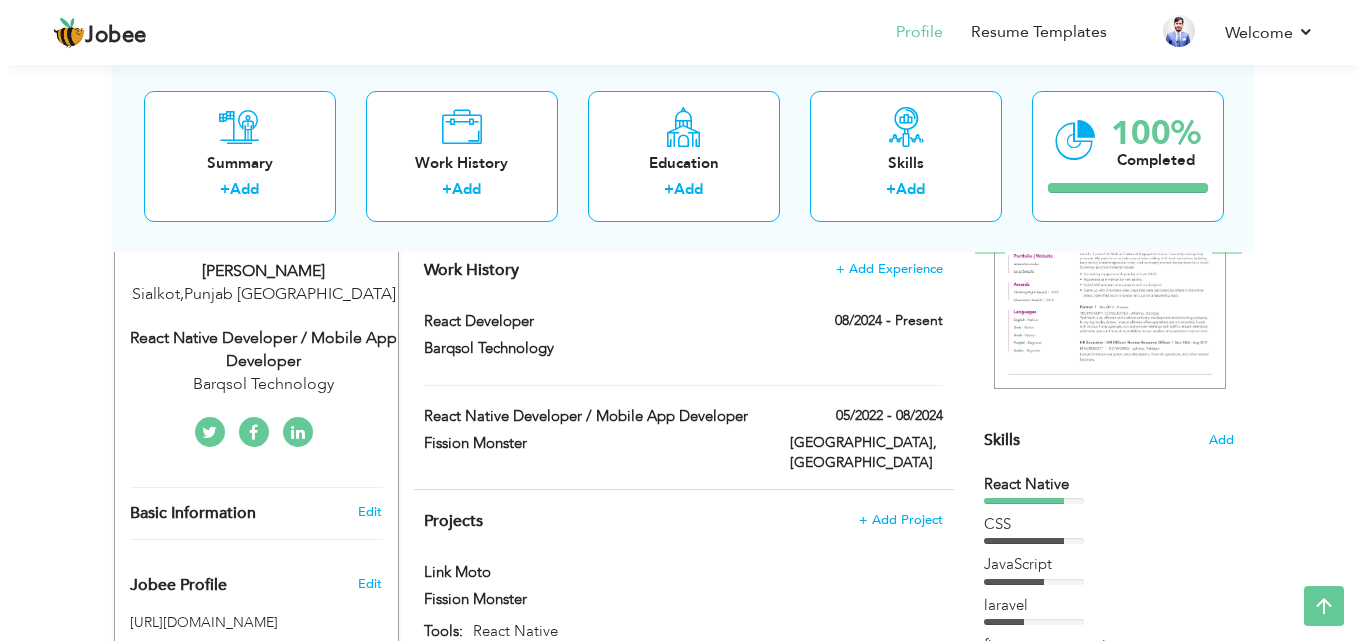 scroll, scrollTop: 335, scrollLeft: 0, axis: vertical 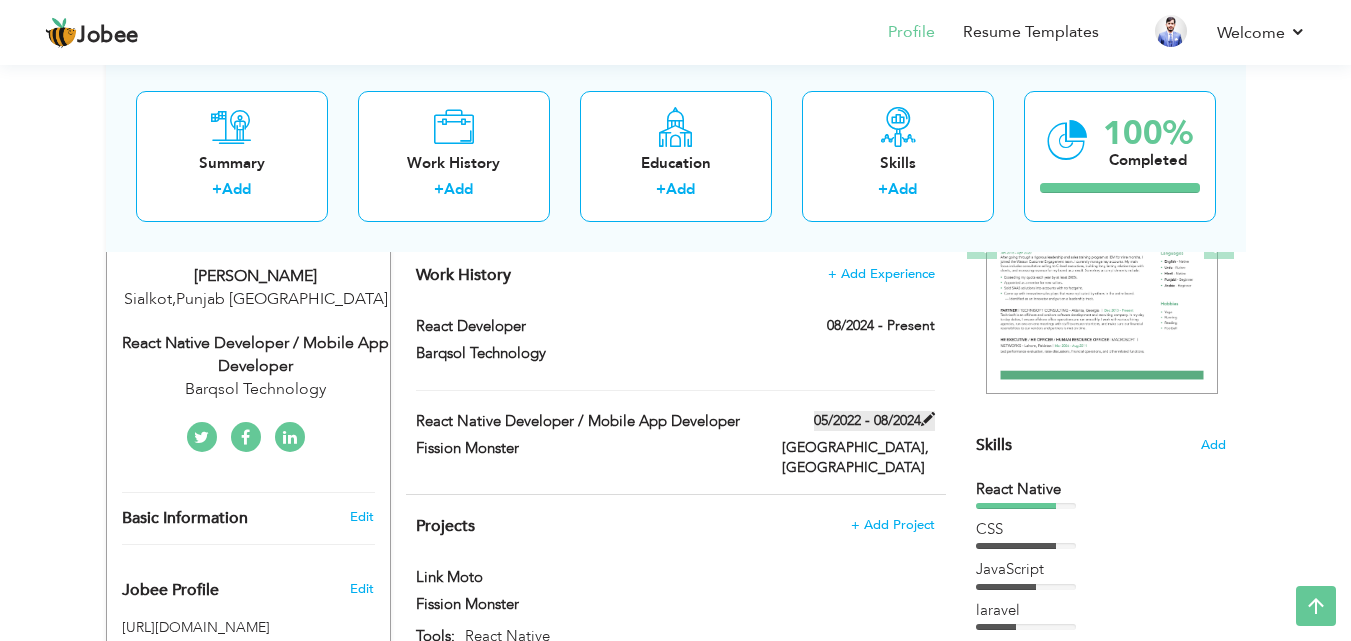 click at bounding box center (928, 419) 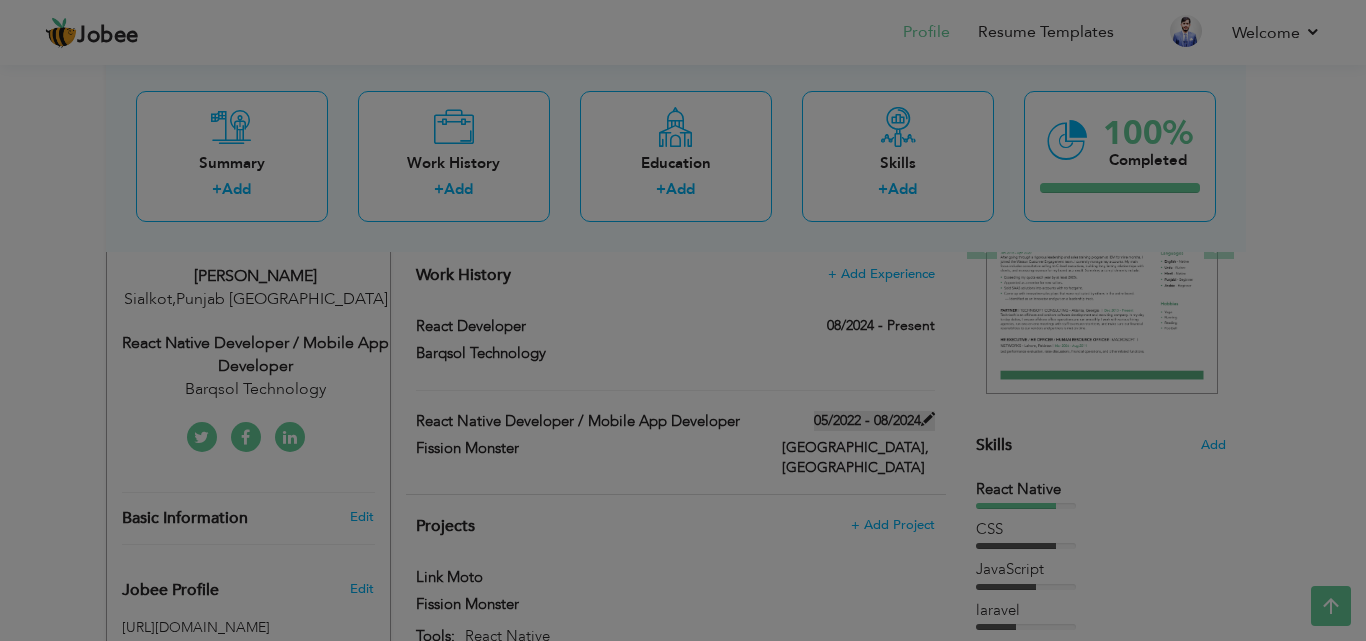 scroll, scrollTop: 0, scrollLeft: 0, axis: both 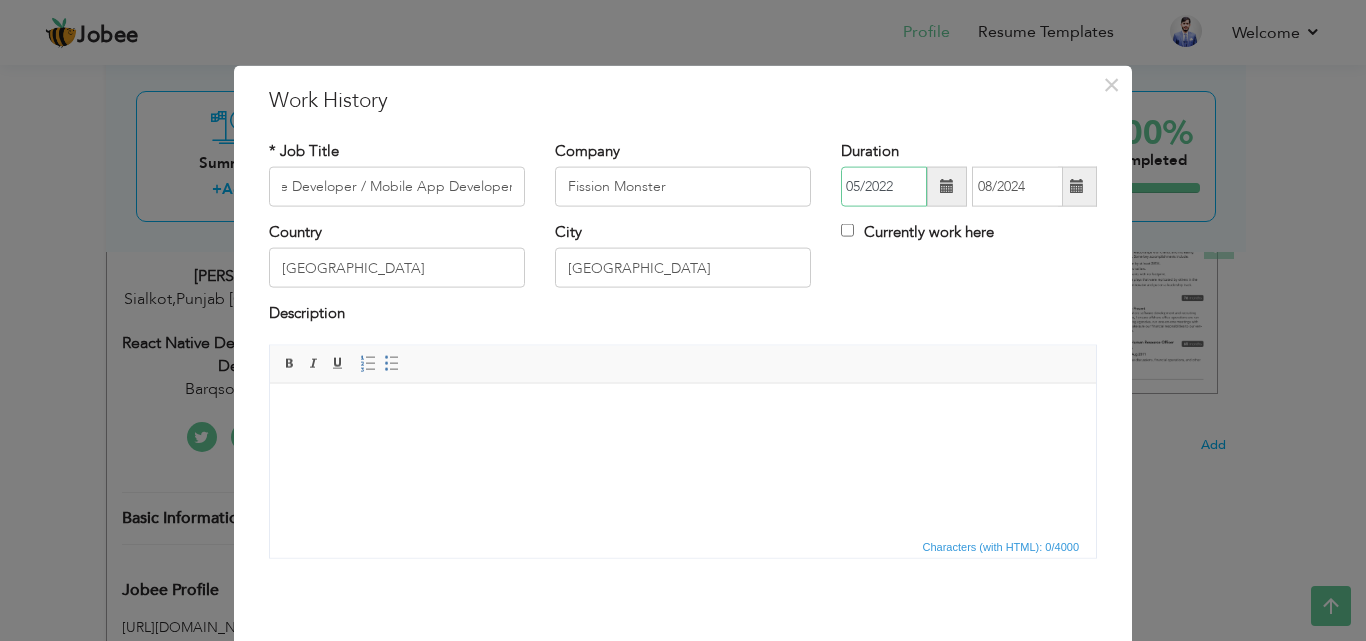 click on "05/2022" at bounding box center [884, 187] 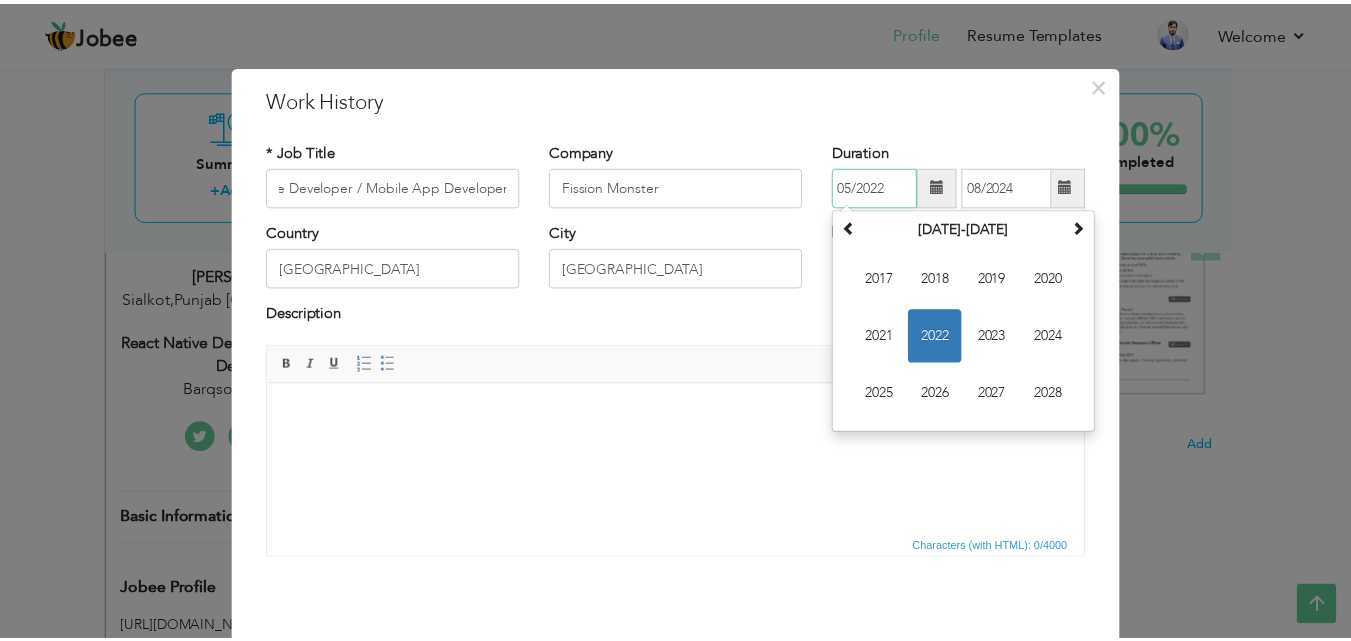 scroll, scrollTop: 0, scrollLeft: 0, axis: both 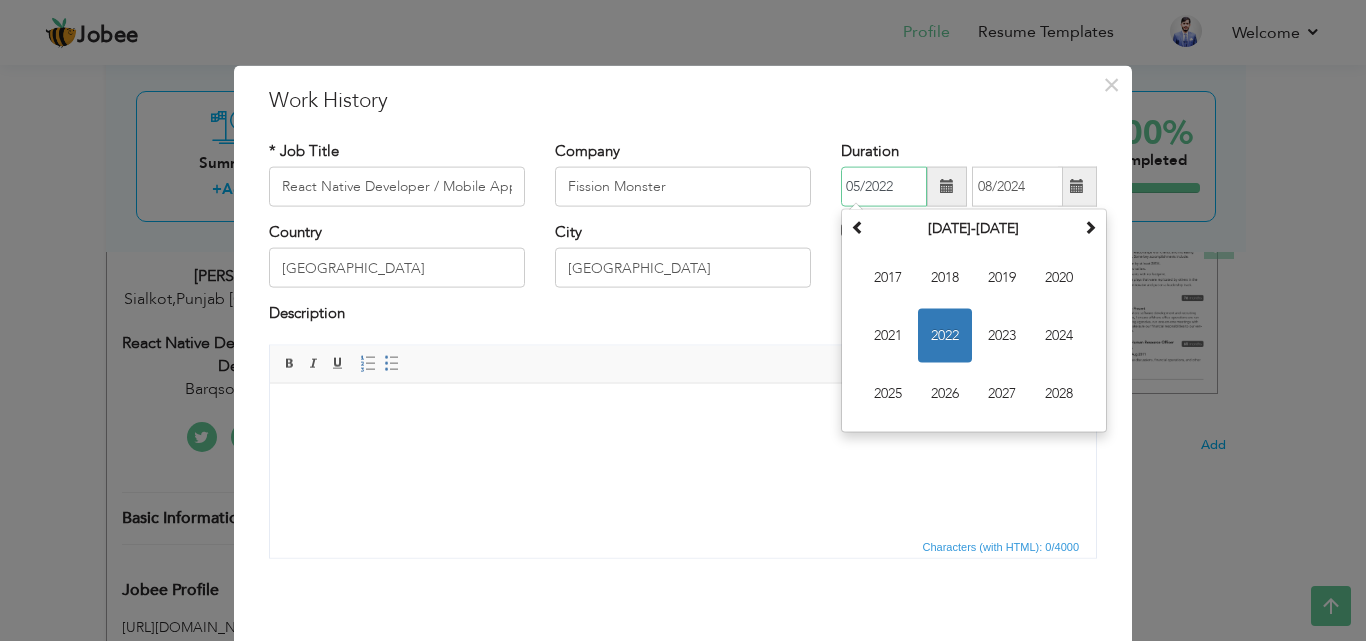 click on "05/2022" at bounding box center (884, 187) 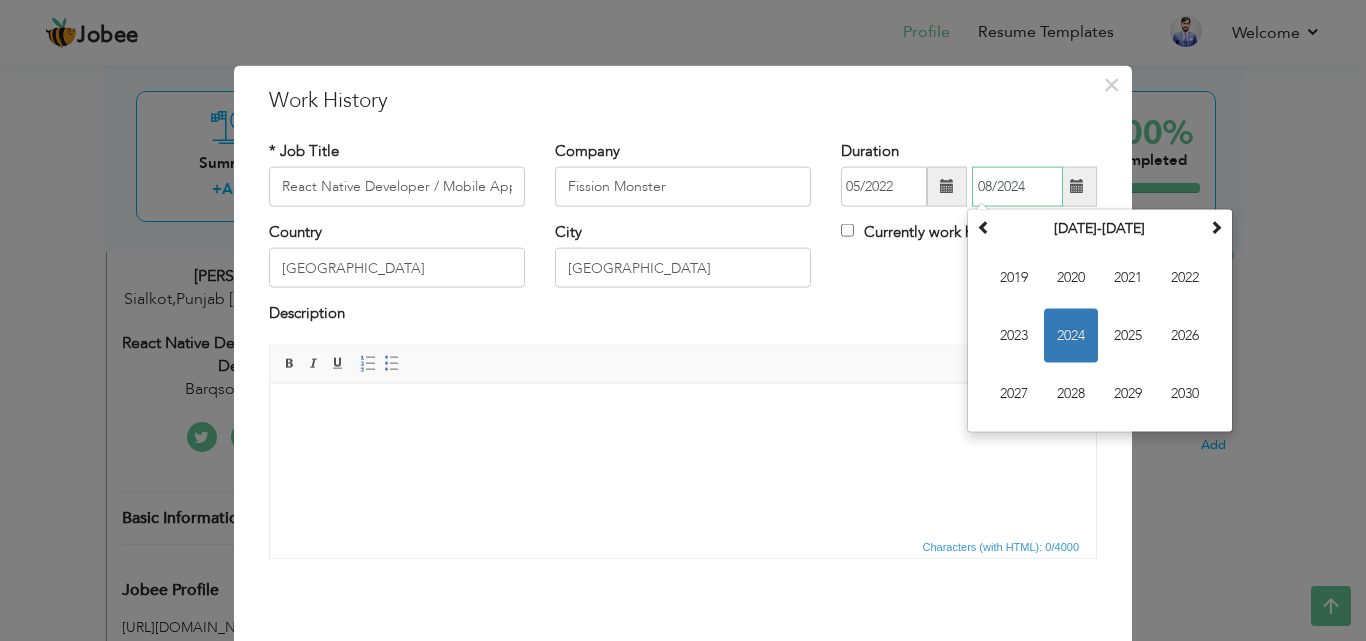 click on "08/2024" at bounding box center [1017, 187] 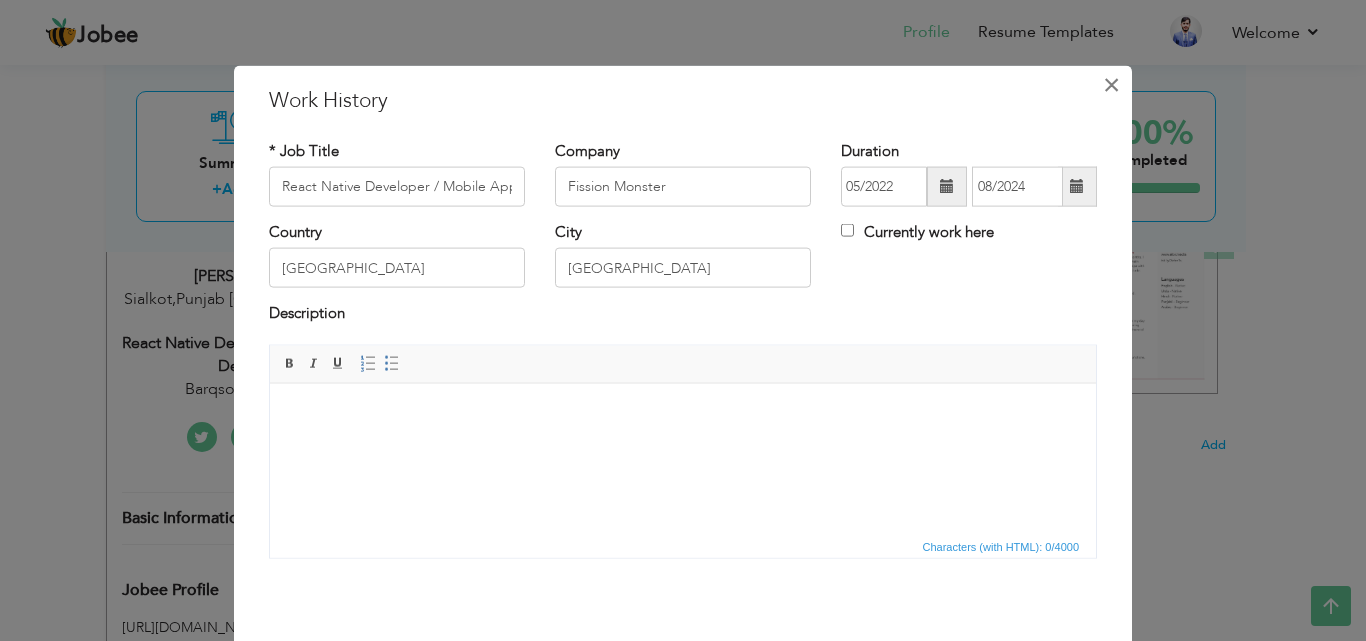 click on "×" at bounding box center [1111, 84] 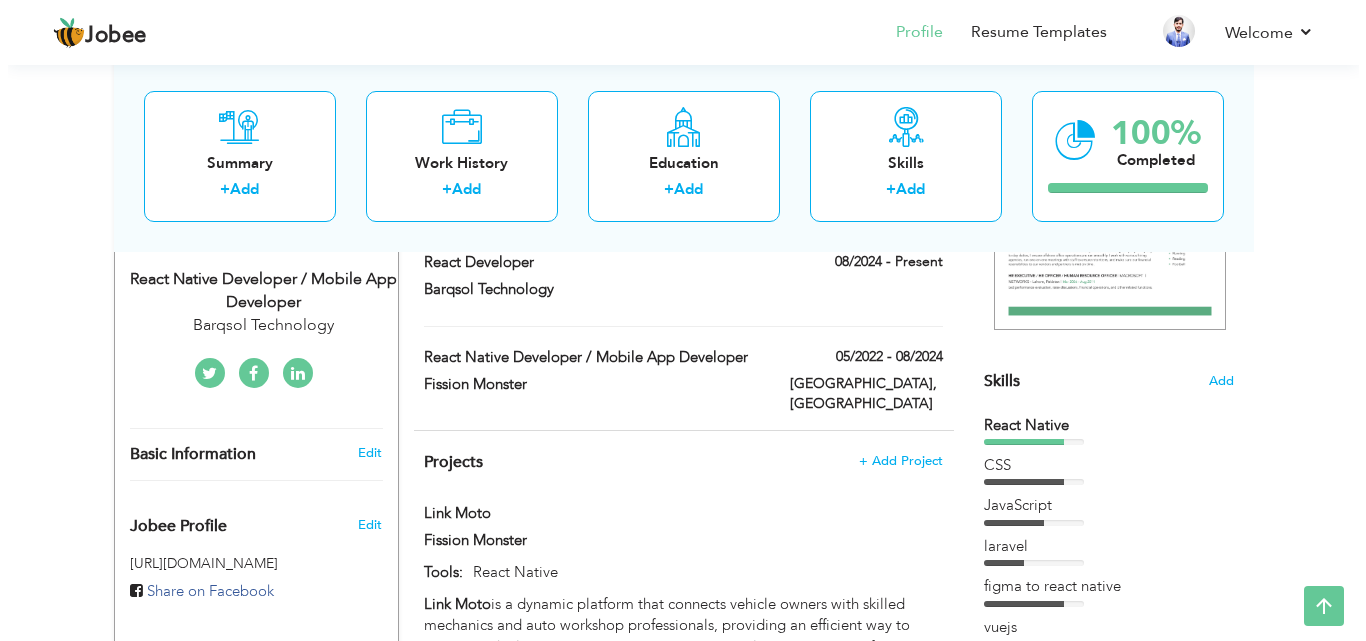 scroll, scrollTop: 400, scrollLeft: 0, axis: vertical 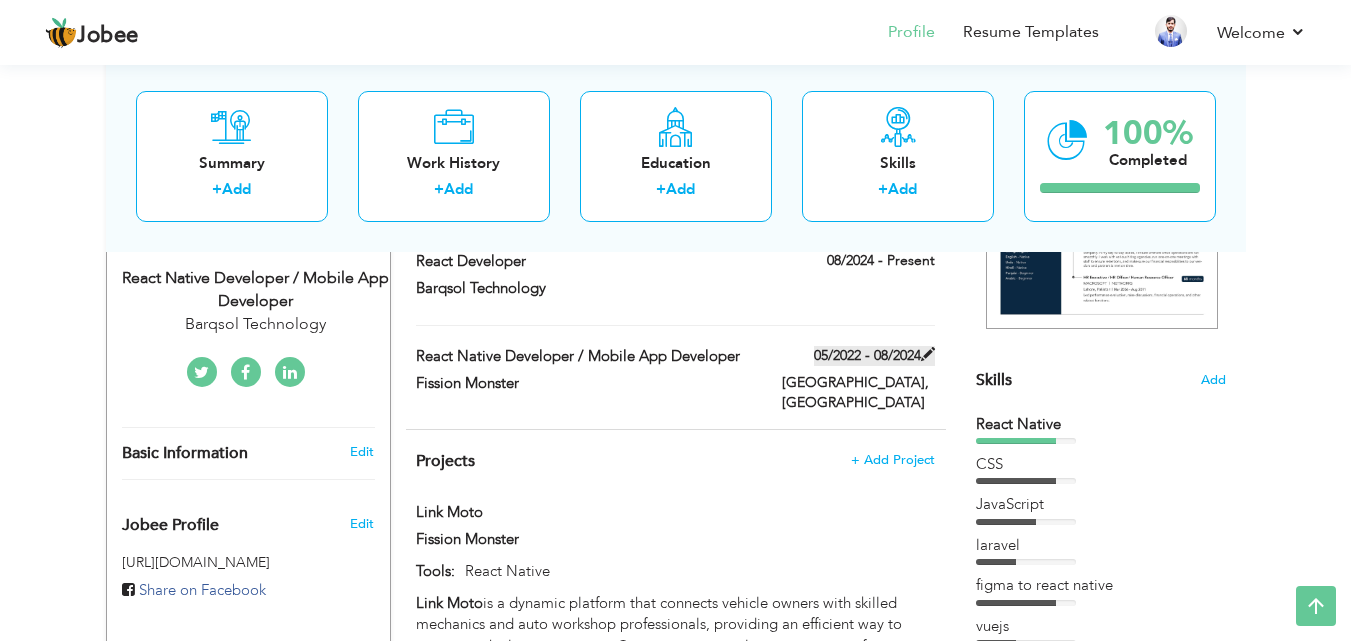 click at bounding box center [928, 354] 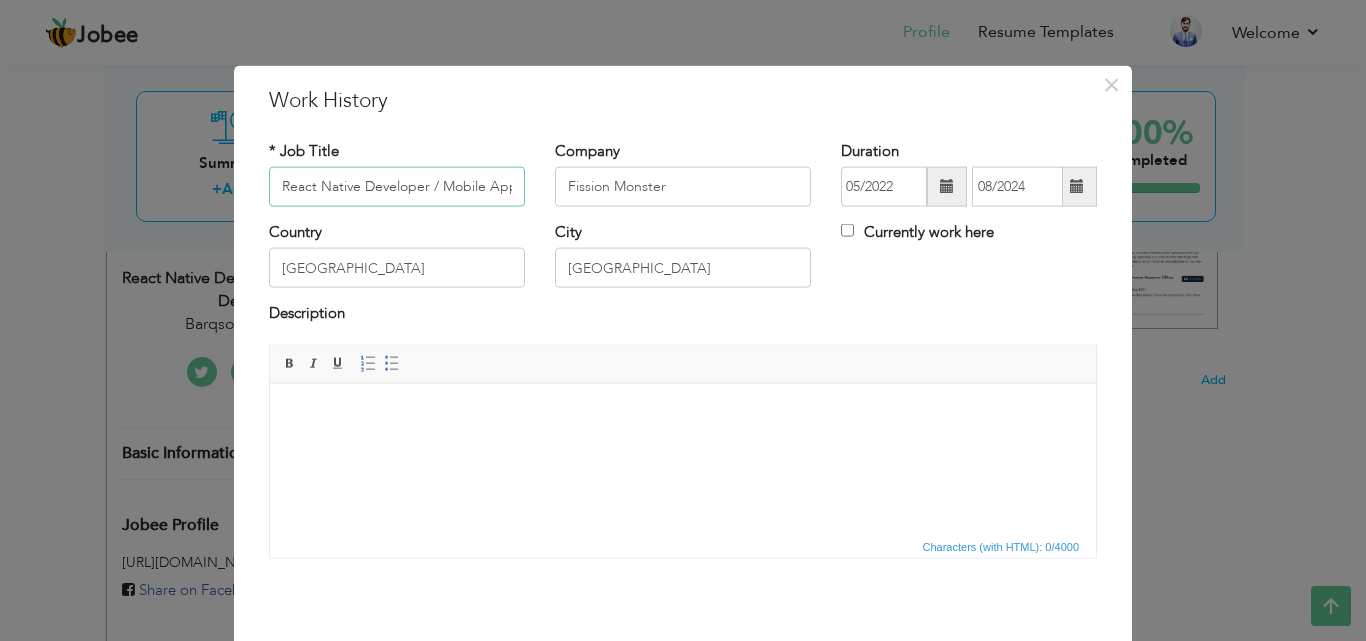 scroll, scrollTop: 0, scrollLeft: 73, axis: horizontal 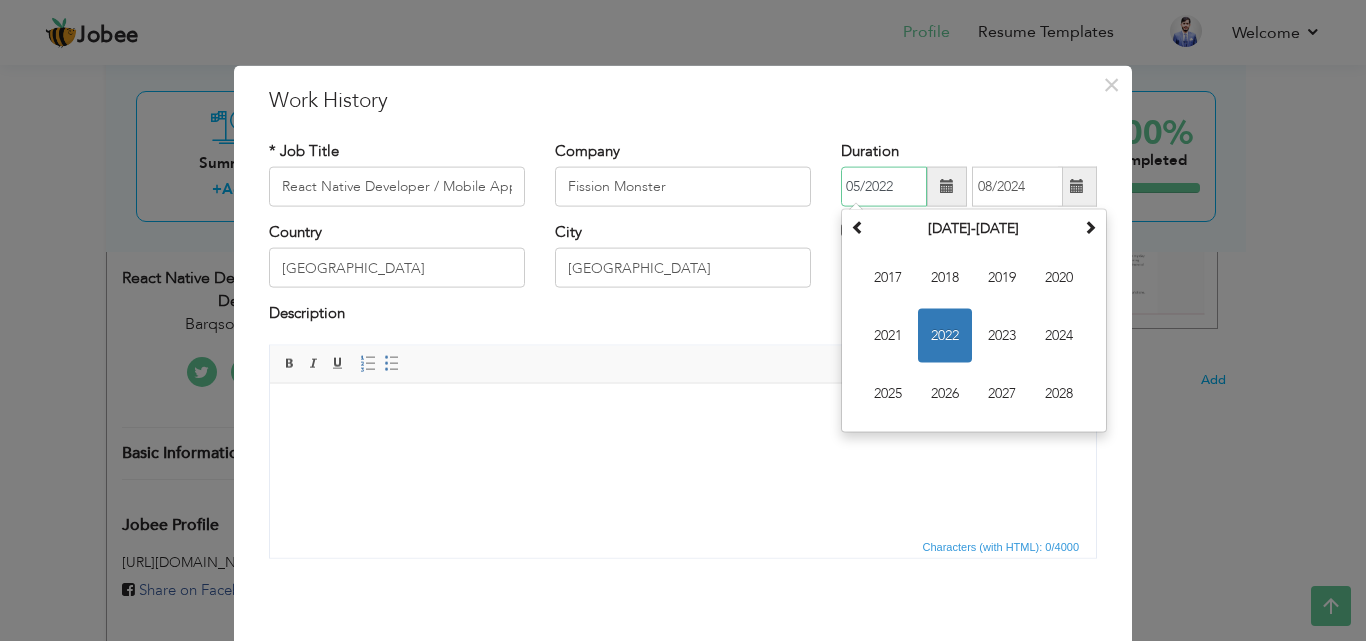 click on "05/2022" at bounding box center (884, 187) 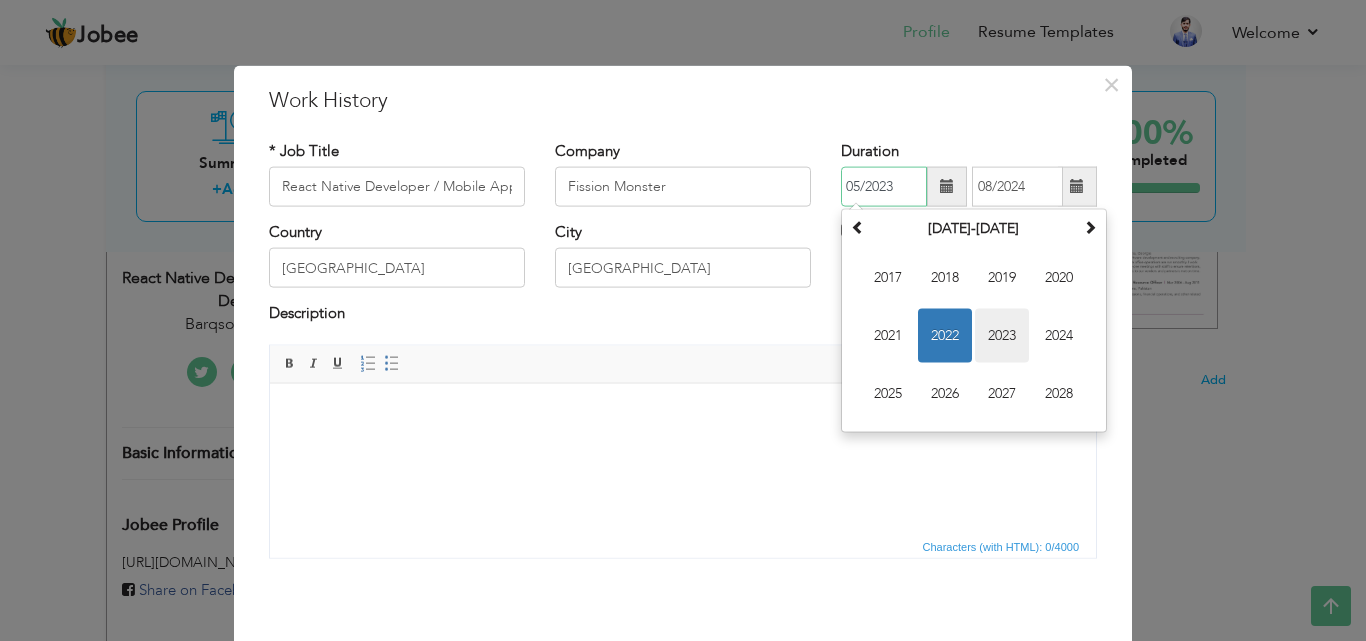 click on "2023" at bounding box center [1002, 336] 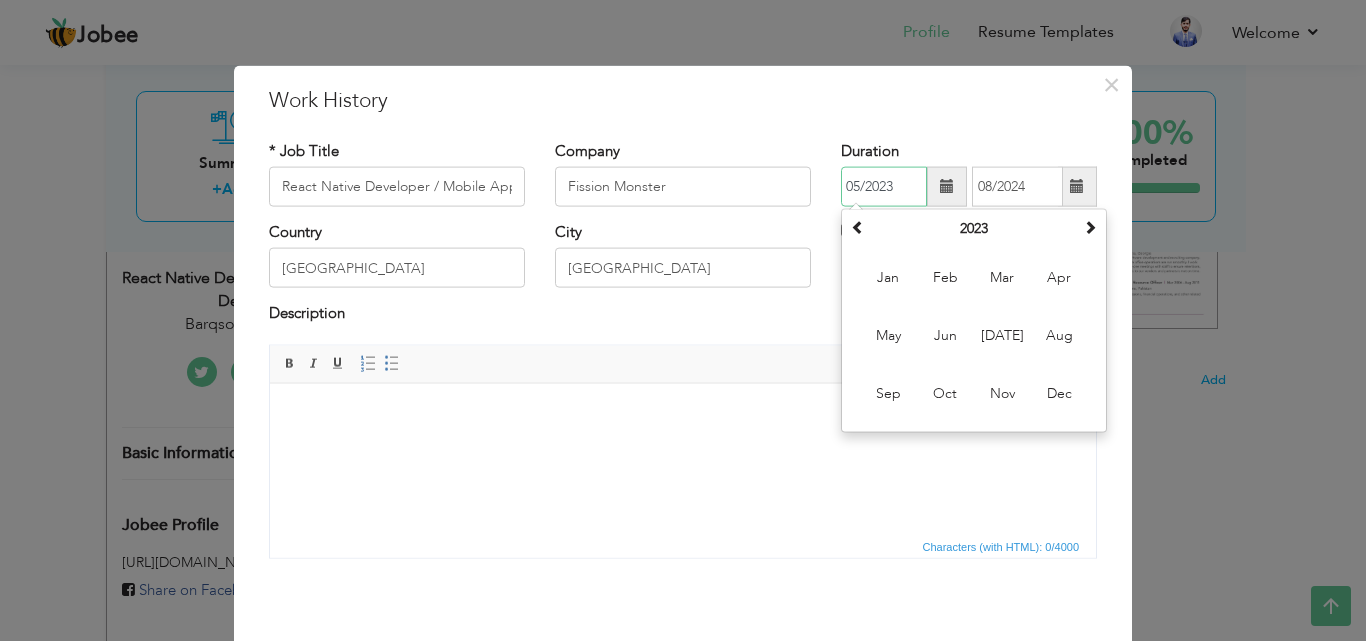 type on "05/2023" 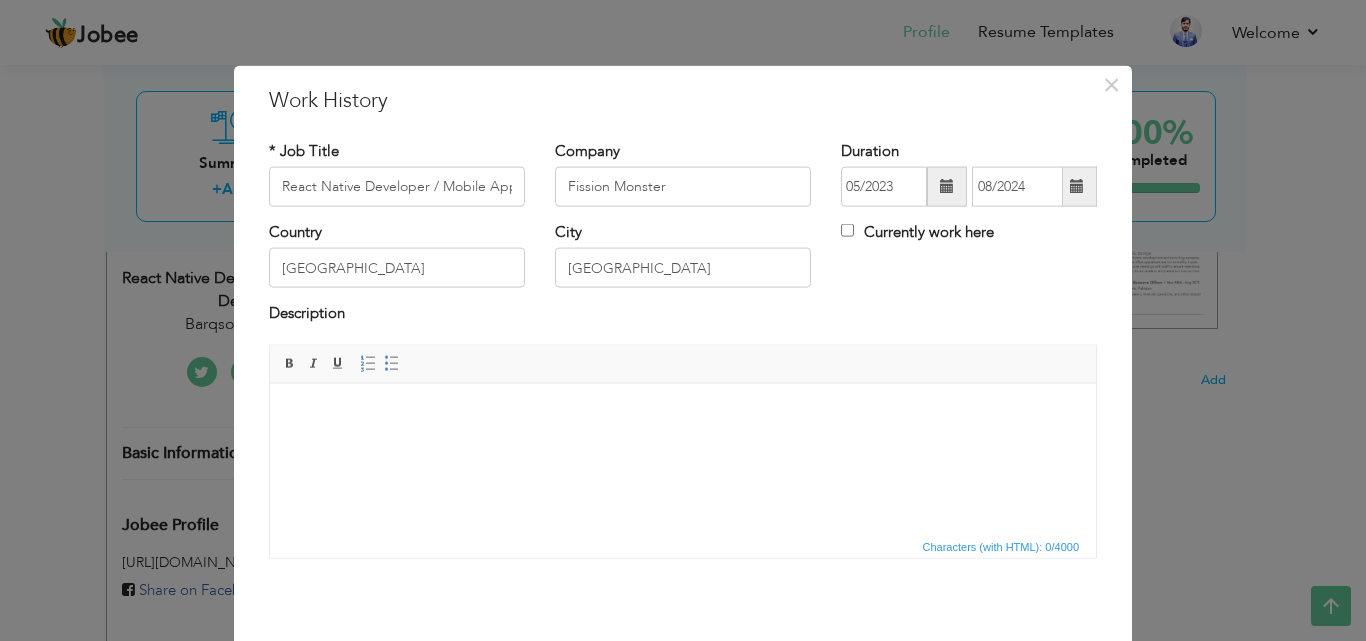 click on "×
Work History
* Job Title
React Native Developer / Mobile App Developer
Company
Fission Monster
Duration 05/2023 08/2024 Country City" at bounding box center [683, 392] 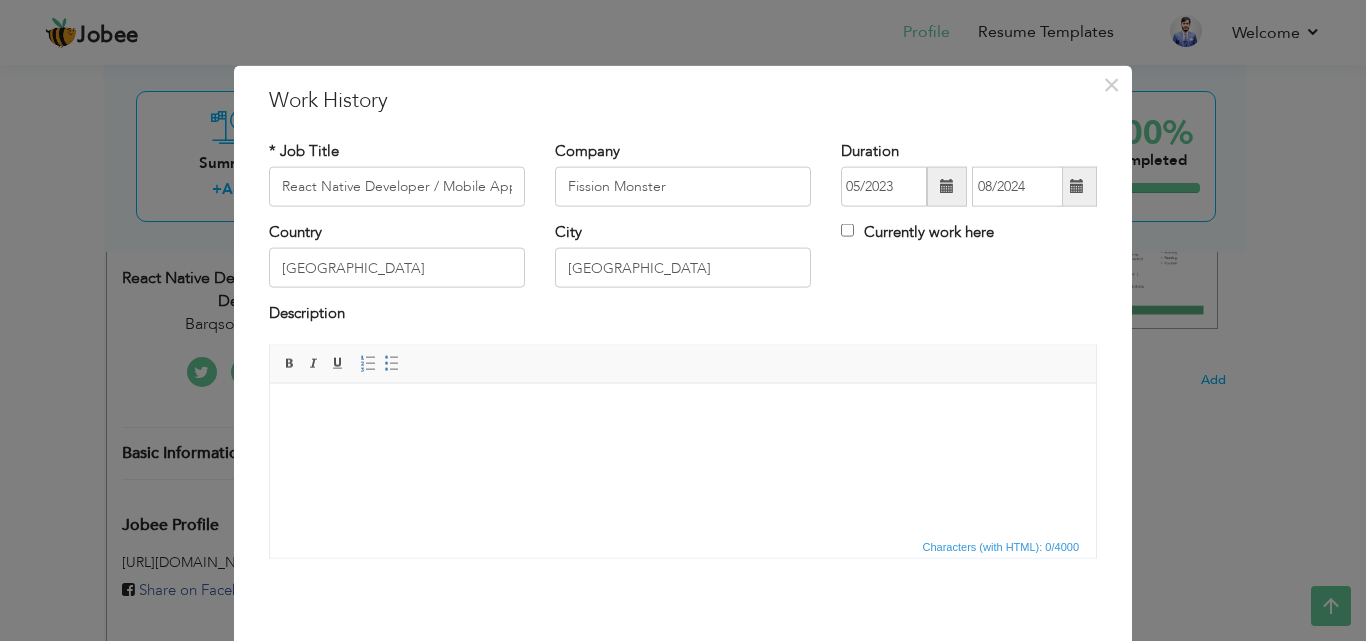 scroll, scrollTop: 79, scrollLeft: 0, axis: vertical 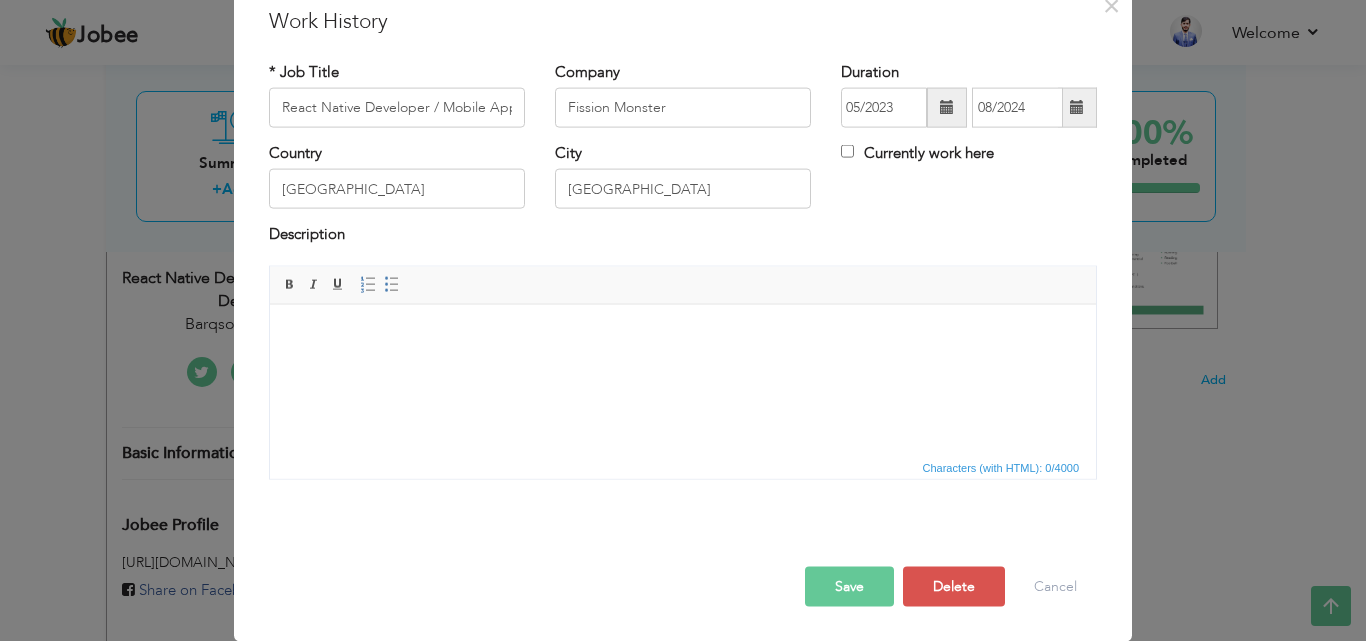 click on "Save" at bounding box center [849, 586] 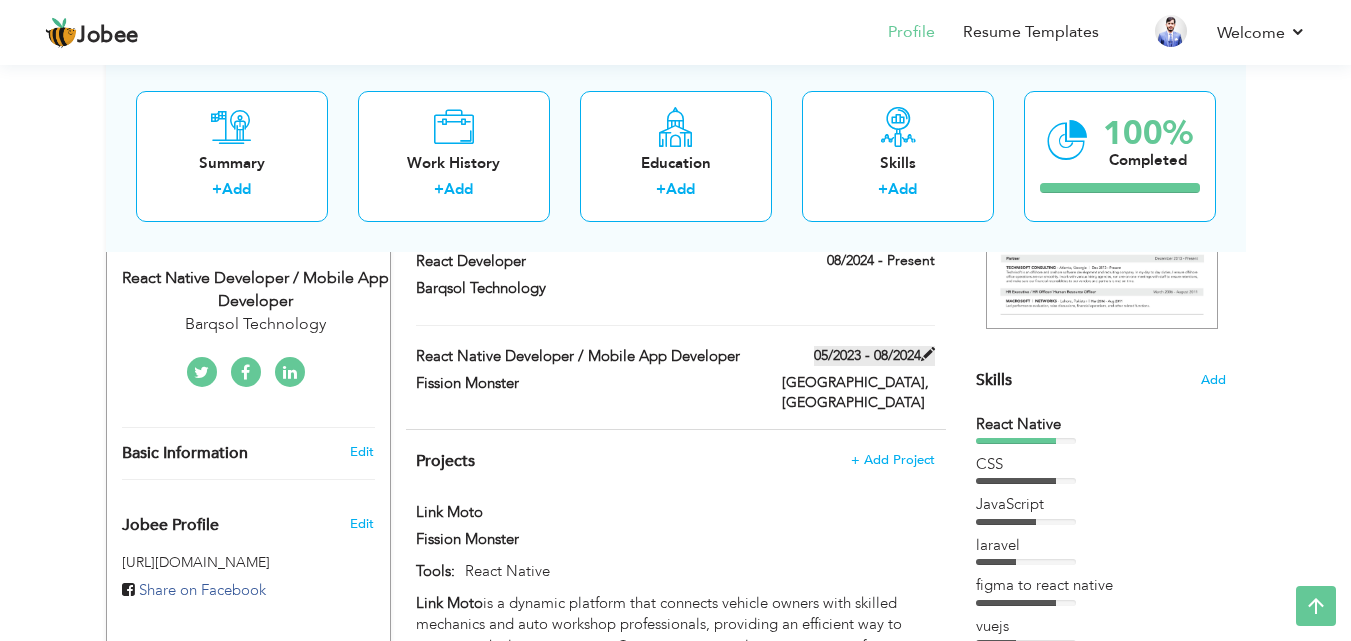 drag, startPoint x: 821, startPoint y: 361, endPoint x: 855, endPoint y: 361, distance: 34 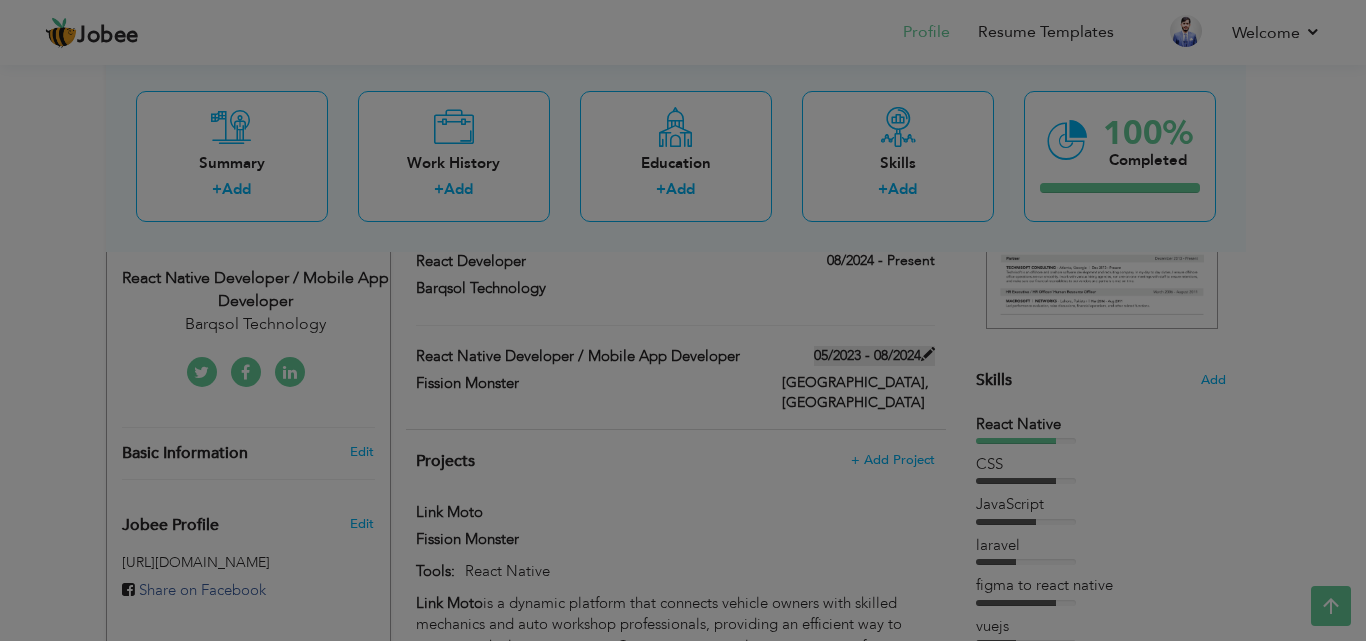 scroll, scrollTop: 0, scrollLeft: 0, axis: both 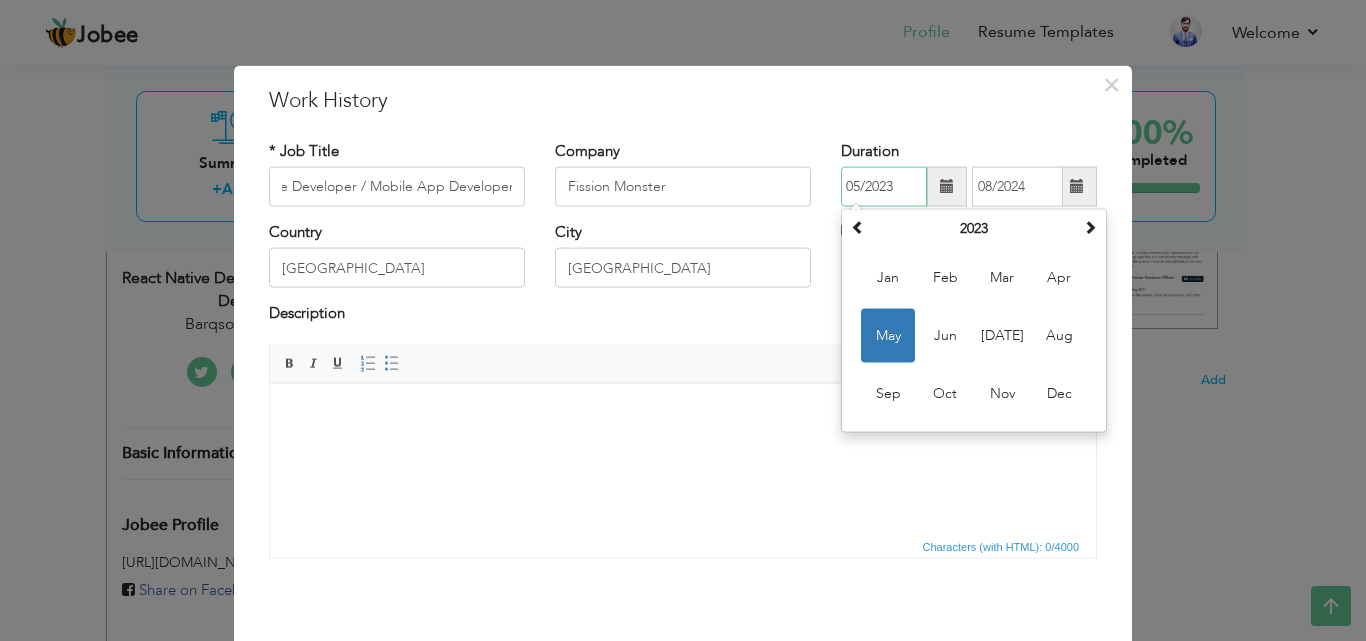 click on "05/2023" at bounding box center [884, 187] 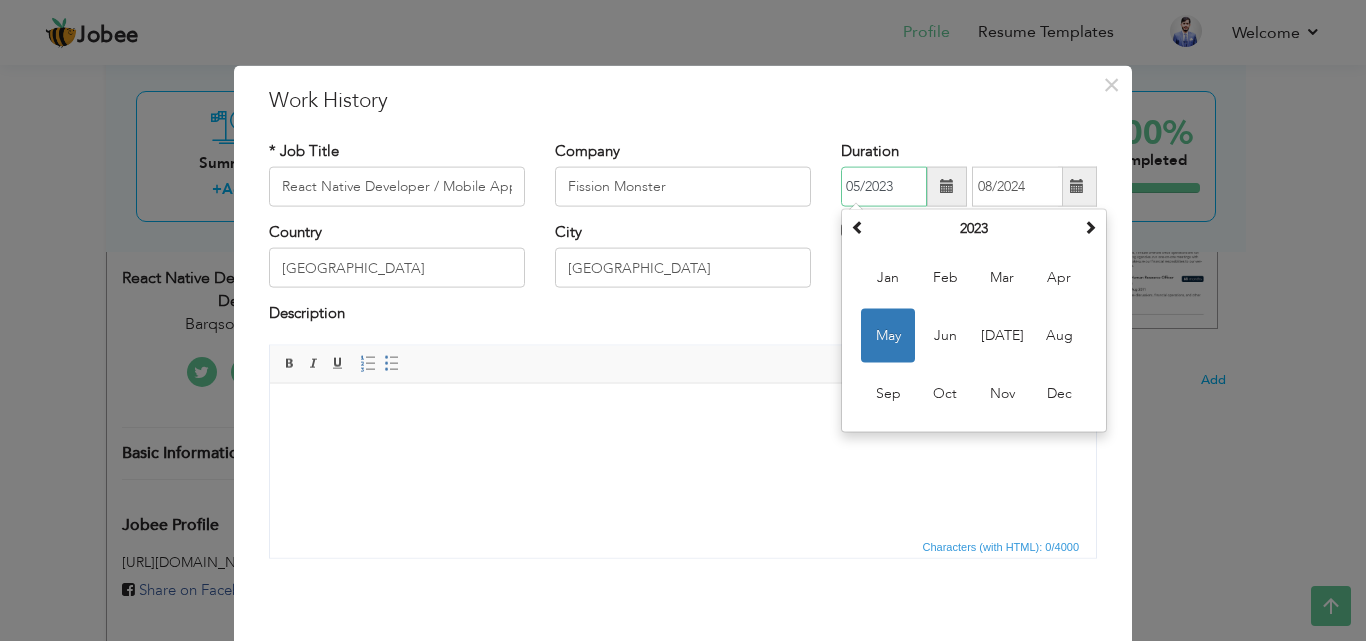 click on "05/2023" at bounding box center (884, 187) 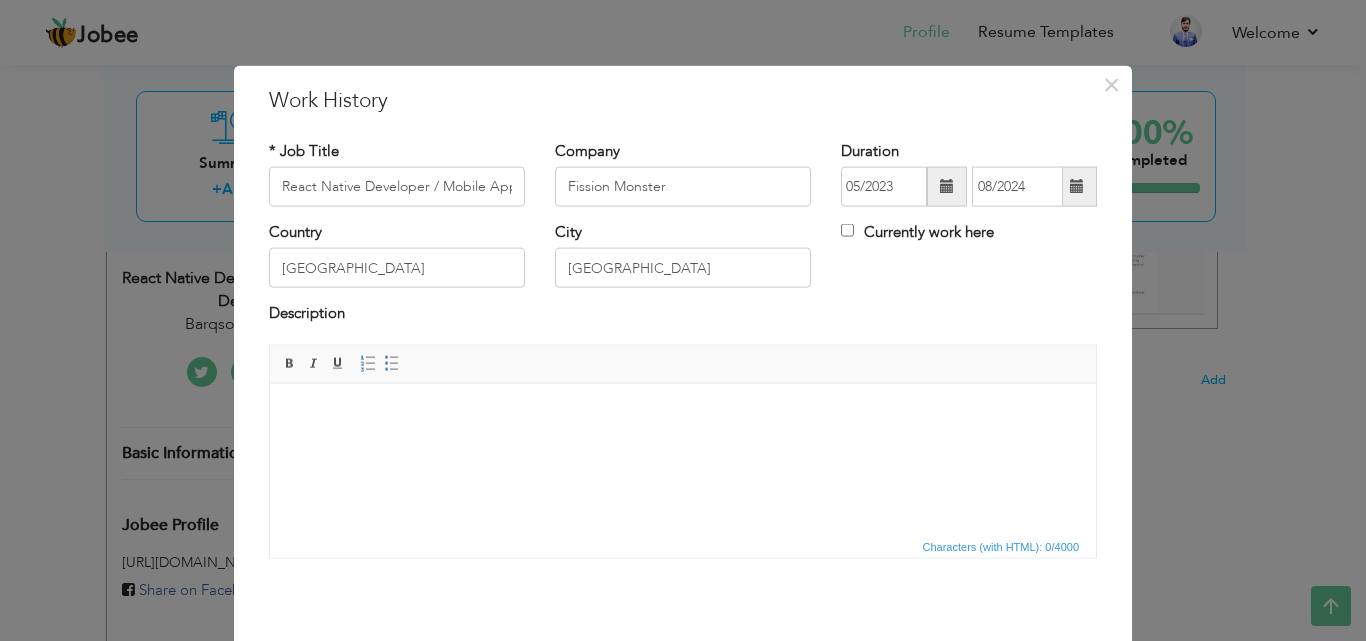 click at bounding box center (683, 413) 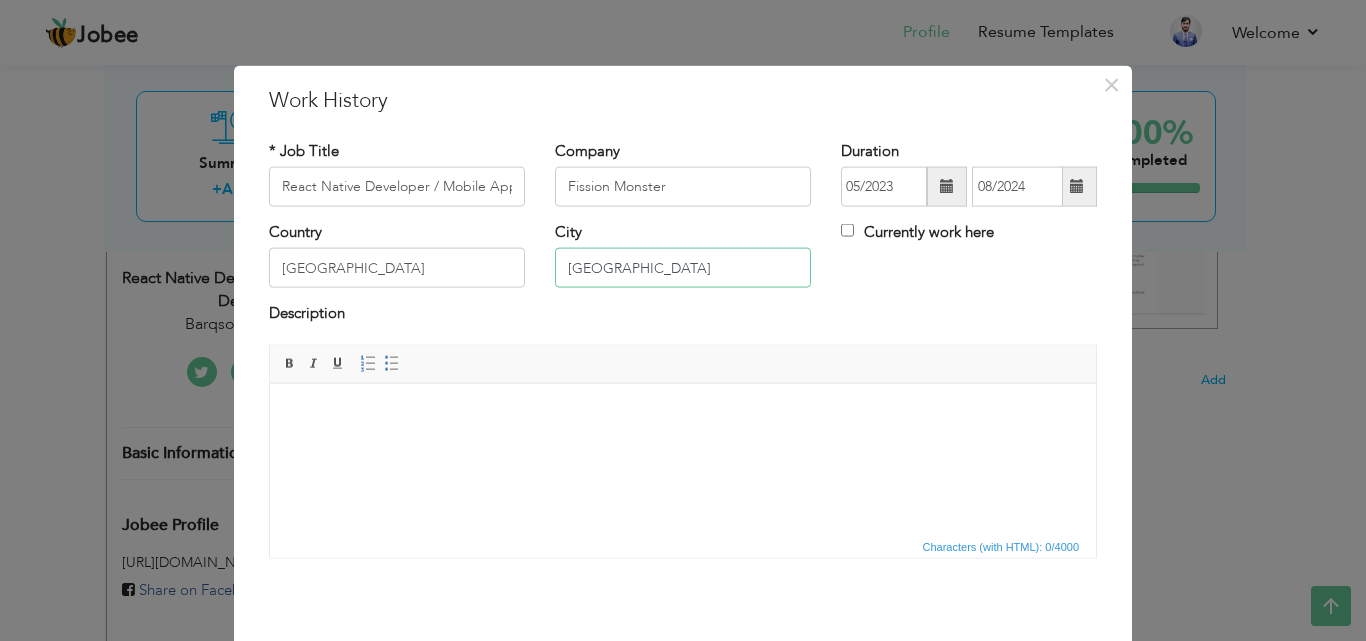 click on "[GEOGRAPHIC_DATA]" at bounding box center [683, 268] 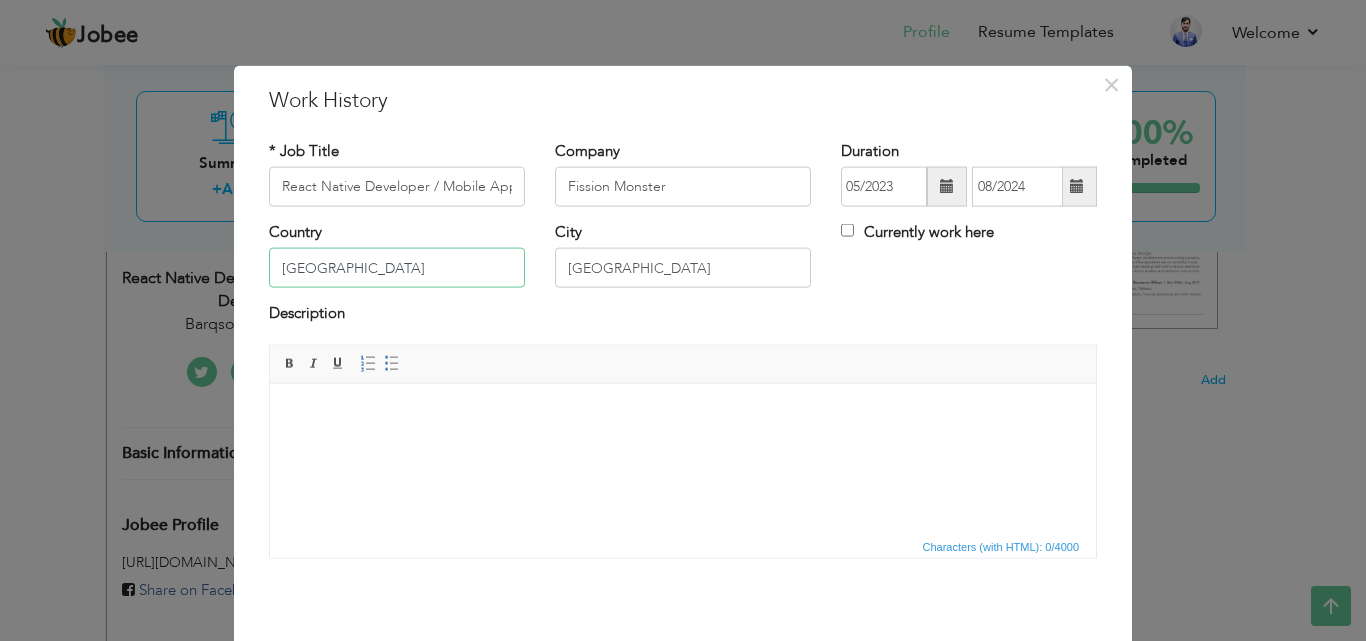 click on "[GEOGRAPHIC_DATA]" at bounding box center [397, 268] 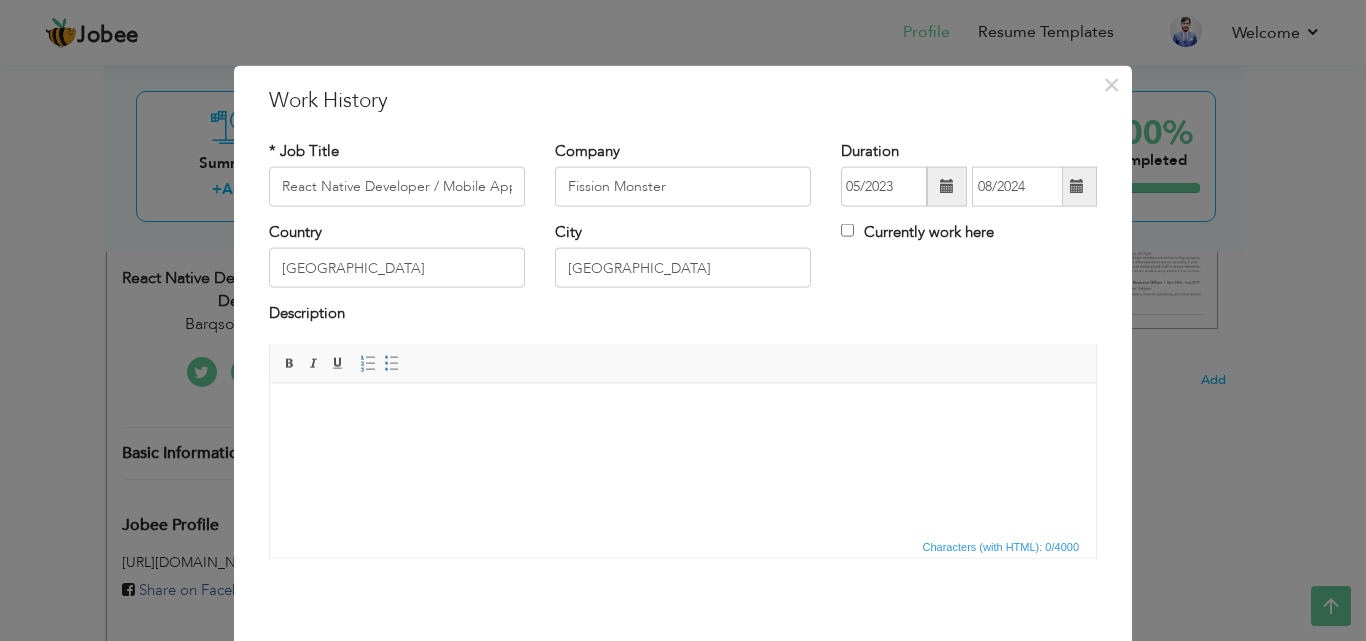 click on "Description" at bounding box center (683, 316) 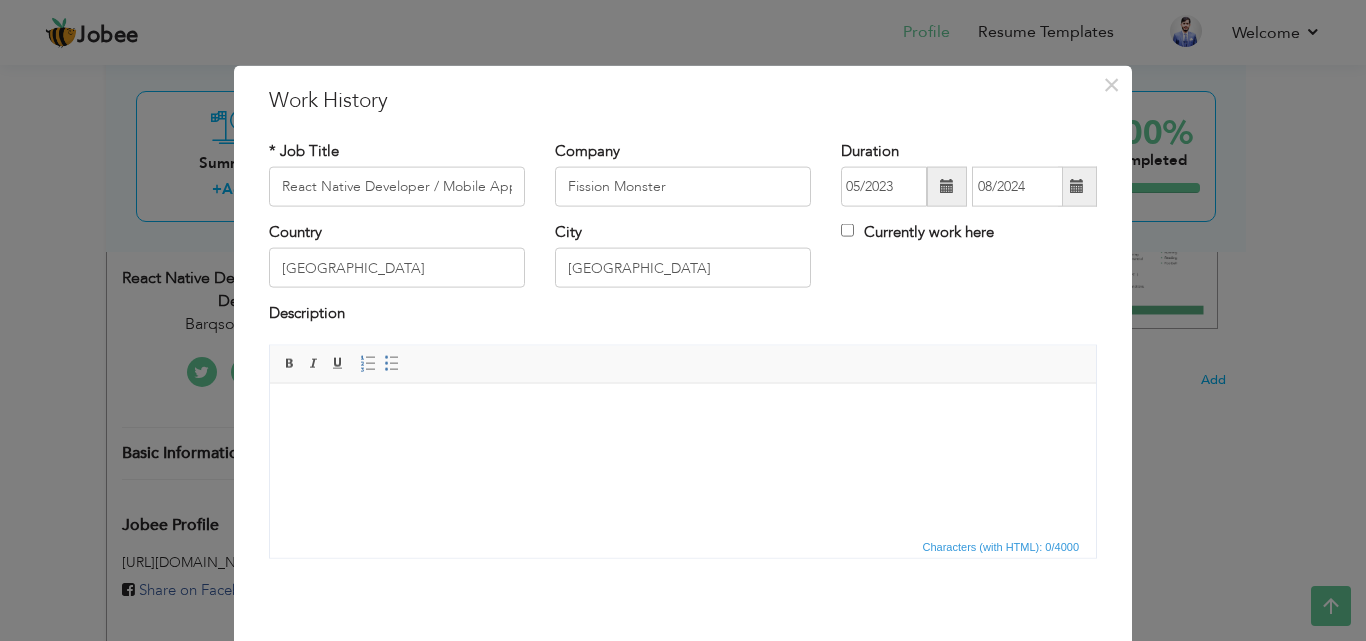 click on "Description" at bounding box center [683, 316] 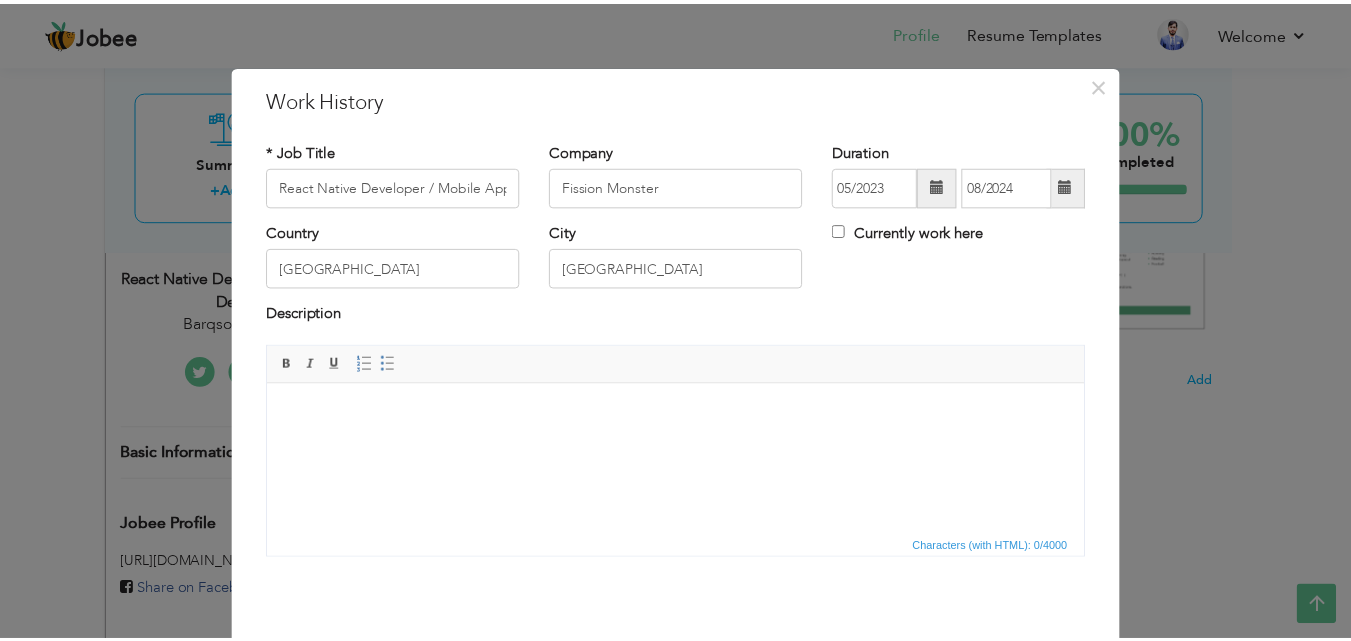 scroll, scrollTop: 79, scrollLeft: 0, axis: vertical 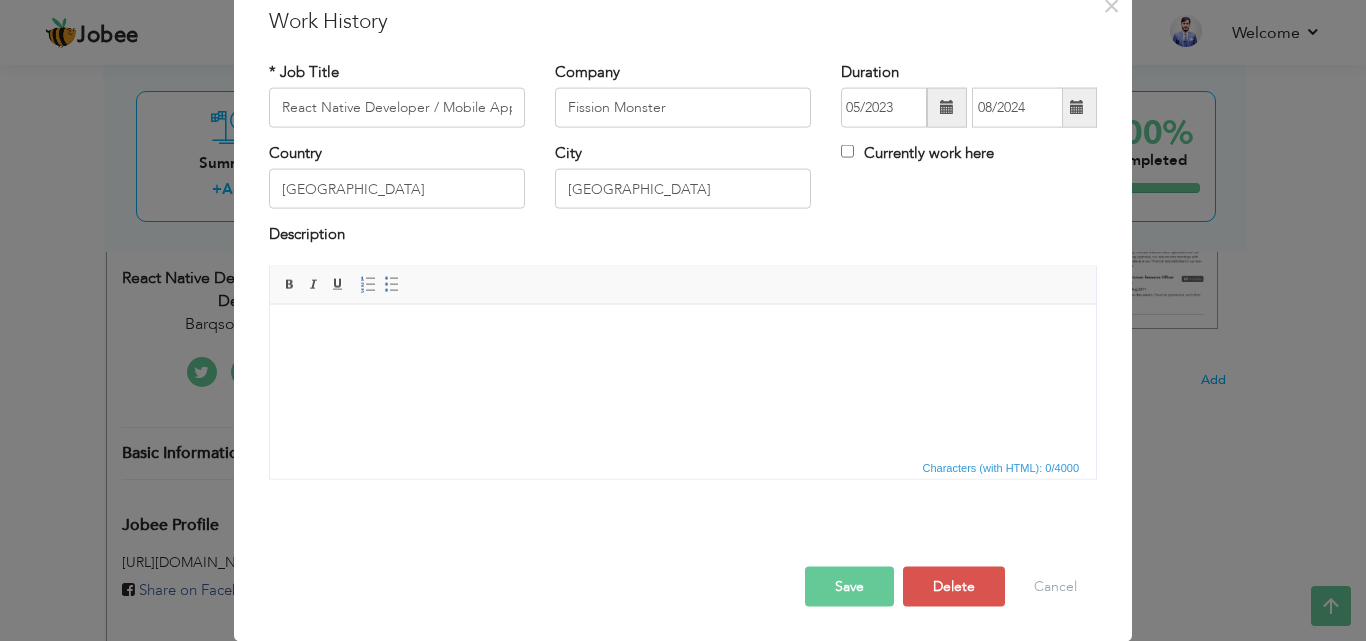 click on "Save" at bounding box center [849, 586] 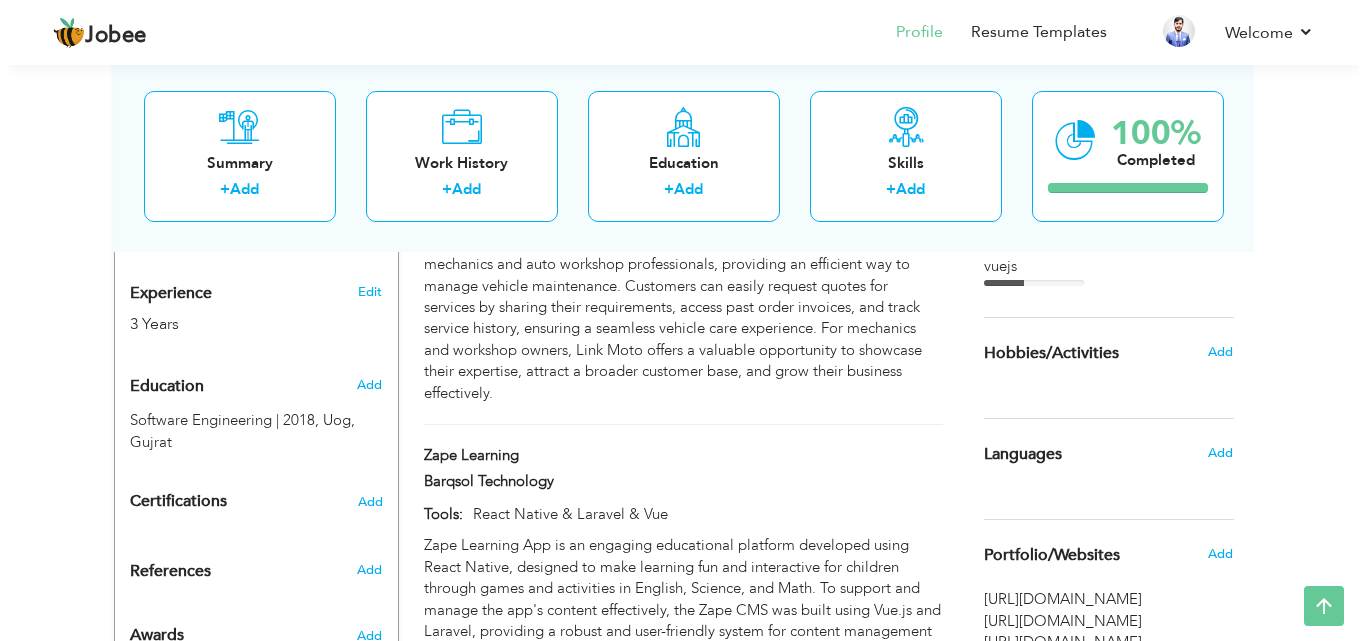 scroll, scrollTop: 759, scrollLeft: 0, axis: vertical 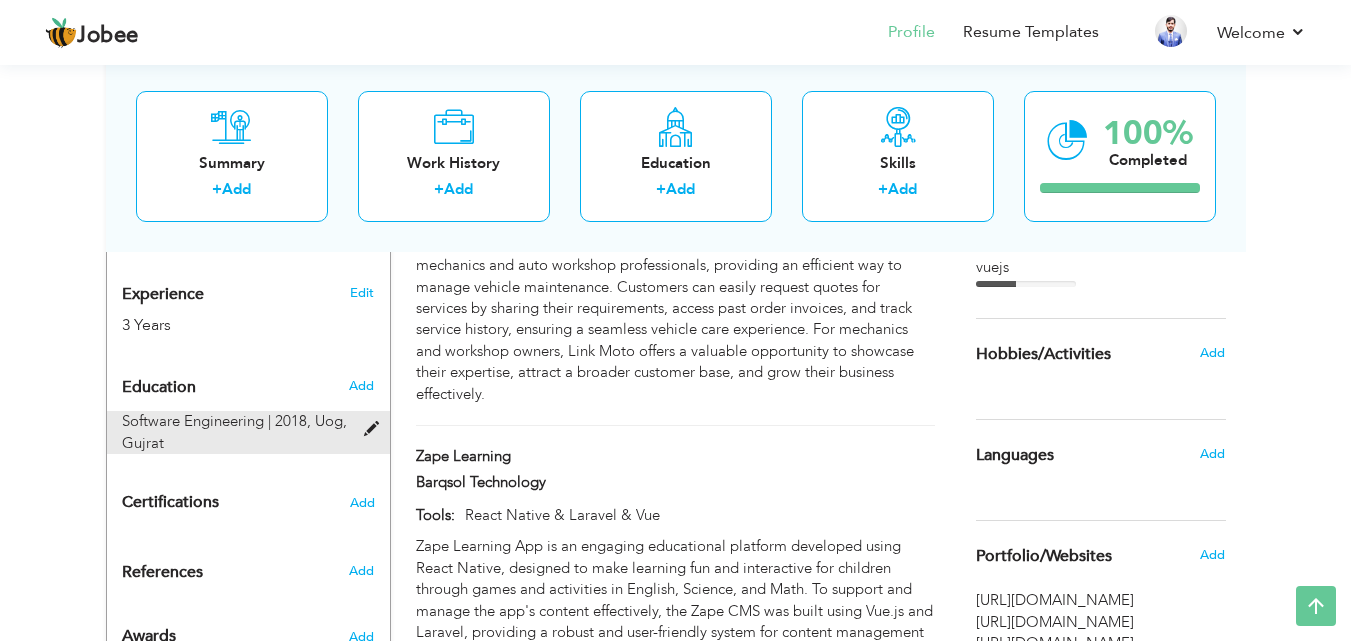 click on "Software Engineering   |  2018," at bounding box center [216, 421] 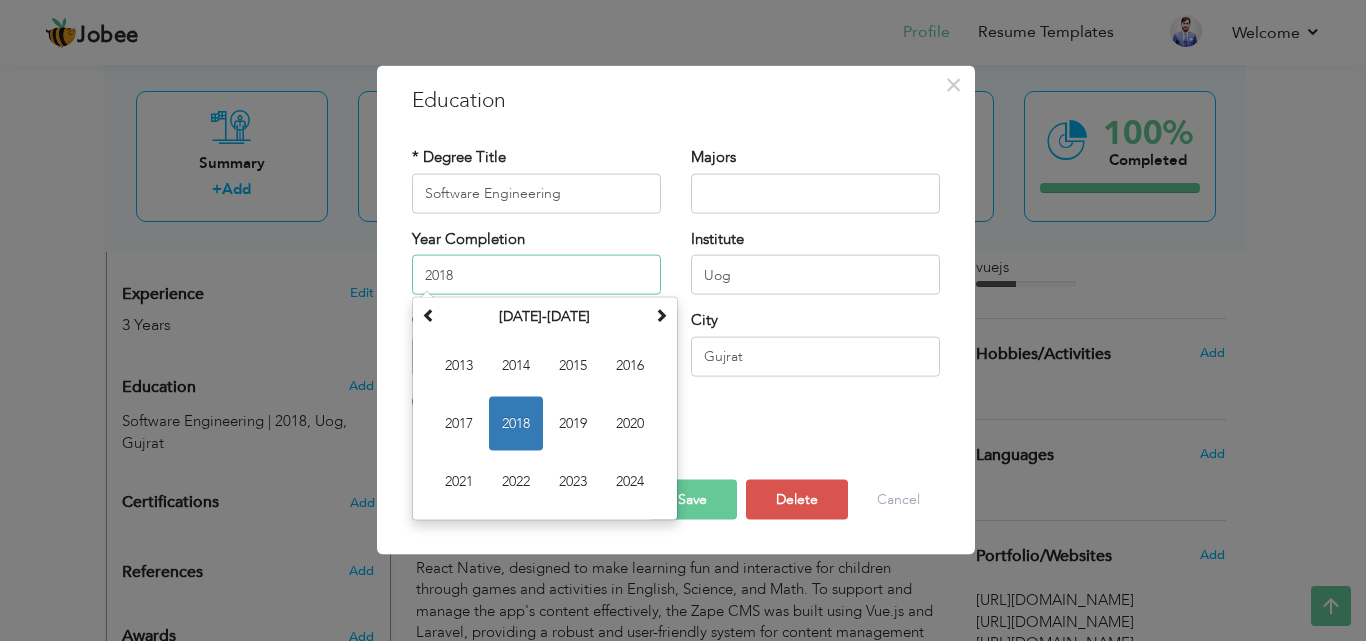 click on "2018" at bounding box center (536, 275) 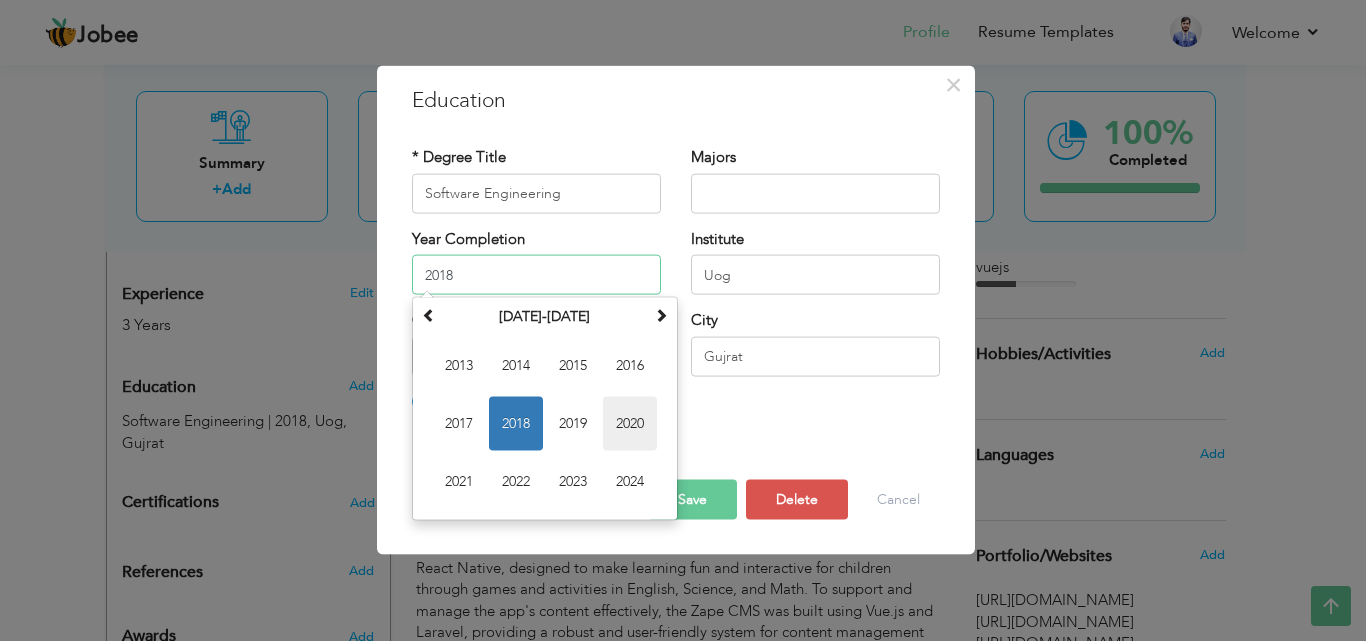 click on "2020" at bounding box center [630, 424] 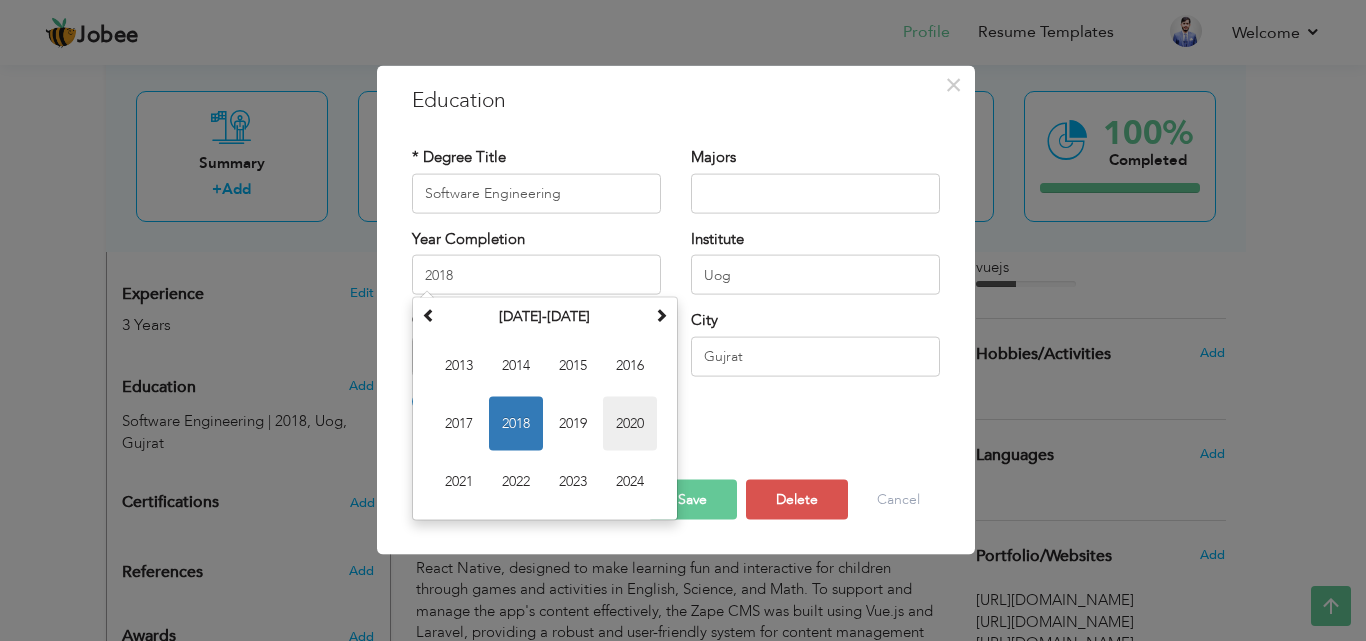 type on "2020" 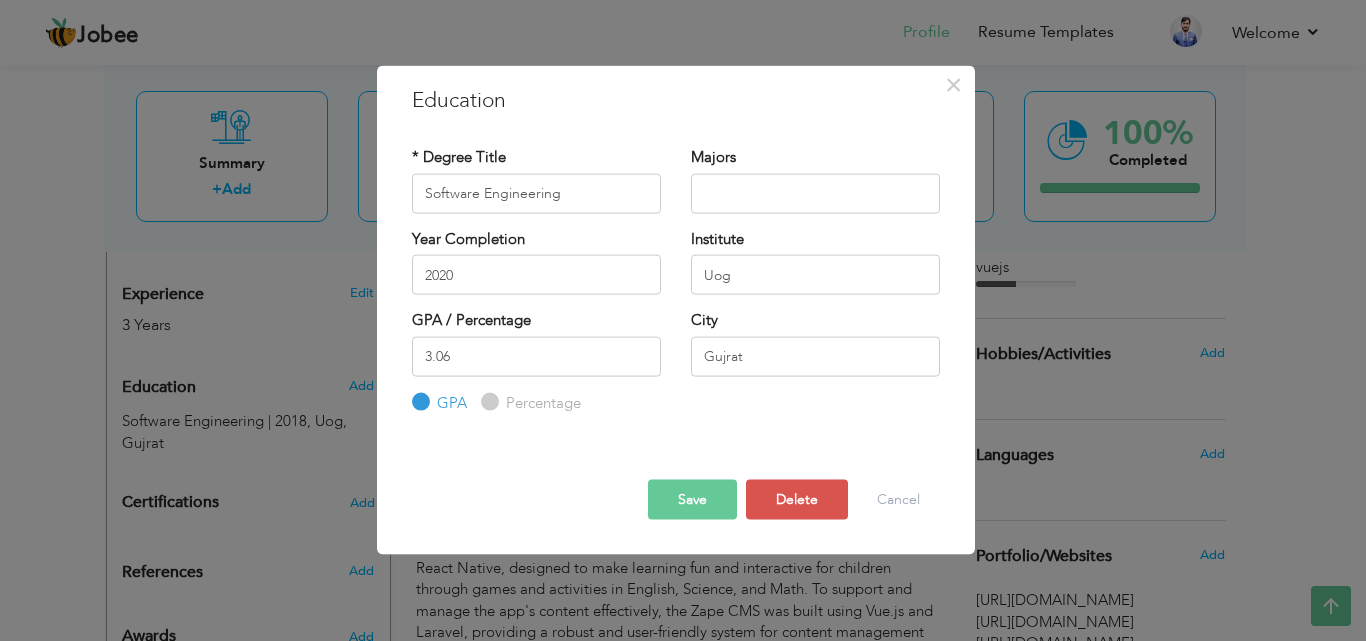 click on "Save" at bounding box center (692, 500) 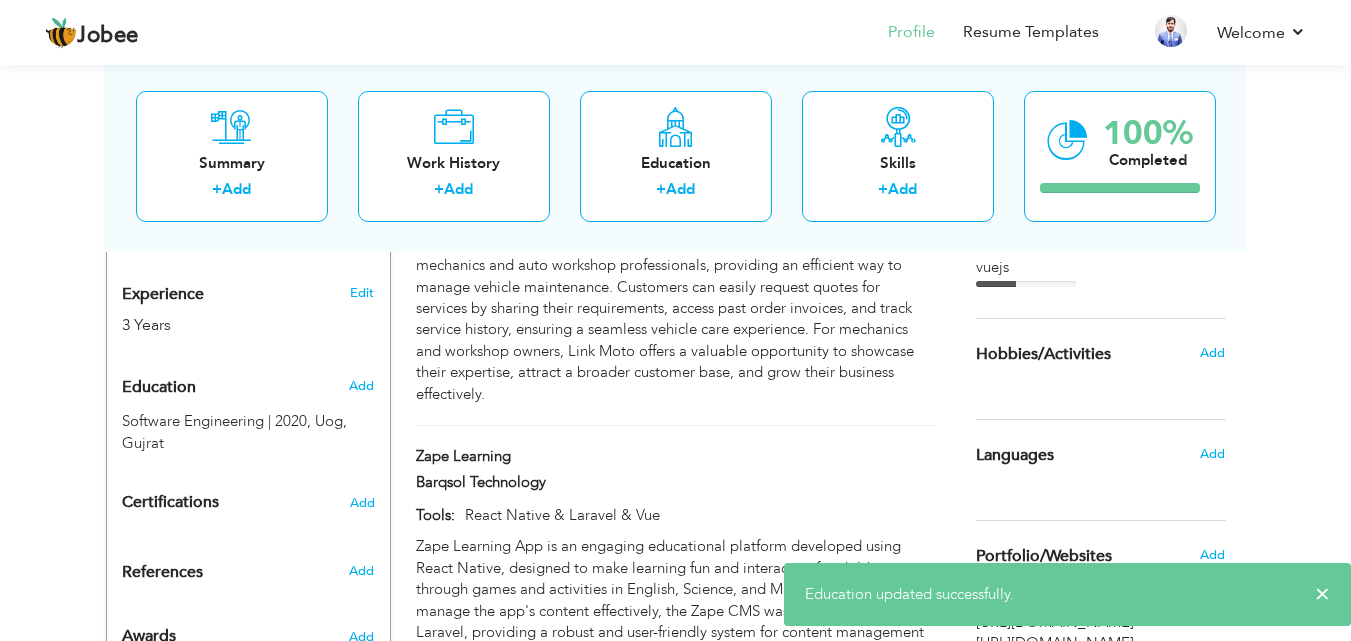 click on "3 Years" at bounding box center (225, 325) 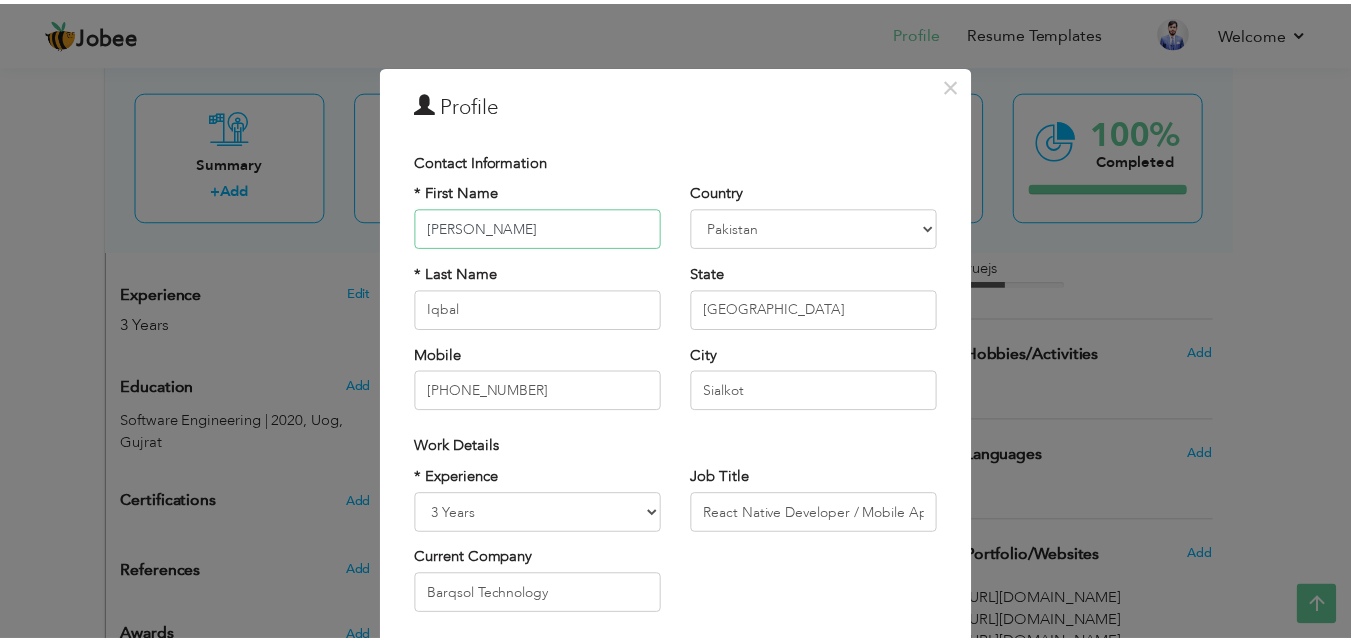 scroll, scrollTop: 261, scrollLeft: 0, axis: vertical 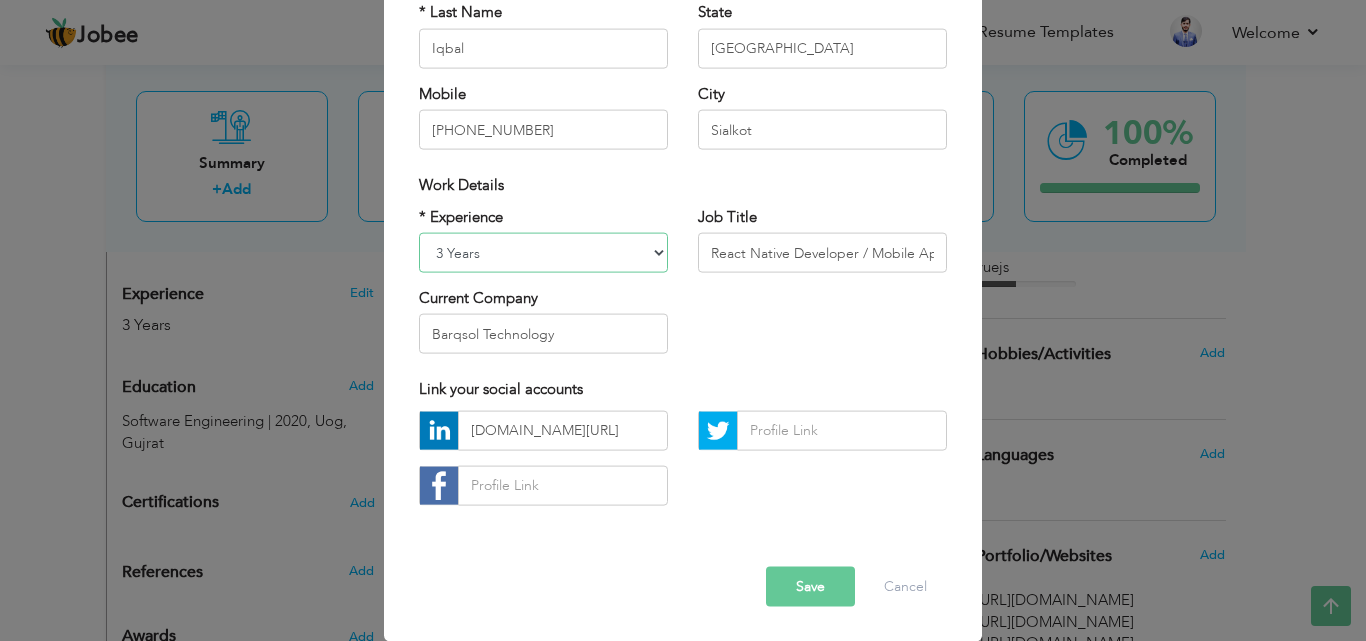 click on "Entry Level Less than 1 Year 1 Year 2 Years 3 Years 4 Years 5 Years 6 Years 7 Years 8 Years 9 Years 10 Years 11 Years 12 Years 13 Years 14 Years 15 Years 16 Years 17 Years 18 Years 19 Years 20 Years 21 Years 22 Years 23 Years 24 Years 25 Years 26 Years 27 Years 28 Years 29 Years 30 Years 31 Years 32 Years 33 Years 34 Years 35 Years More than 35 Years" at bounding box center [543, 253] 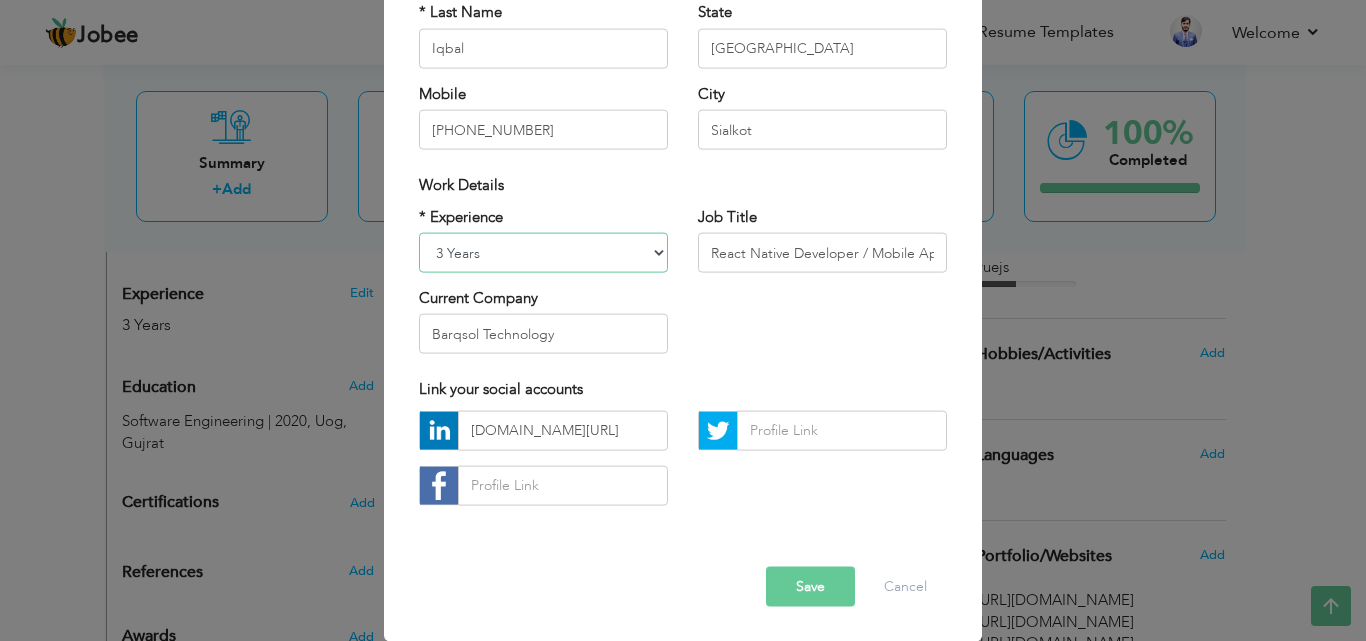 select on "number:4" 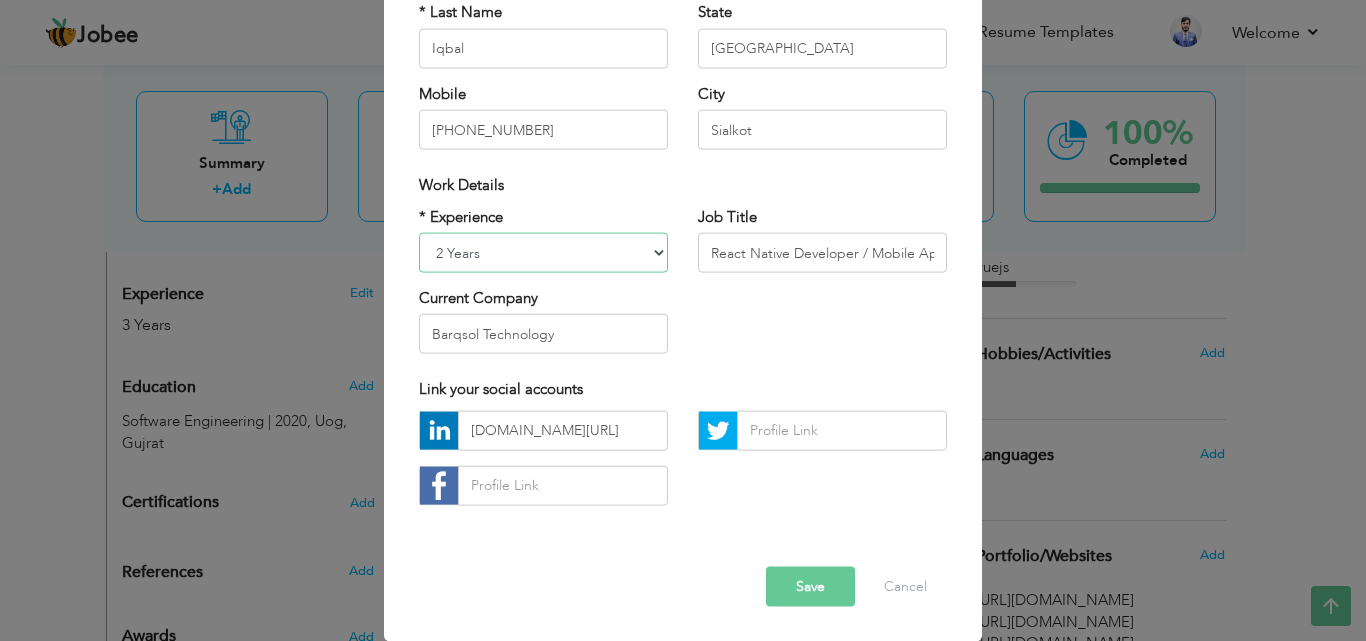 click on "Entry Level Less than 1 Year 1 Year 2 Years 3 Years 4 Years 5 Years 6 Years 7 Years 8 Years 9 Years 10 Years 11 Years 12 Years 13 Years 14 Years 15 Years 16 Years 17 Years 18 Years 19 Years 20 Years 21 Years 22 Years 23 Years 24 Years 25 Years 26 Years 27 Years 28 Years 29 Years 30 Years 31 Years 32 Years 33 Years 34 Years 35 Years More than 35 Years" at bounding box center [543, 253] 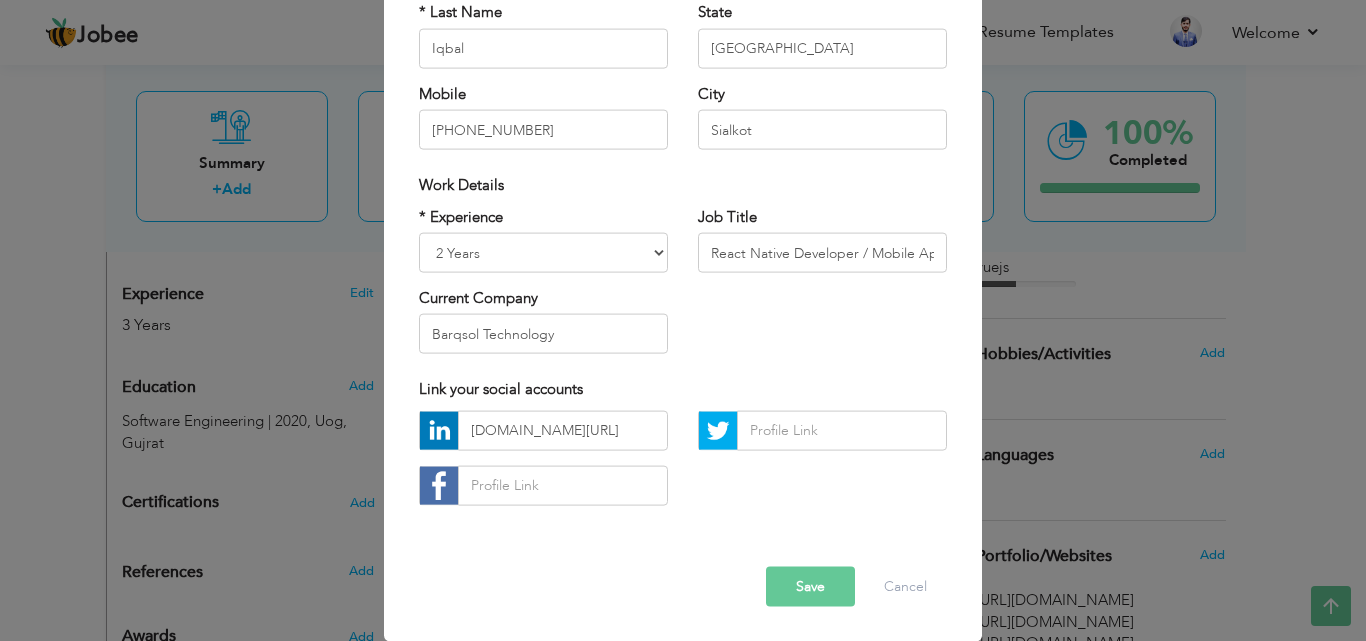 click on "Save" at bounding box center [810, 586] 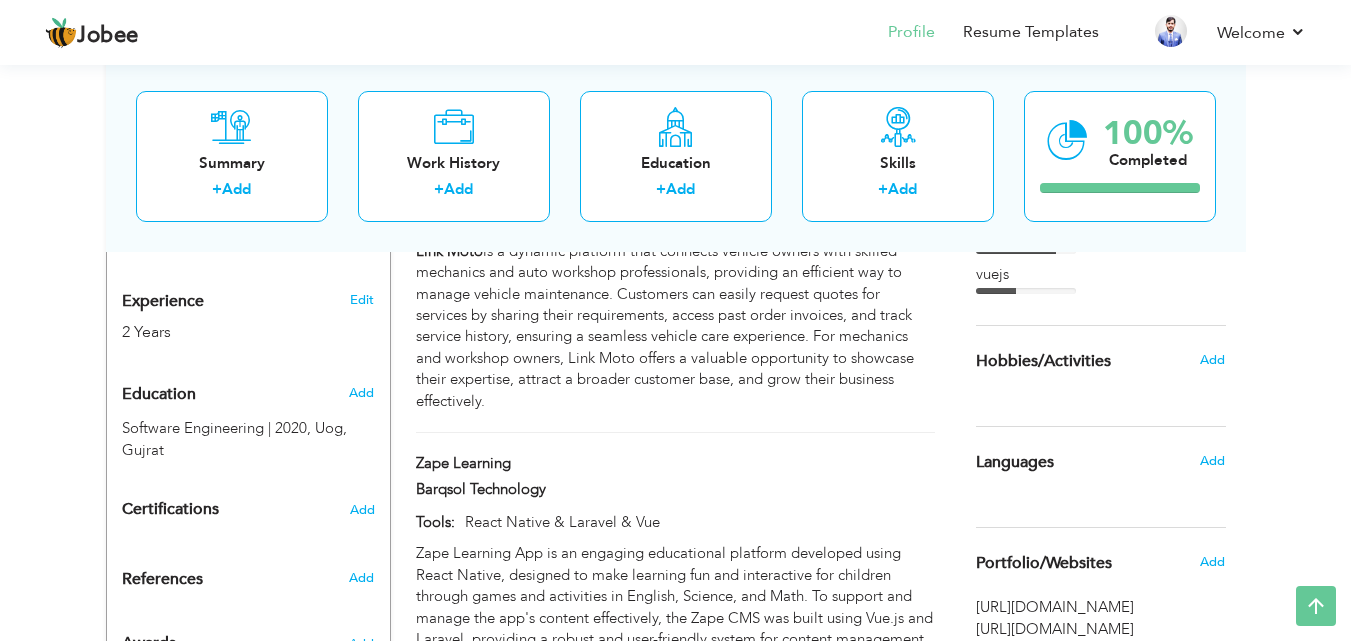 scroll, scrollTop: 778, scrollLeft: 0, axis: vertical 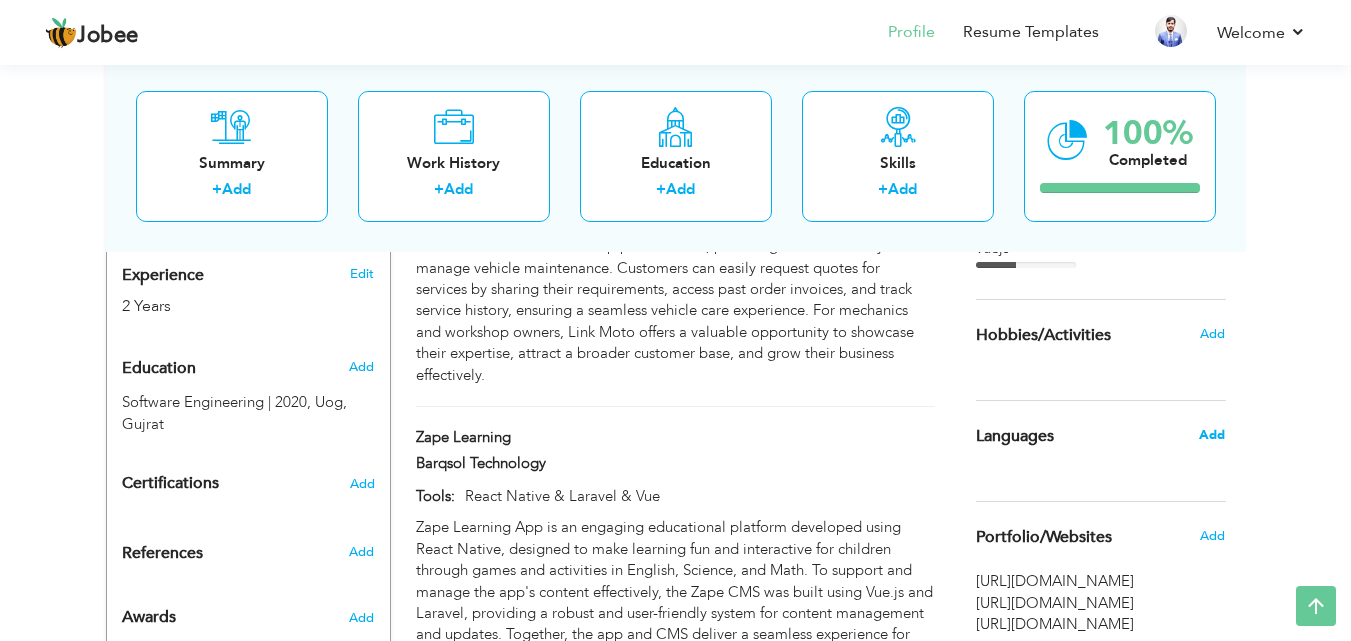 click on "Add" at bounding box center [1212, 435] 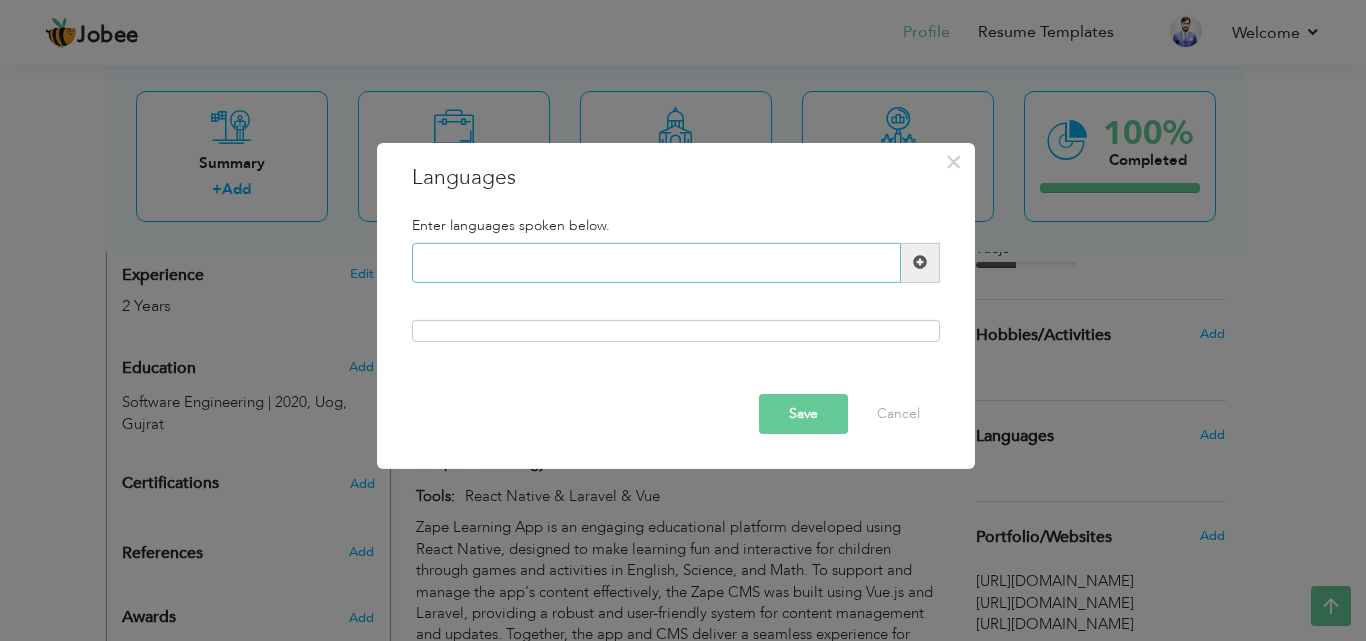 click at bounding box center [656, 263] 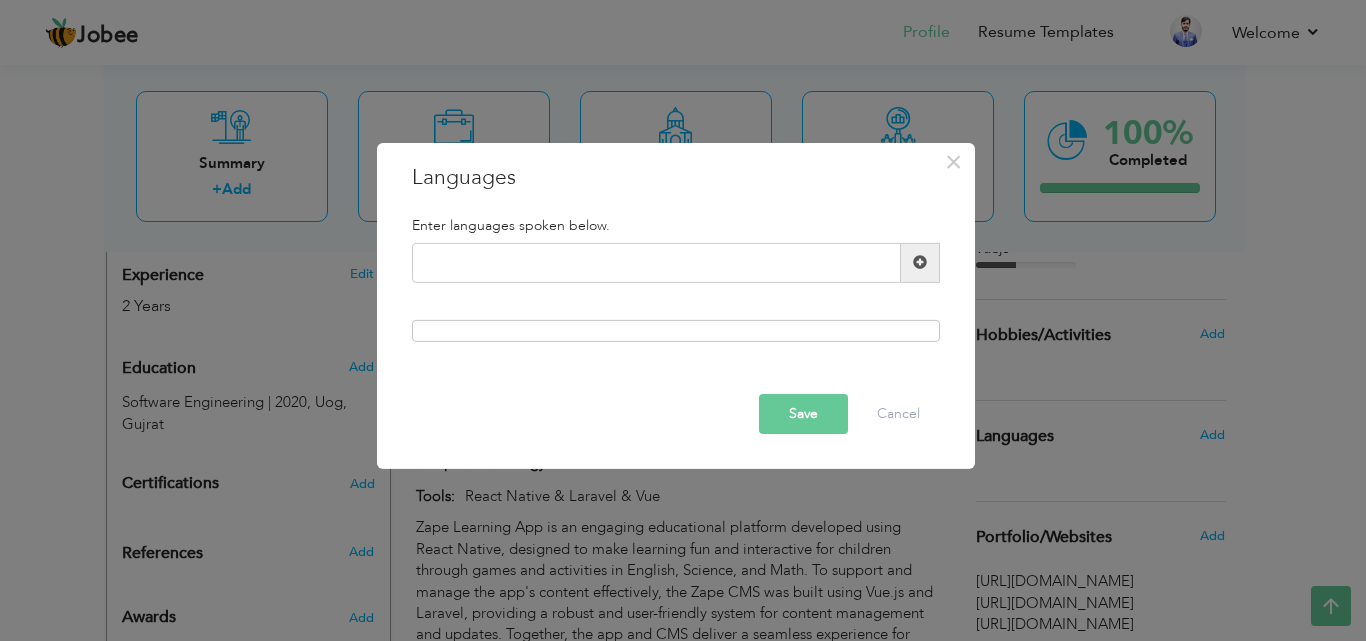 click at bounding box center (676, 331) 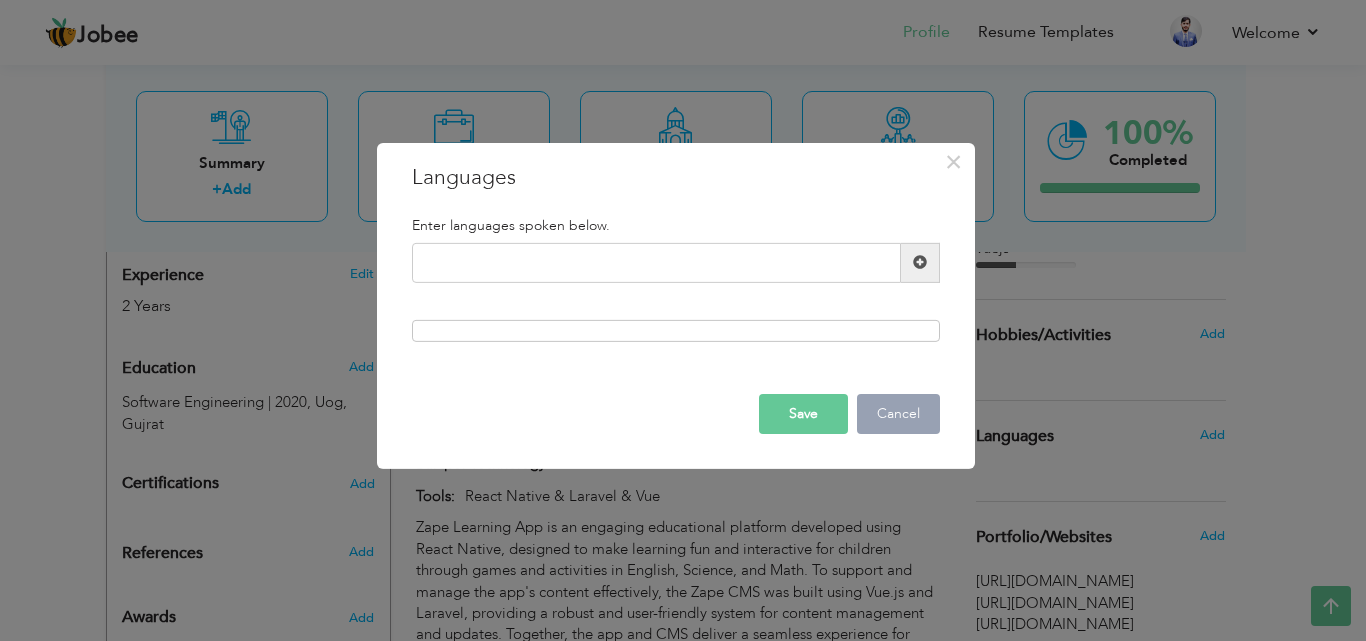 click on "Cancel" at bounding box center [898, 414] 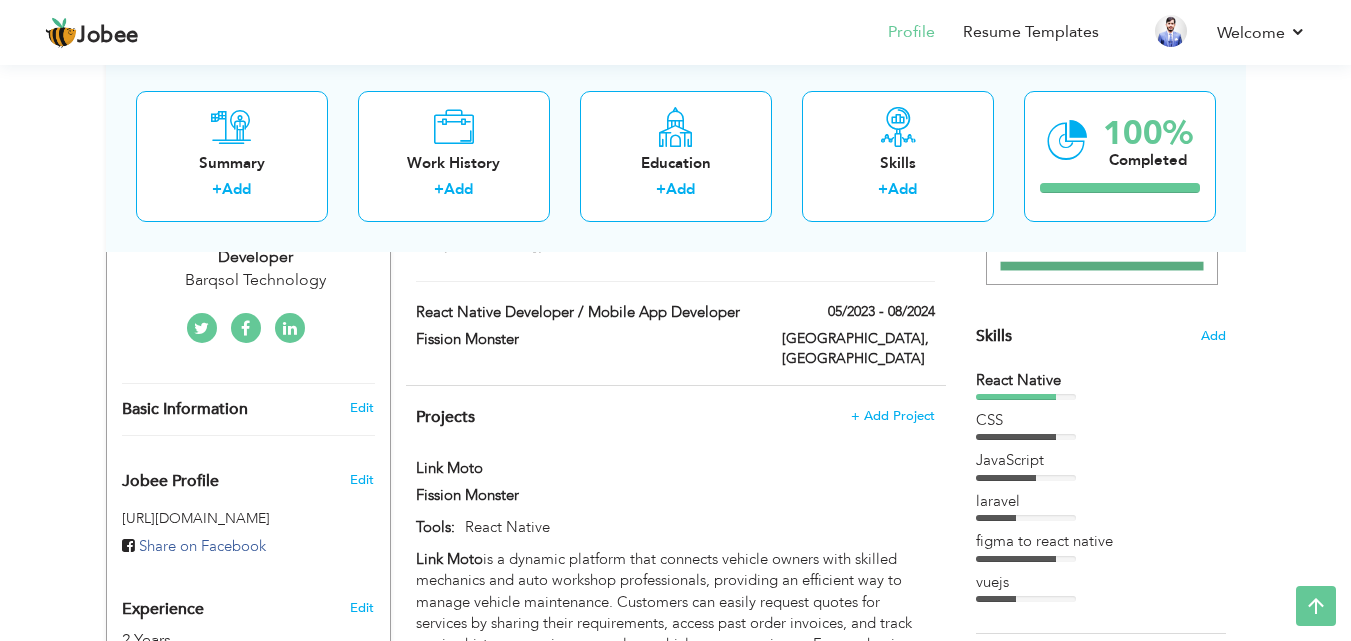 scroll, scrollTop: 756, scrollLeft: 0, axis: vertical 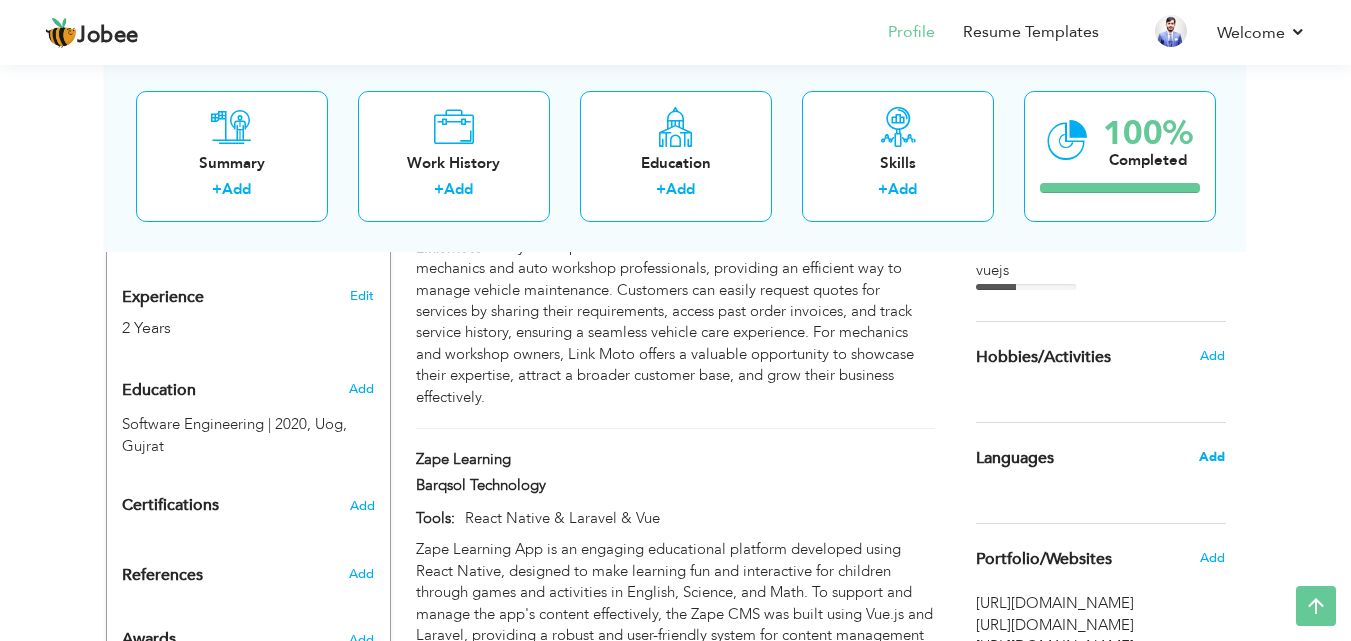 click on "Add" at bounding box center [1212, 457] 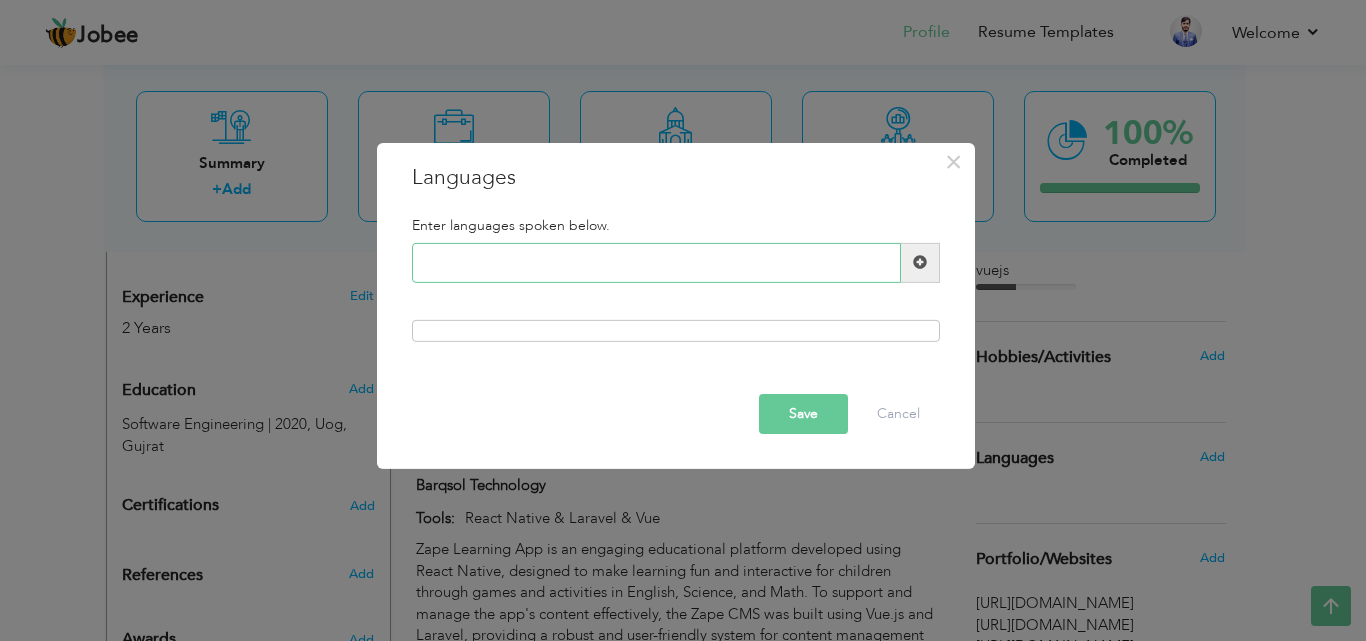 click at bounding box center [656, 263] 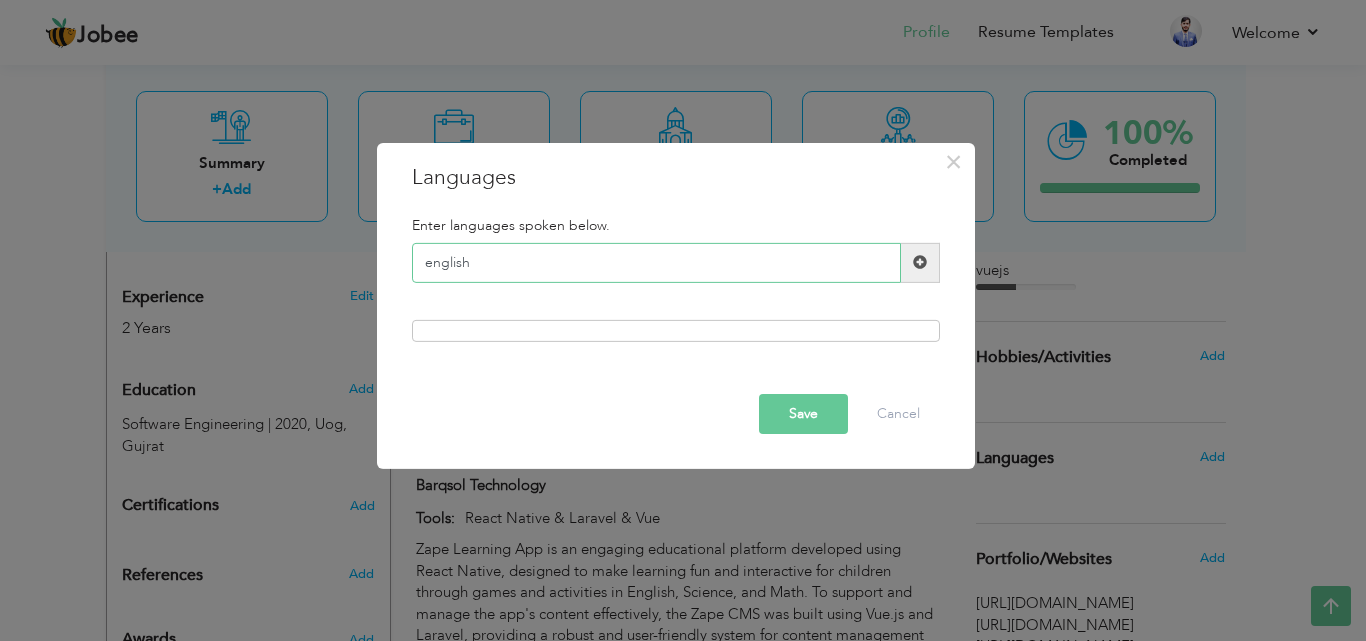 type on "english" 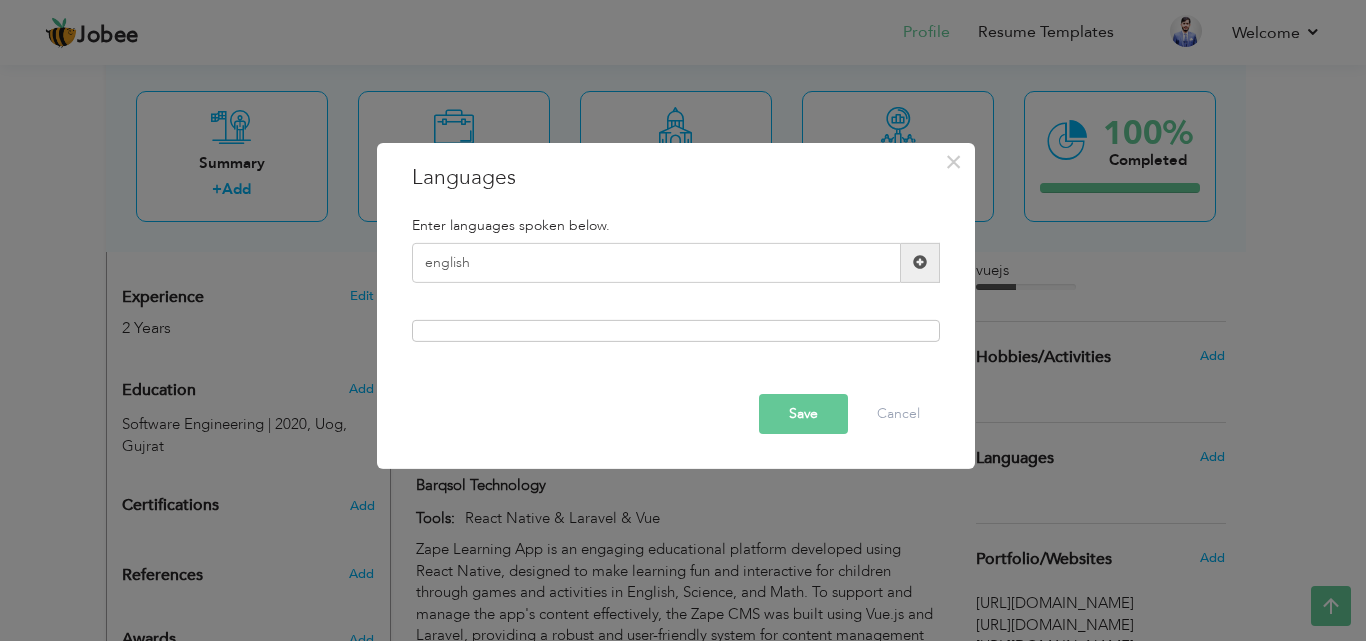 click at bounding box center (920, 263) 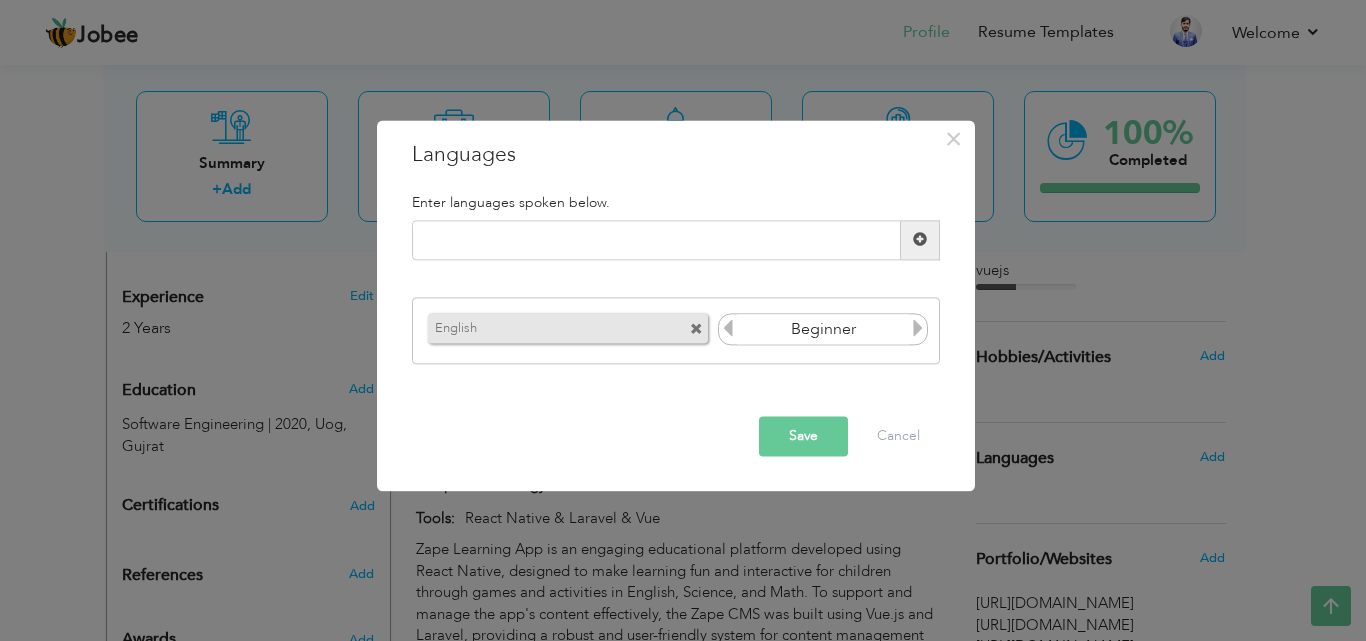 click at bounding box center [918, 329] 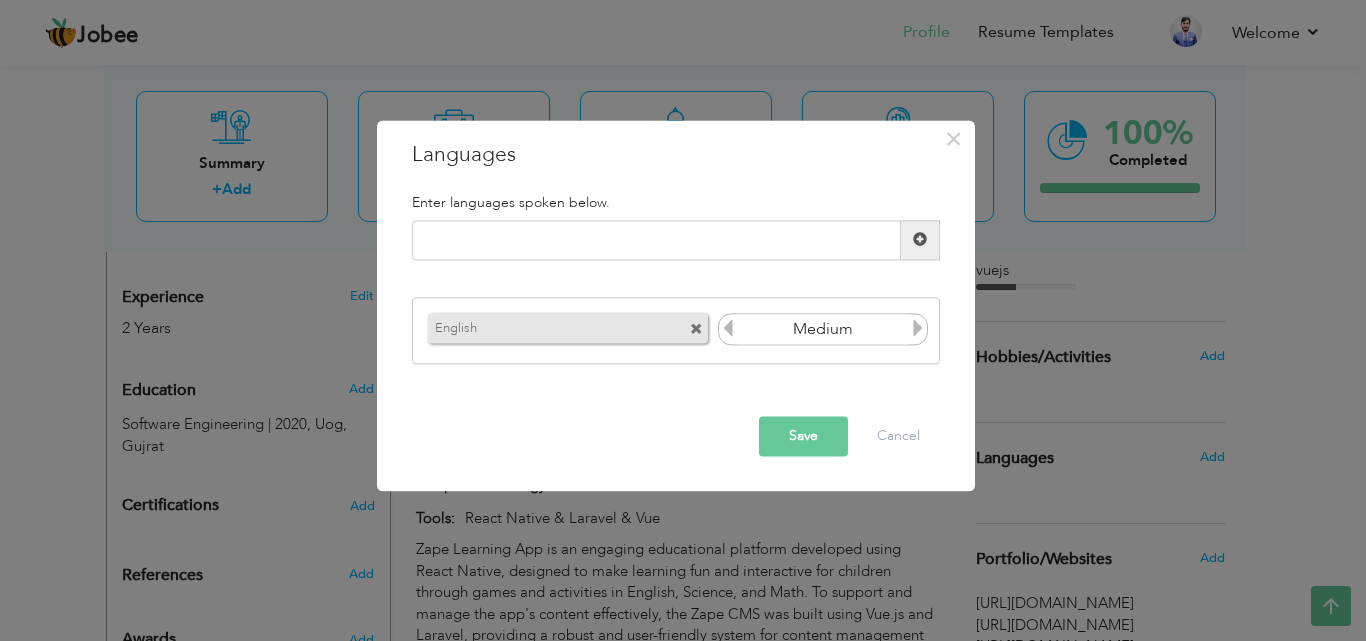 click on "Save" at bounding box center [803, 436] 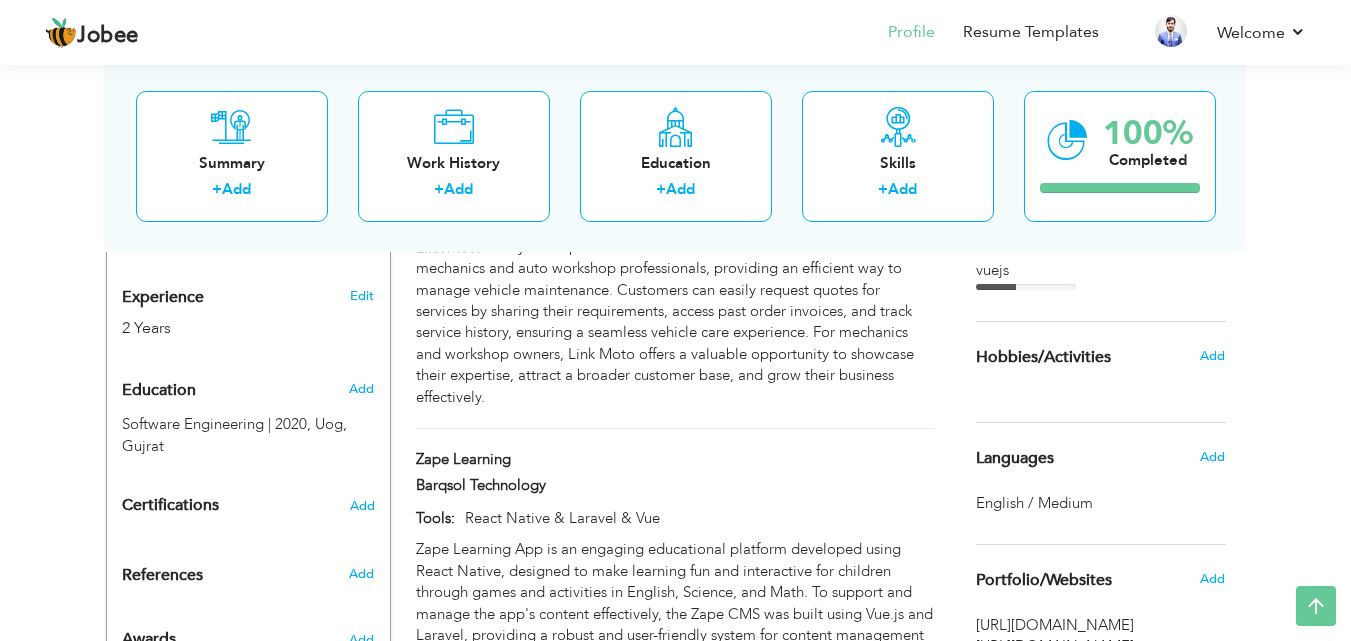 click on "English / Medium" at bounding box center [1034, 503] 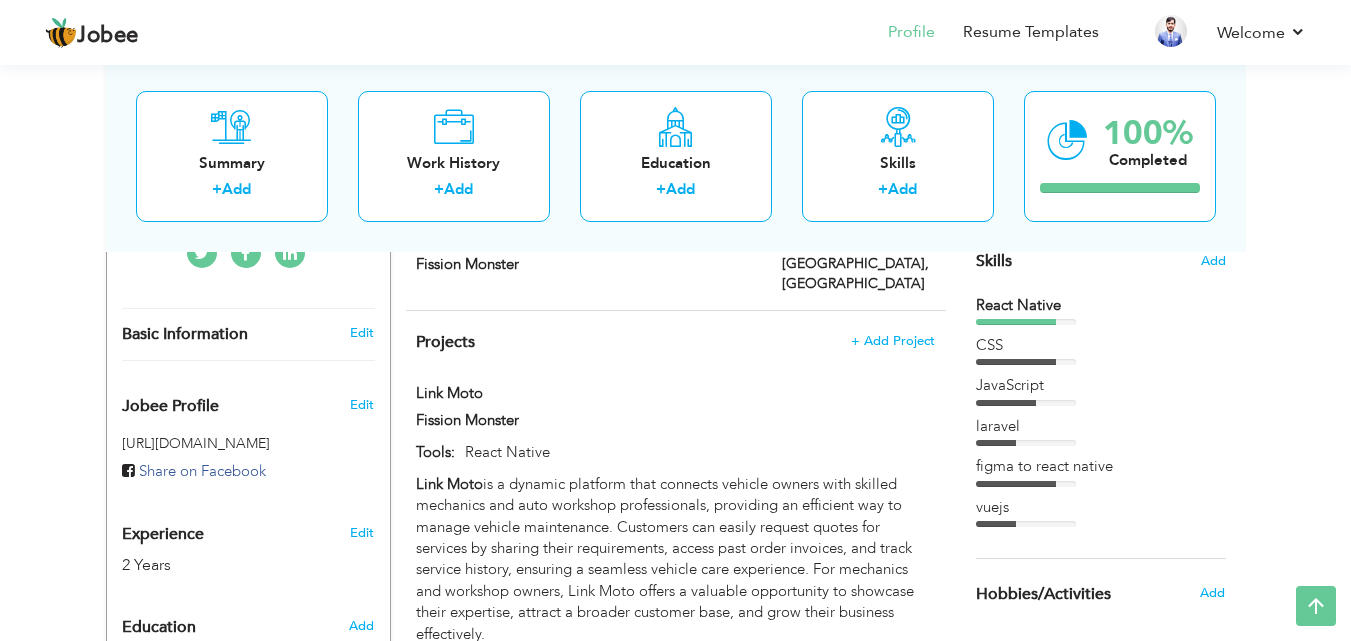 scroll, scrollTop: 518, scrollLeft: 0, axis: vertical 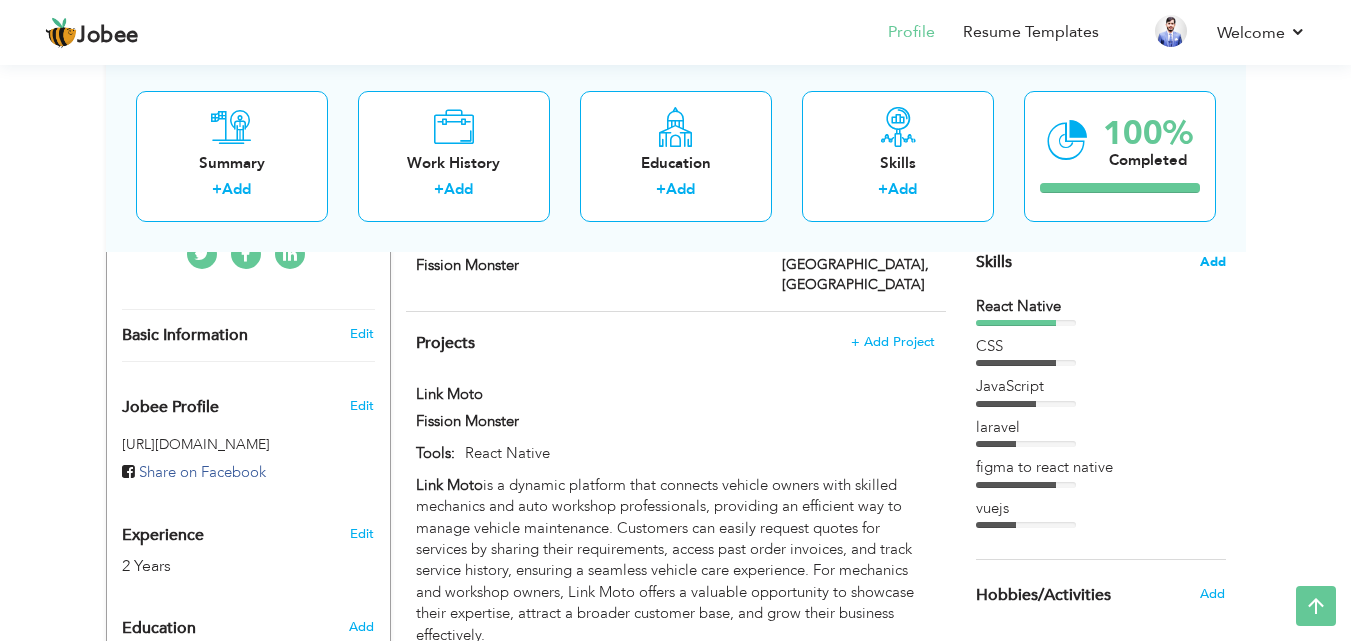 click on "Add" at bounding box center [1213, 262] 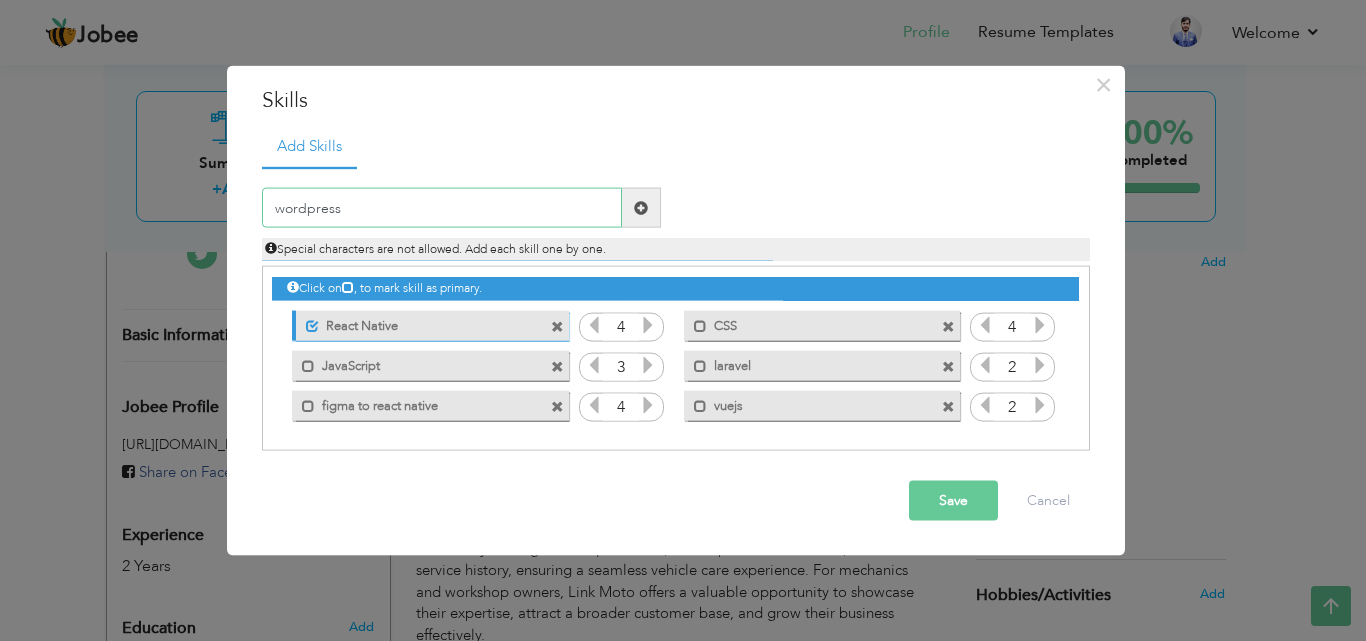 type on "wordpress" 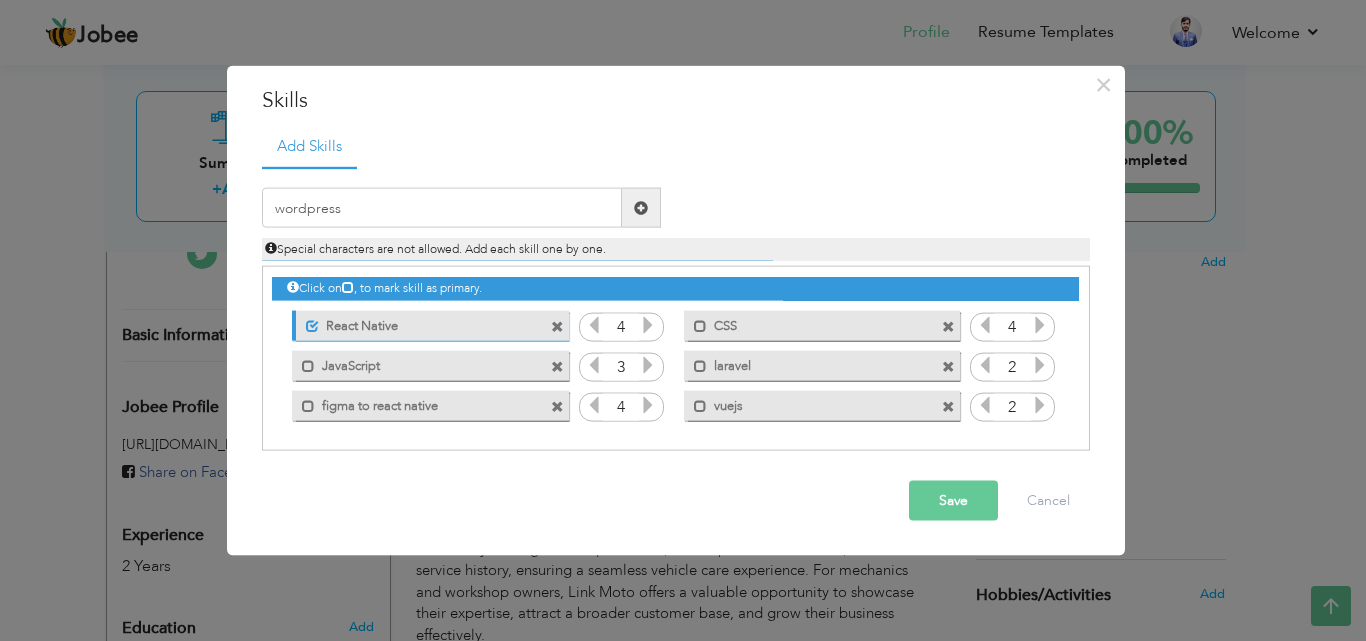 click at bounding box center (641, 208) 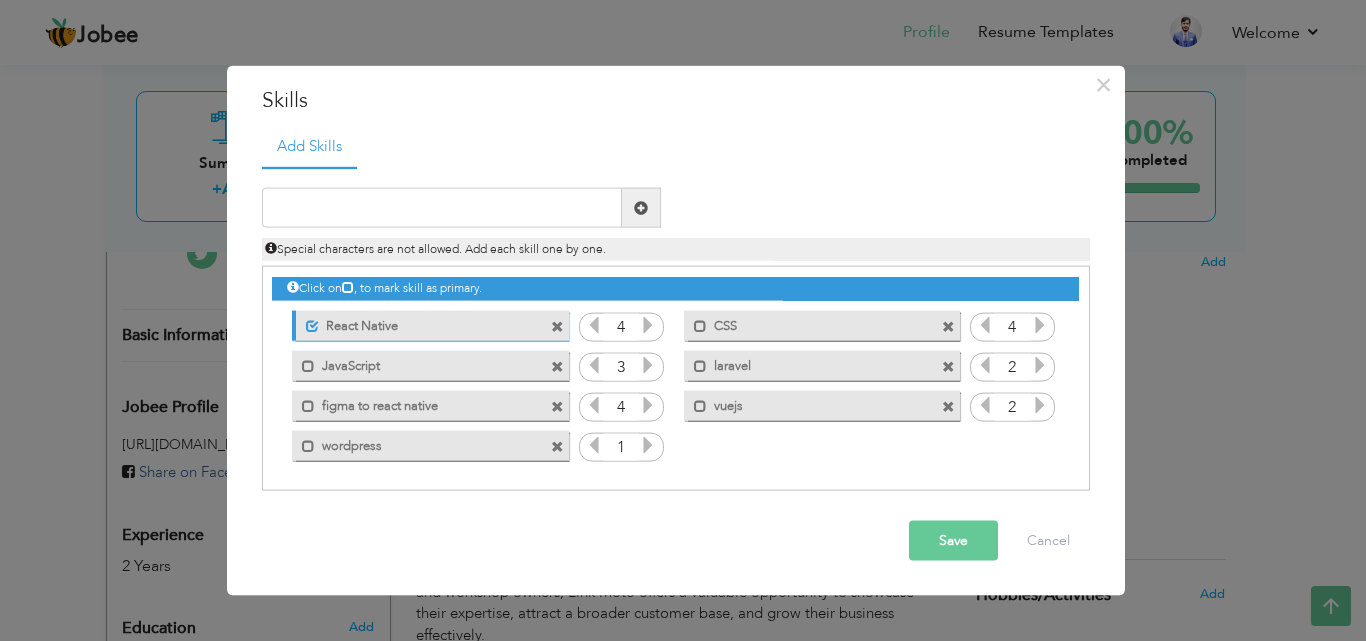 click at bounding box center [648, 445] 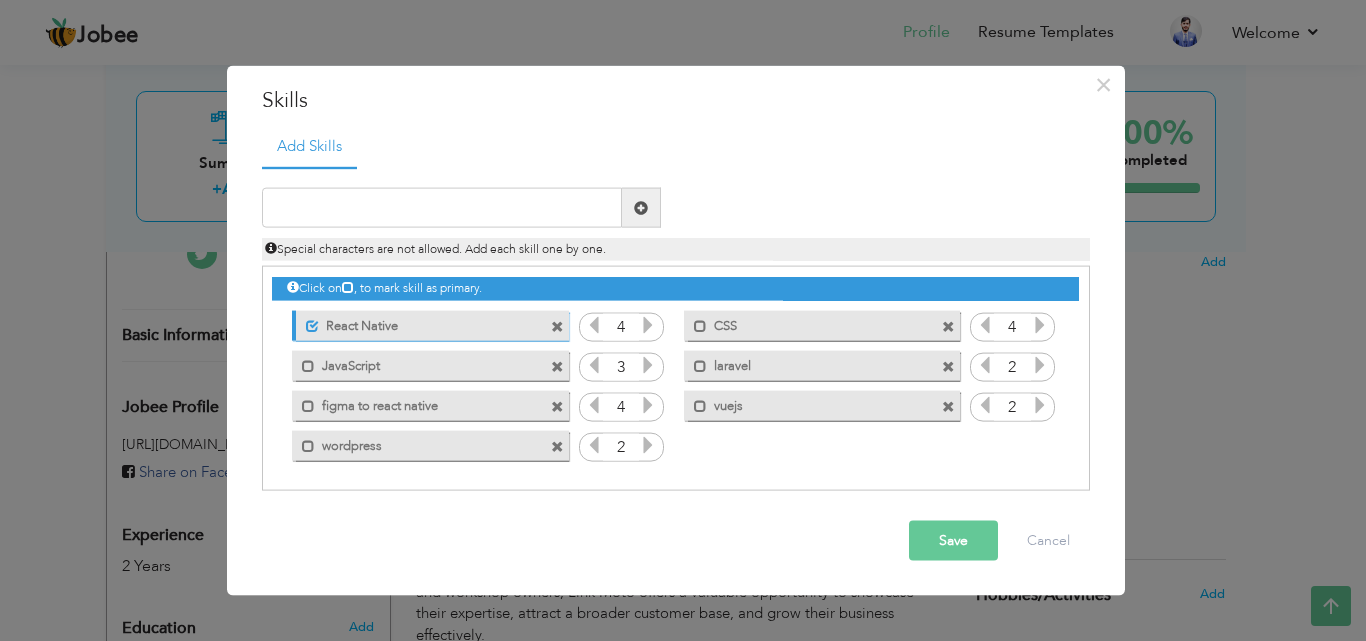 click at bounding box center (648, 445) 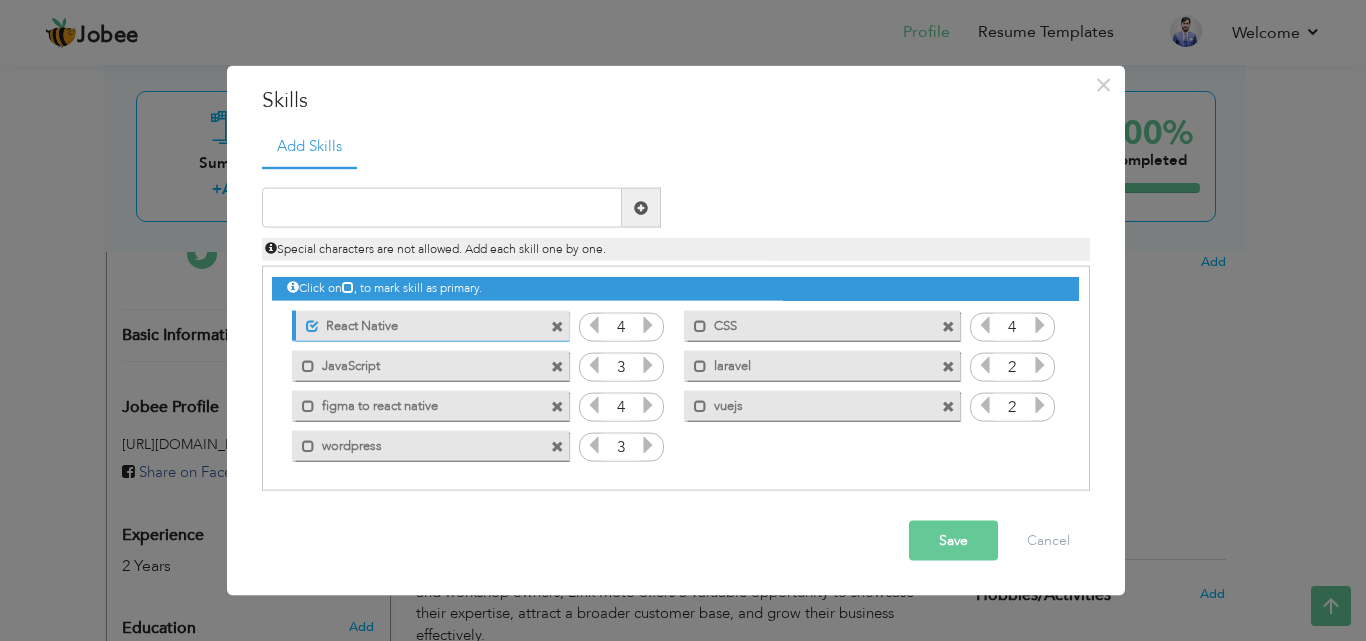 click on "Save" at bounding box center (953, 541) 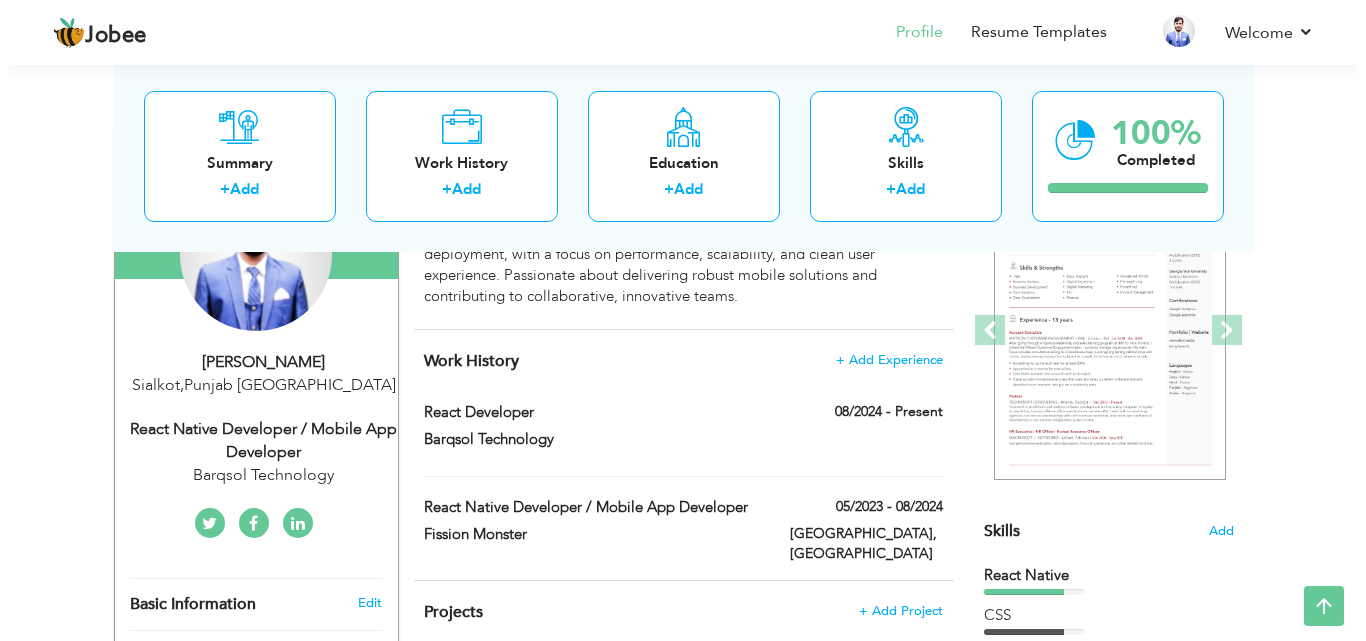 scroll, scrollTop: 250, scrollLeft: 0, axis: vertical 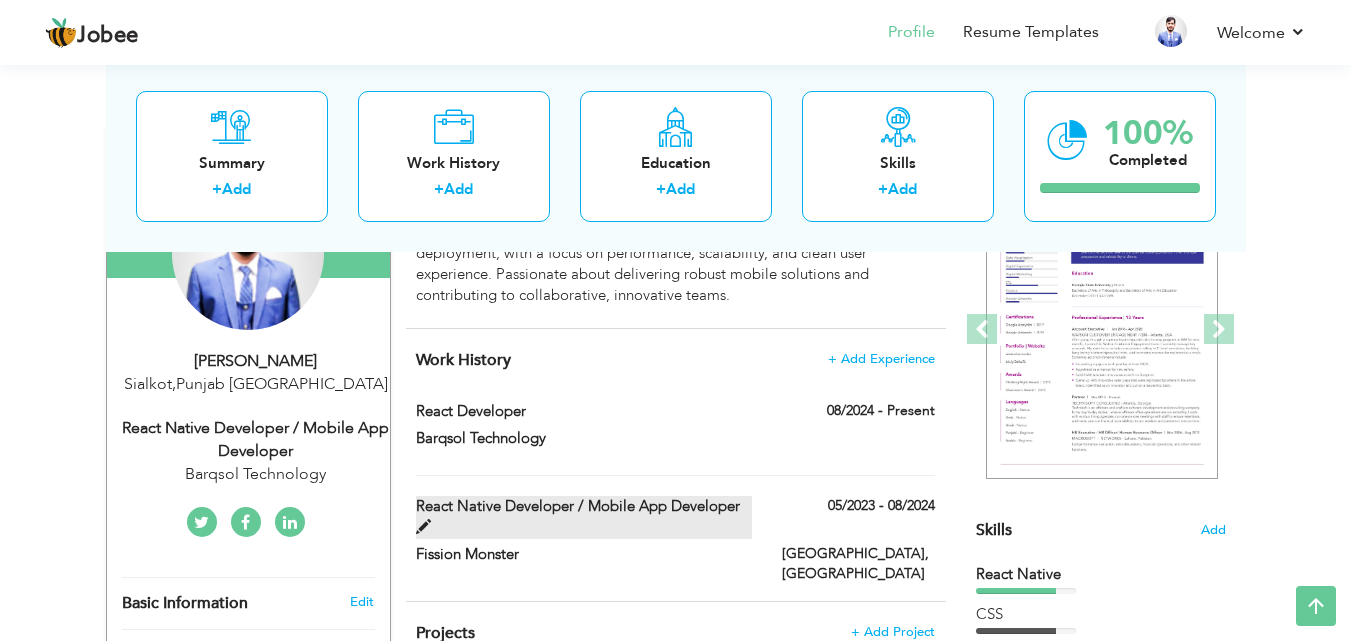 click on "React Native Developer / Mobile App Developer" at bounding box center (584, 517) 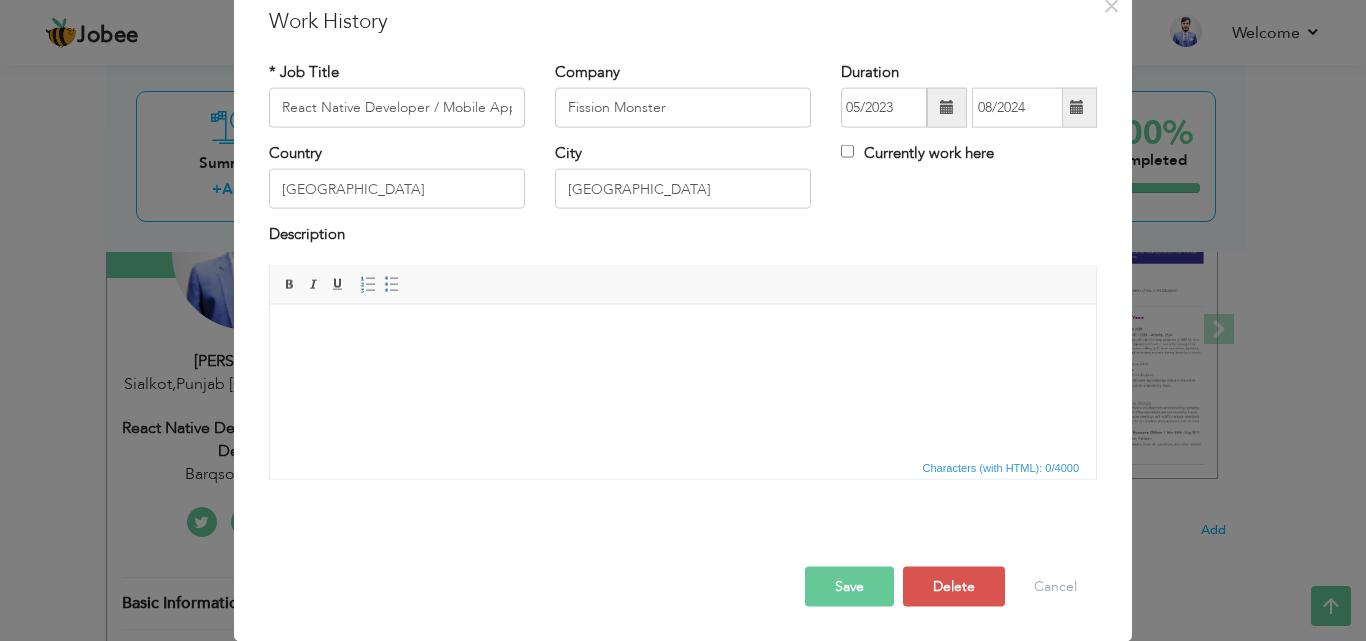 scroll, scrollTop: 0, scrollLeft: 0, axis: both 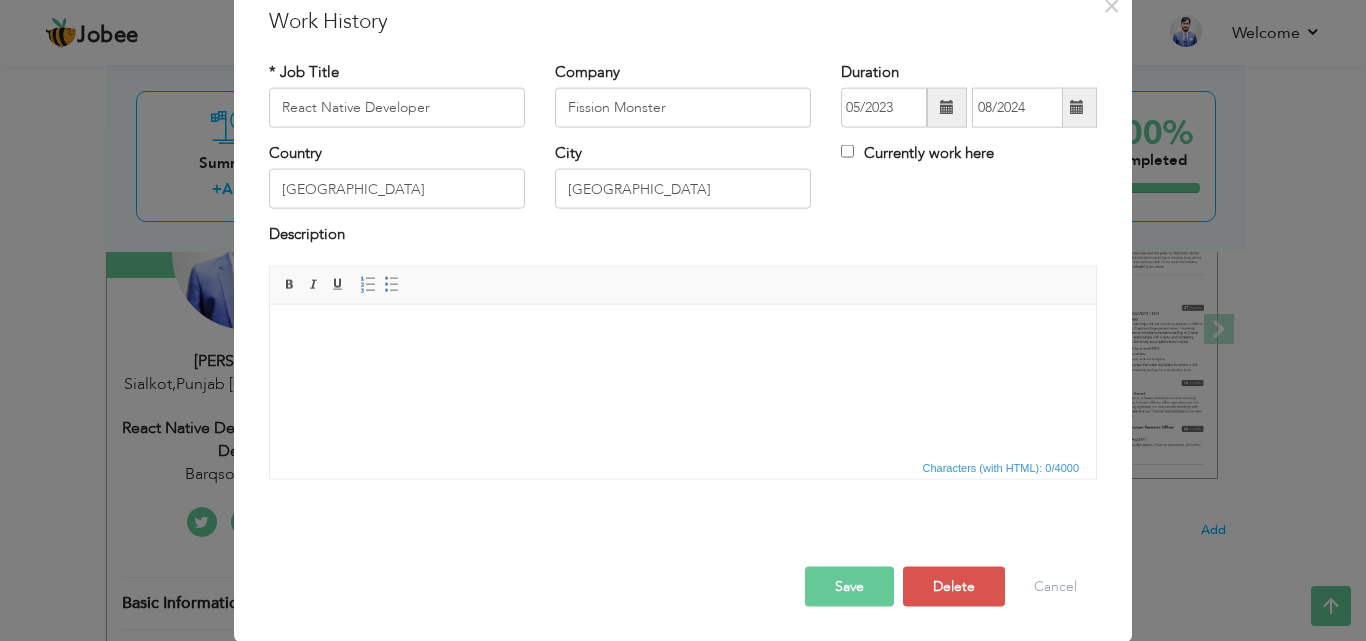 click on "Save" at bounding box center (849, 586) 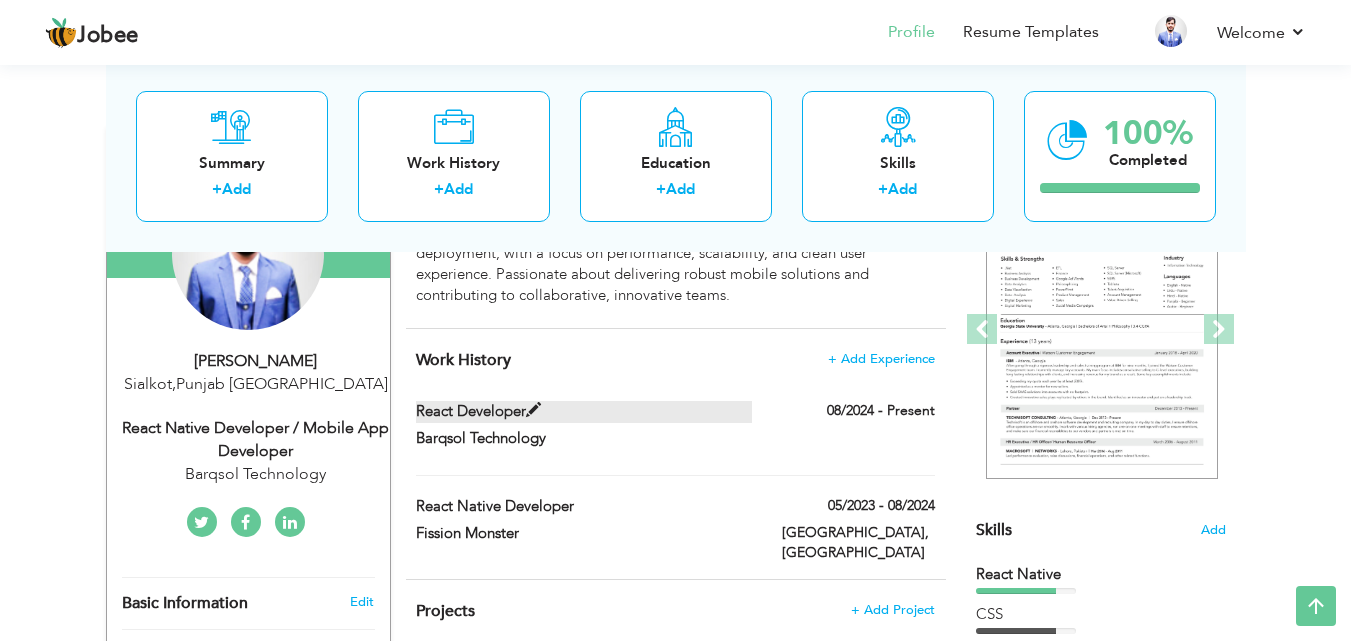 click at bounding box center [533, 410] 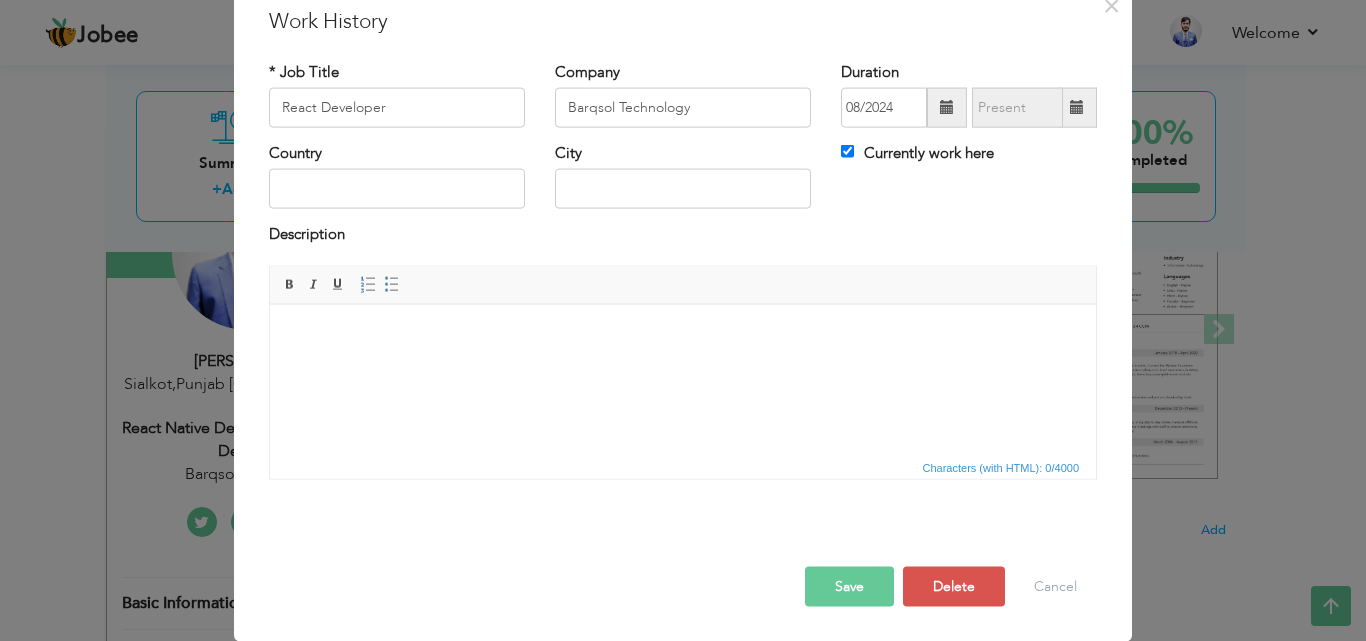scroll, scrollTop: 0, scrollLeft: 0, axis: both 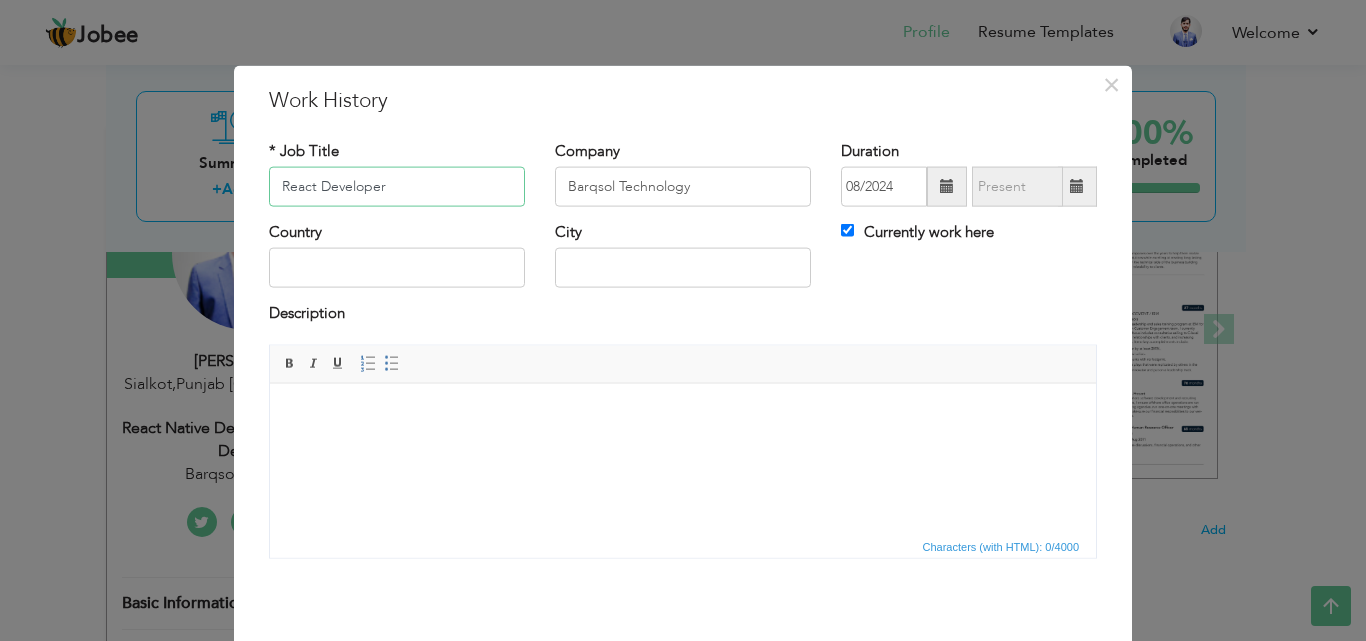 click on "React Developer" at bounding box center (397, 187) 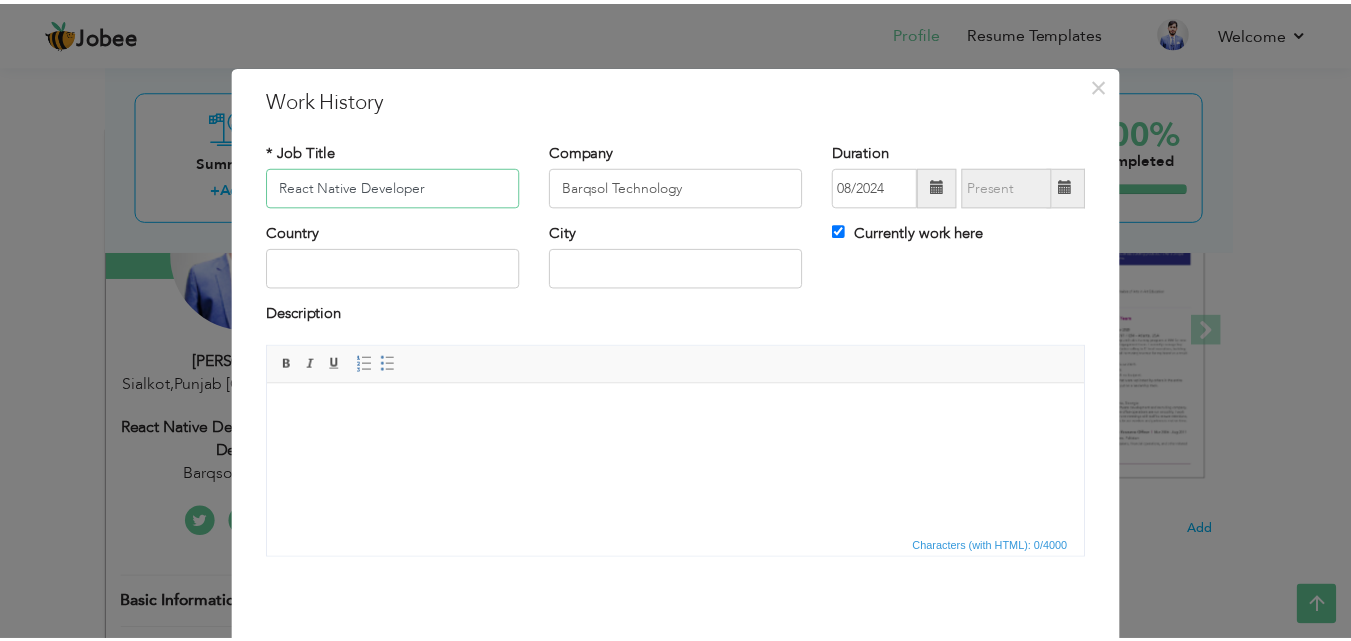 scroll, scrollTop: 79, scrollLeft: 0, axis: vertical 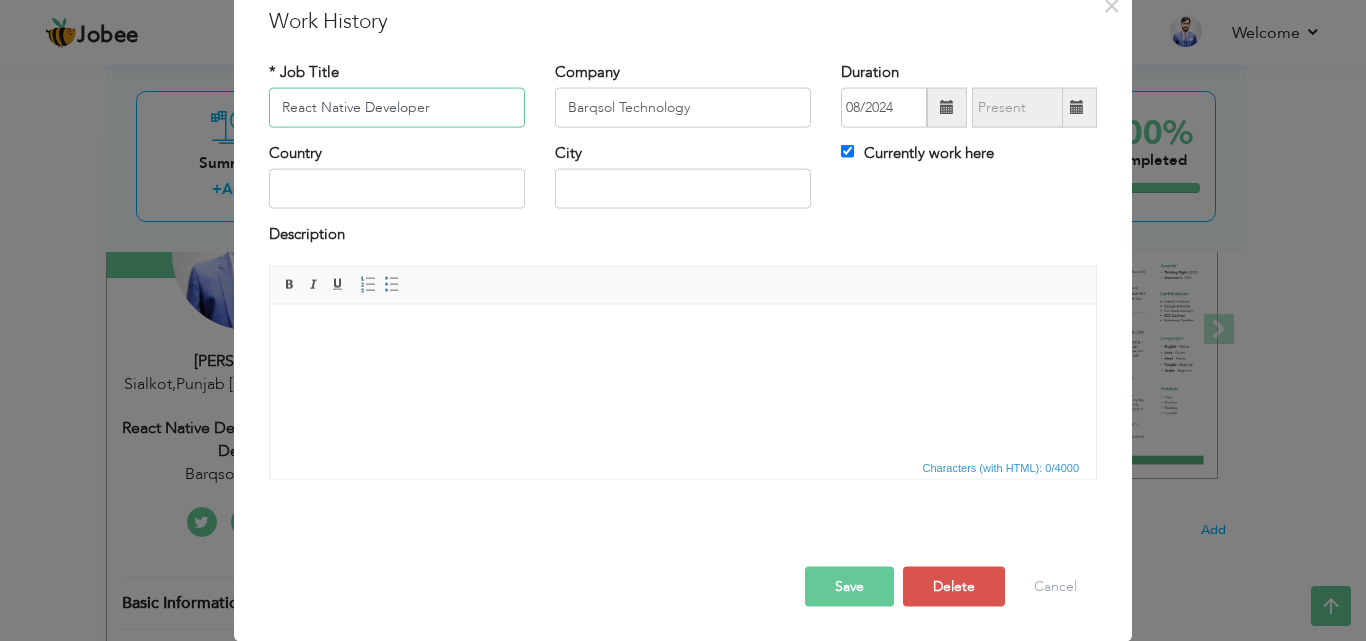 type on "React Native Developer" 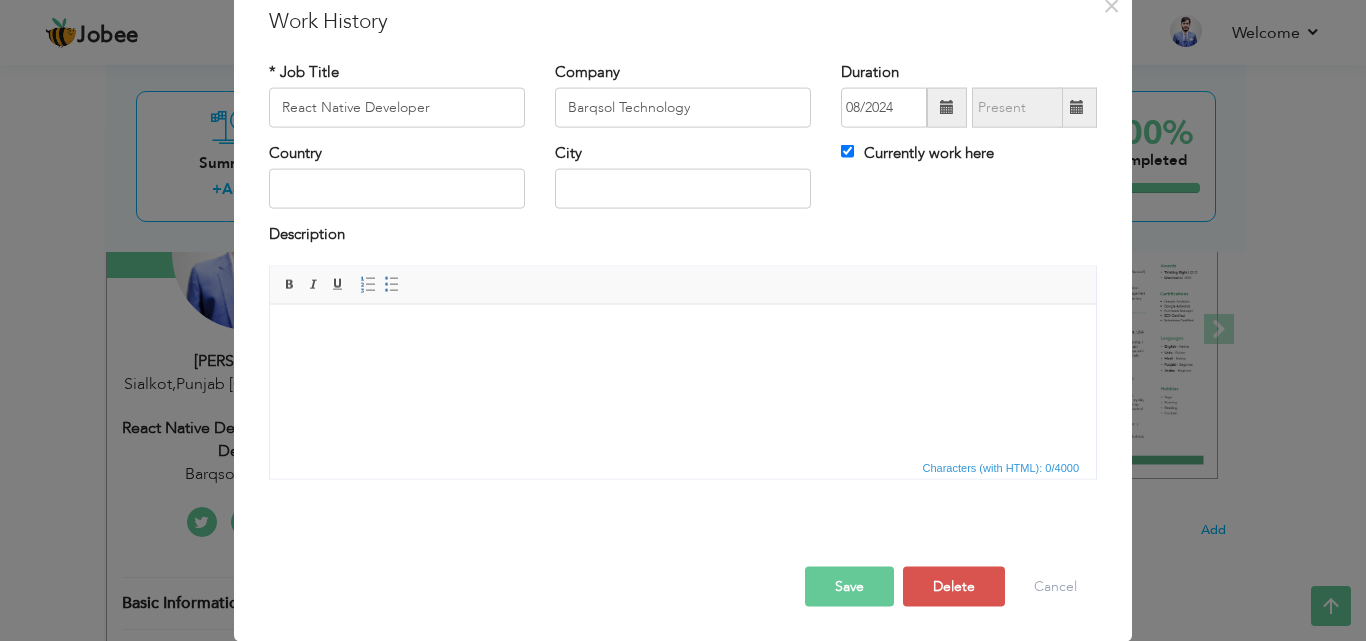 click on "Save" at bounding box center (849, 586) 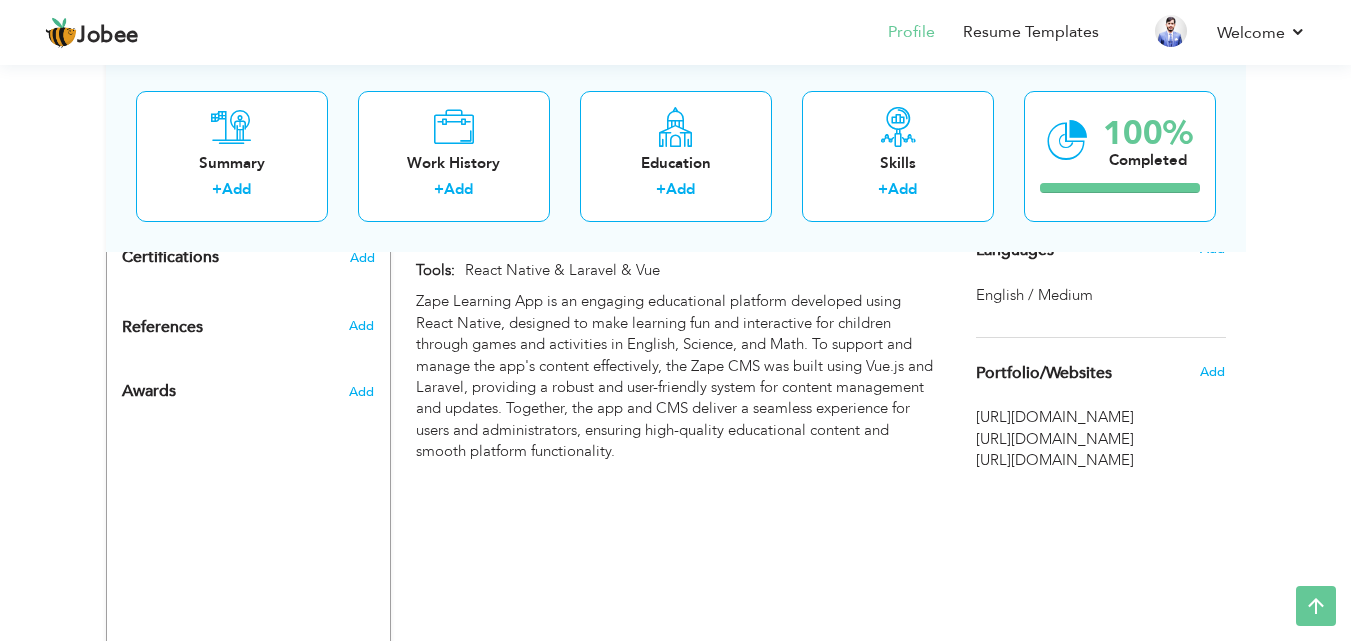 scroll, scrollTop: 1007, scrollLeft: 0, axis: vertical 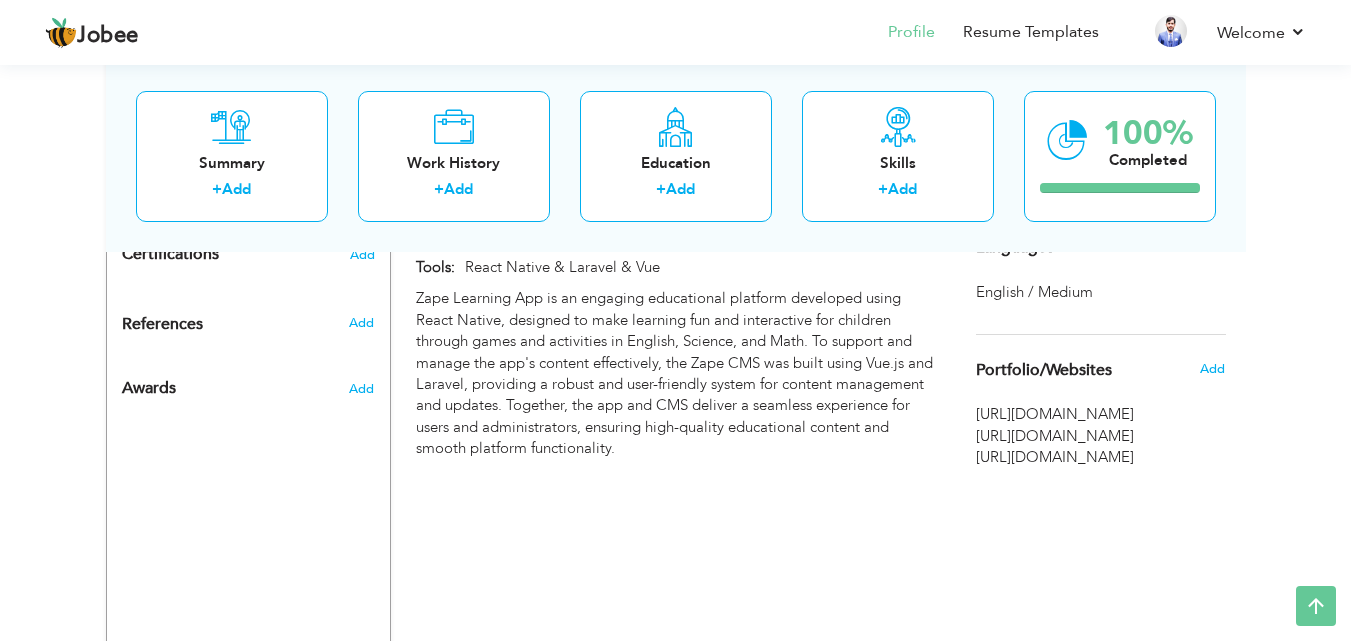 click on "[URL][DOMAIN_NAME]" at bounding box center (1101, 436) 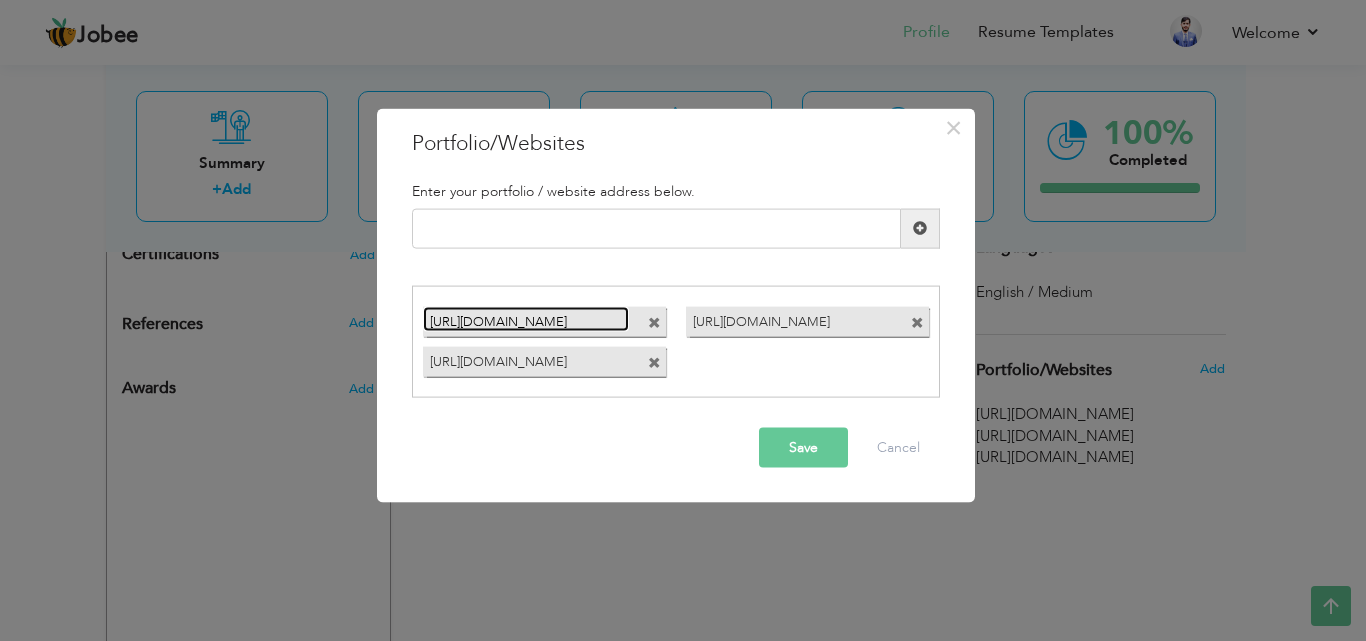 click on "[URL][DOMAIN_NAME]" at bounding box center [526, 319] 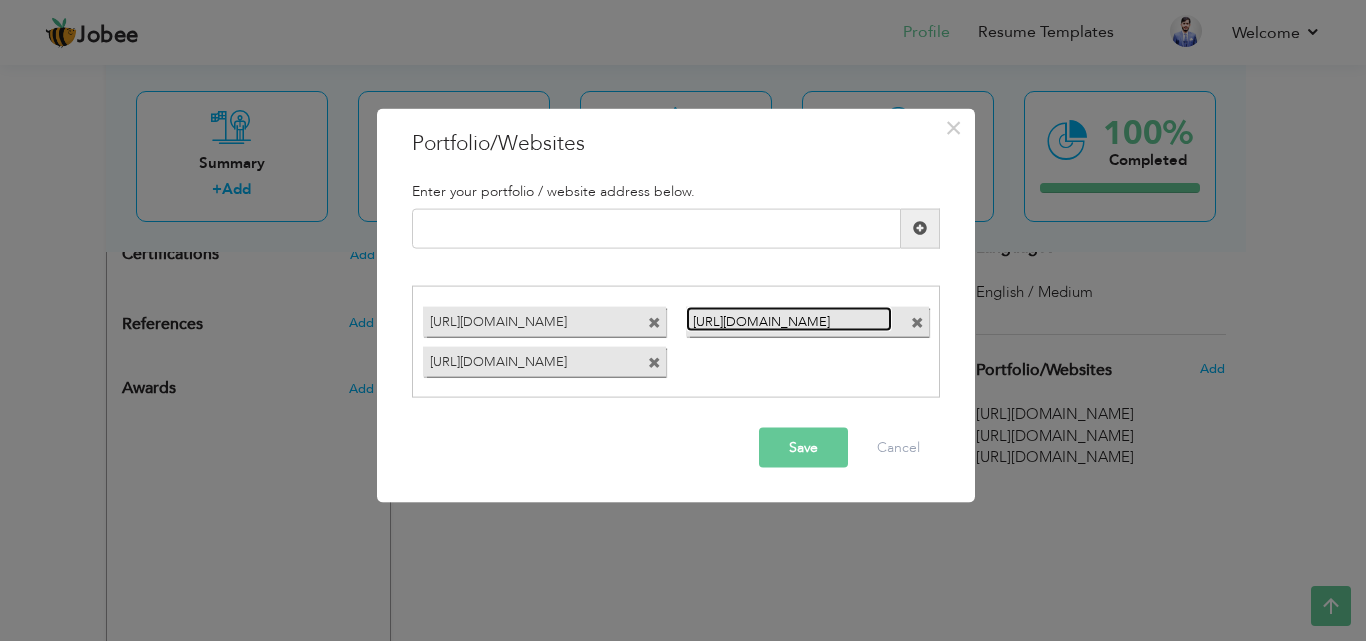 click on "[URL][DOMAIN_NAME]" at bounding box center (789, 319) 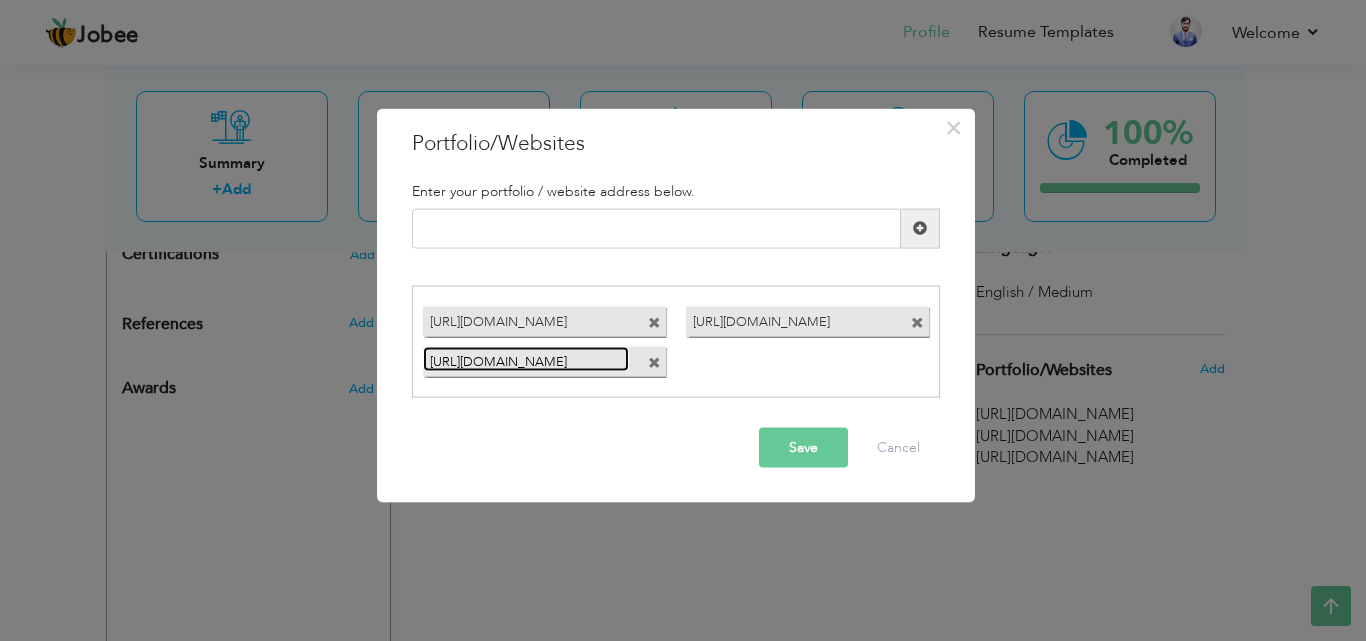 click on "[URL][DOMAIN_NAME]" at bounding box center [526, 359] 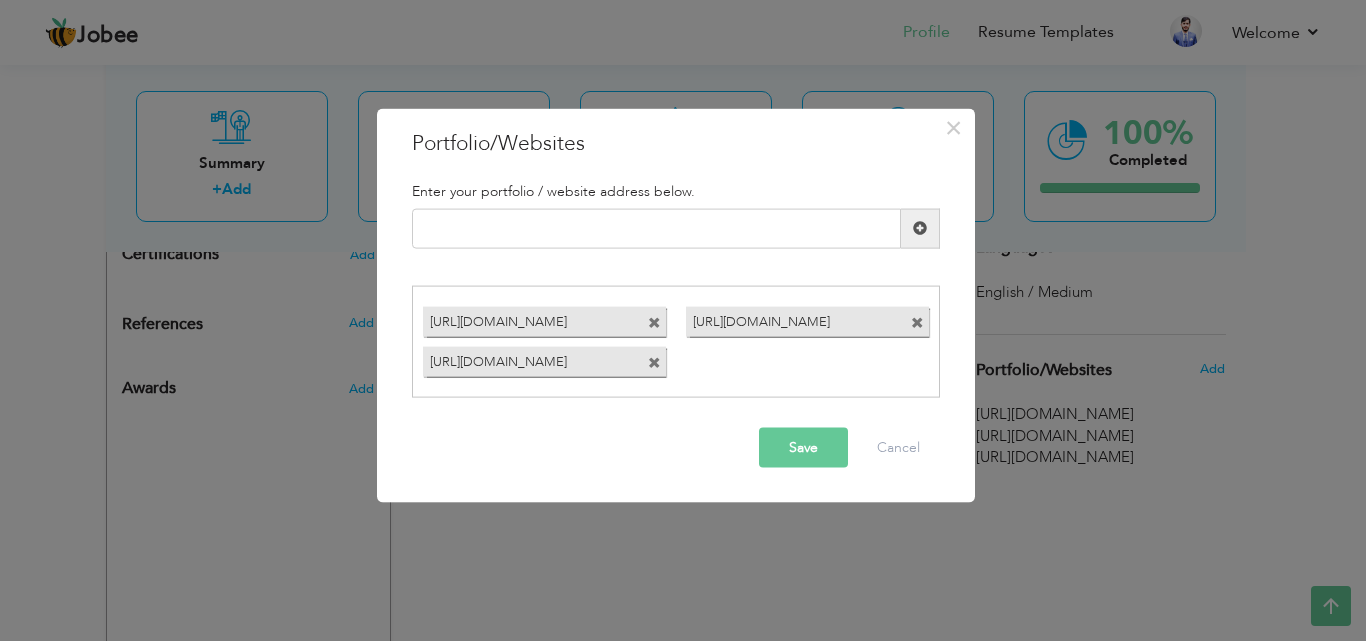 click on "Save" at bounding box center [803, 448] 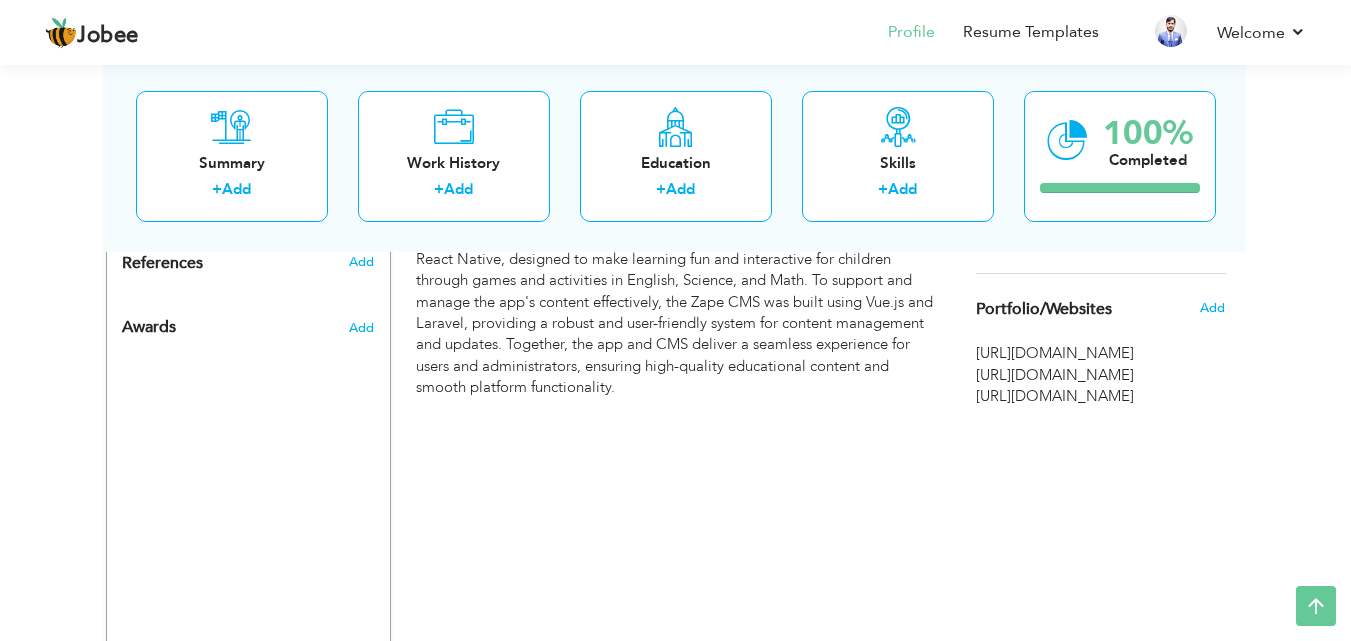 scroll, scrollTop: 1070, scrollLeft: 0, axis: vertical 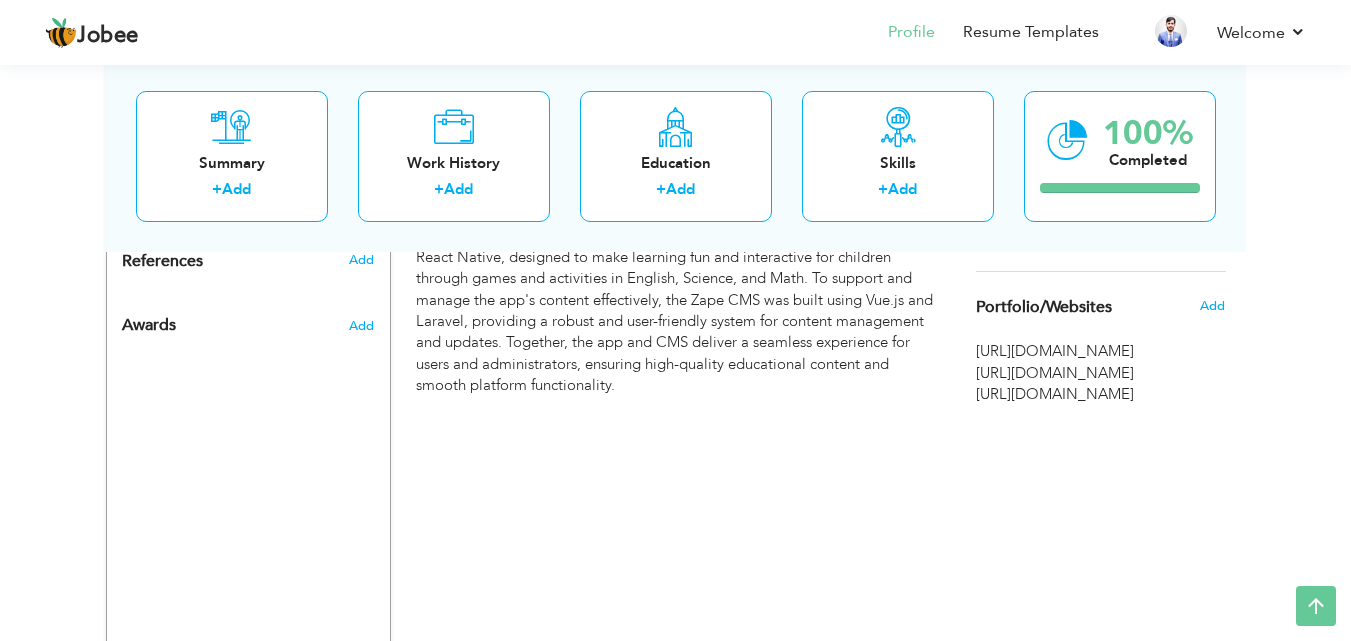 click on "[URL][DOMAIN_NAME]" at bounding box center (1101, 394) 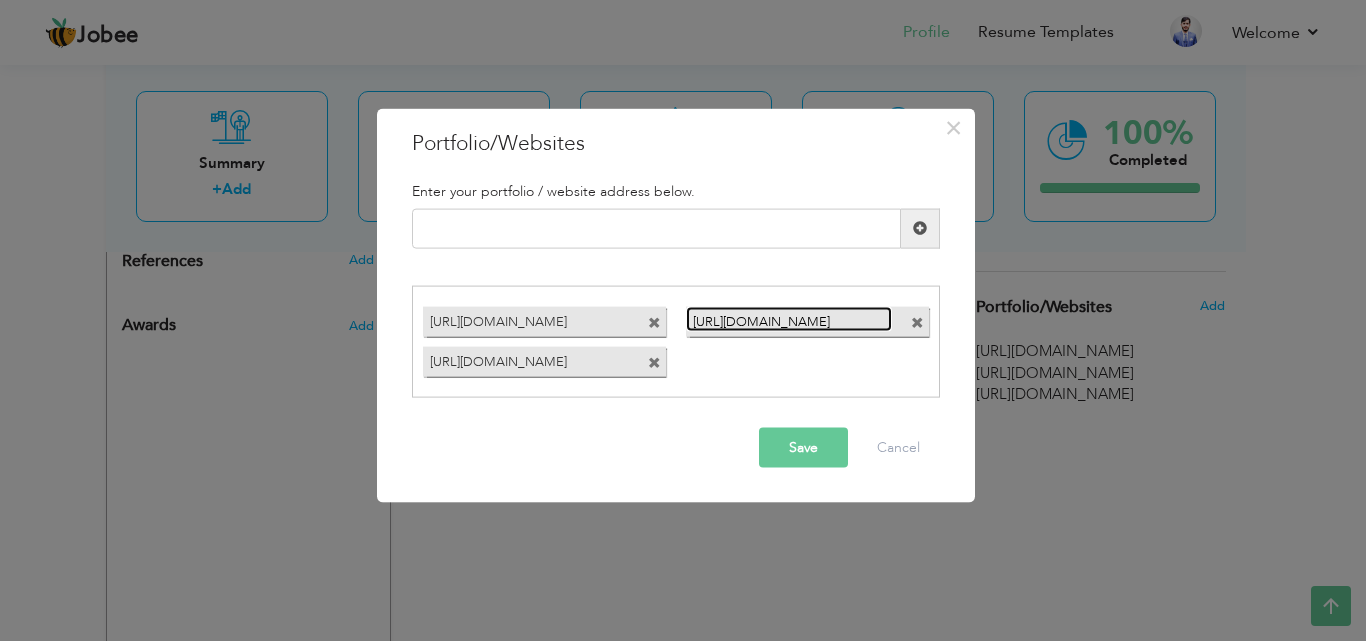 click on "[URL][DOMAIN_NAME]" at bounding box center [789, 319] 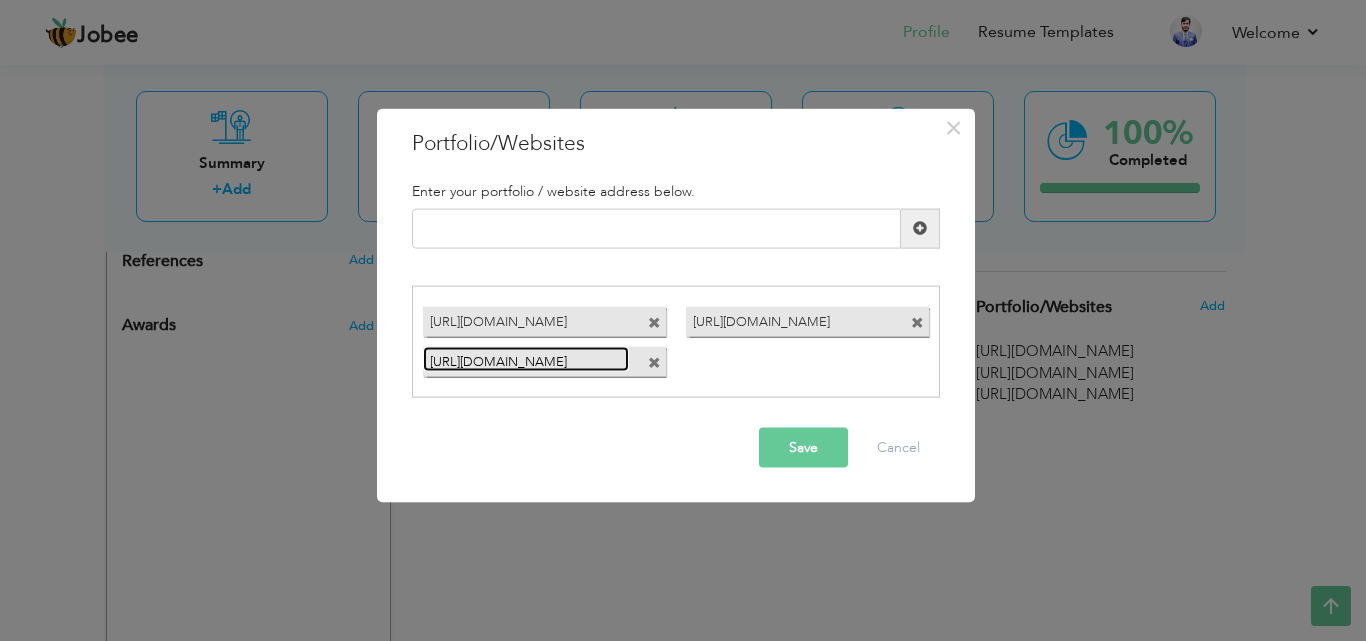 click on "[URL][DOMAIN_NAME]" at bounding box center (526, 359) 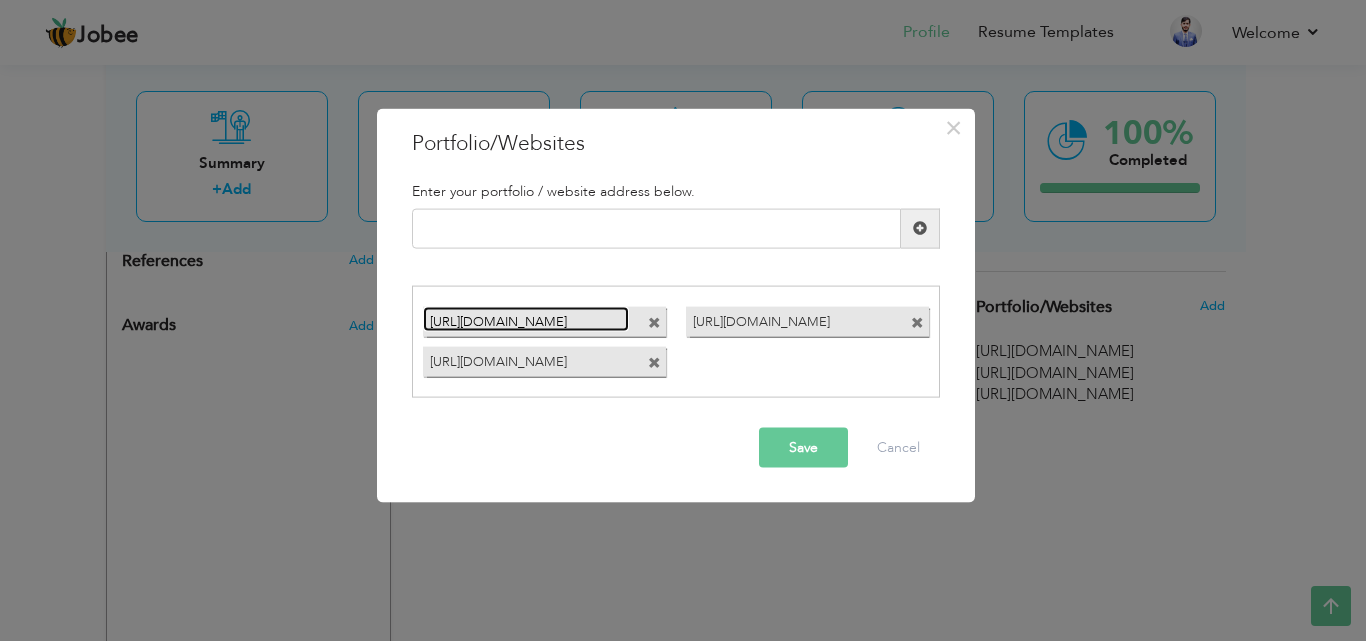 click on "[URL][DOMAIN_NAME]" at bounding box center [526, 319] 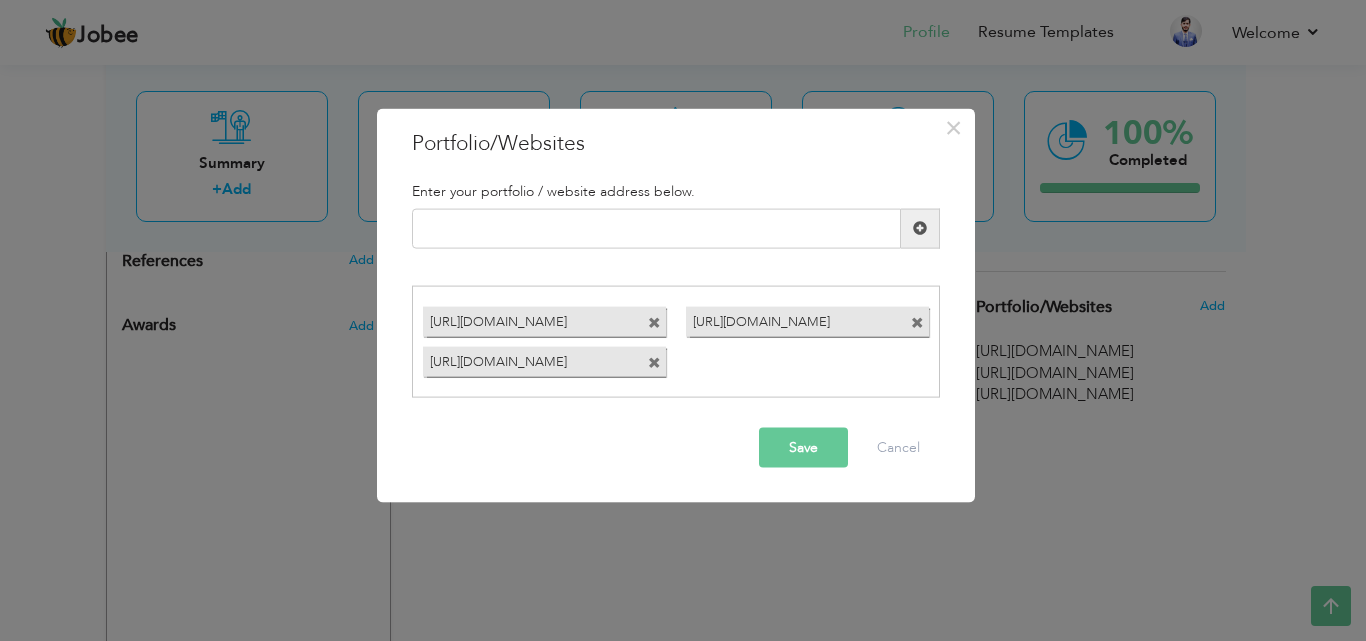 click on "Save" at bounding box center (803, 448) 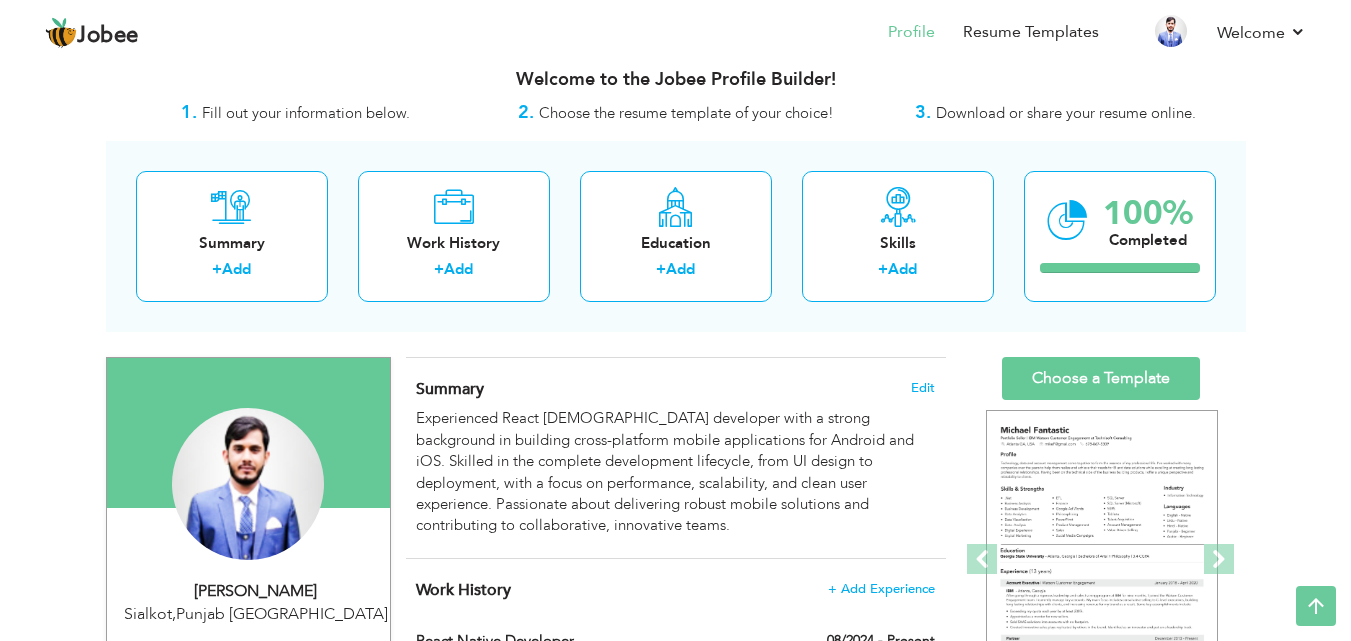 scroll, scrollTop: 0, scrollLeft: 0, axis: both 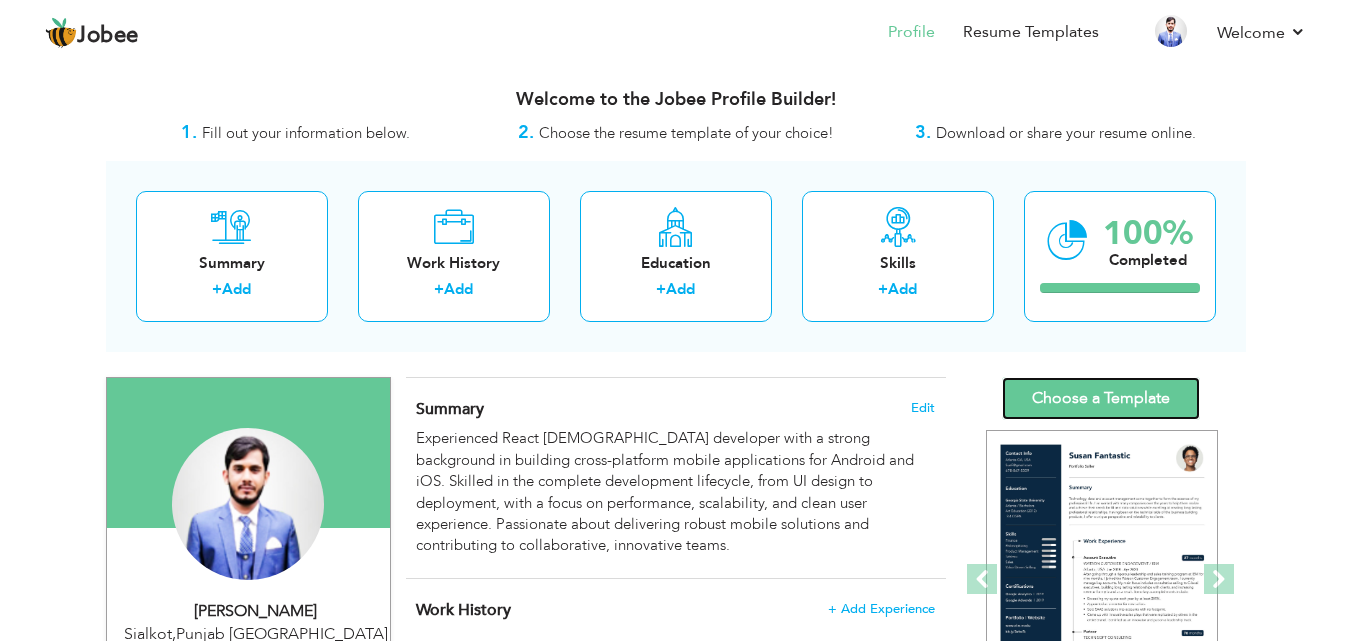 click on "Choose a Template" at bounding box center (1101, 398) 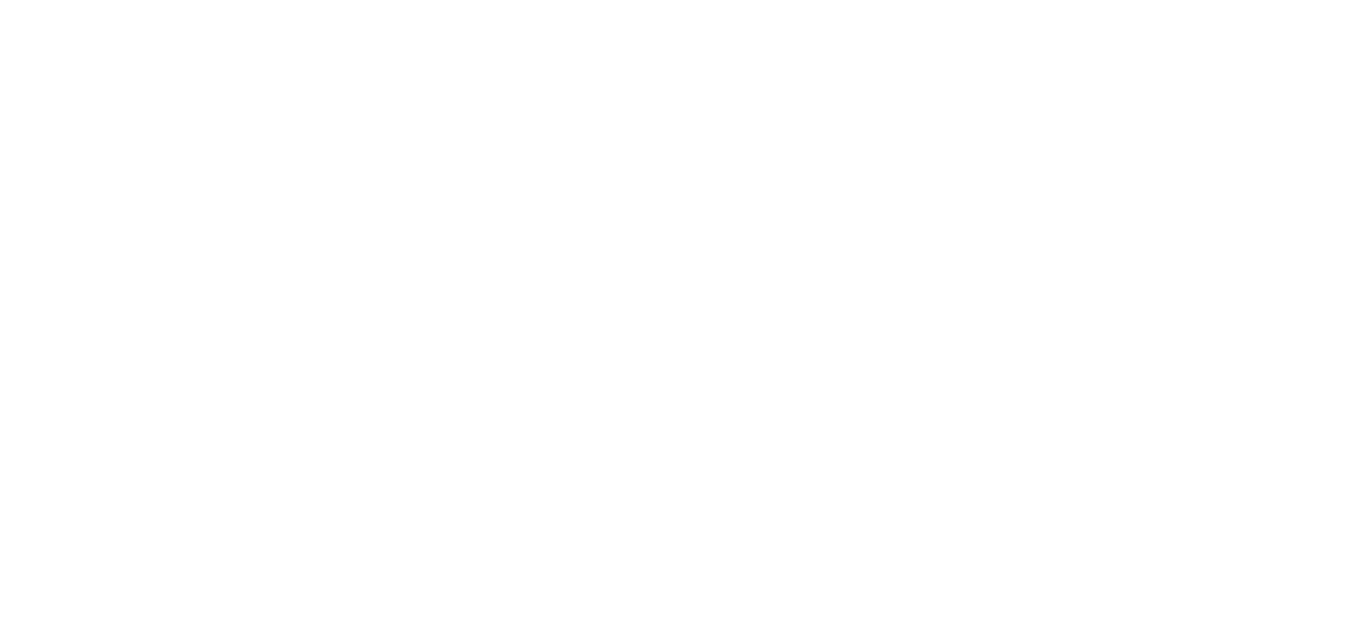 scroll, scrollTop: 0, scrollLeft: 0, axis: both 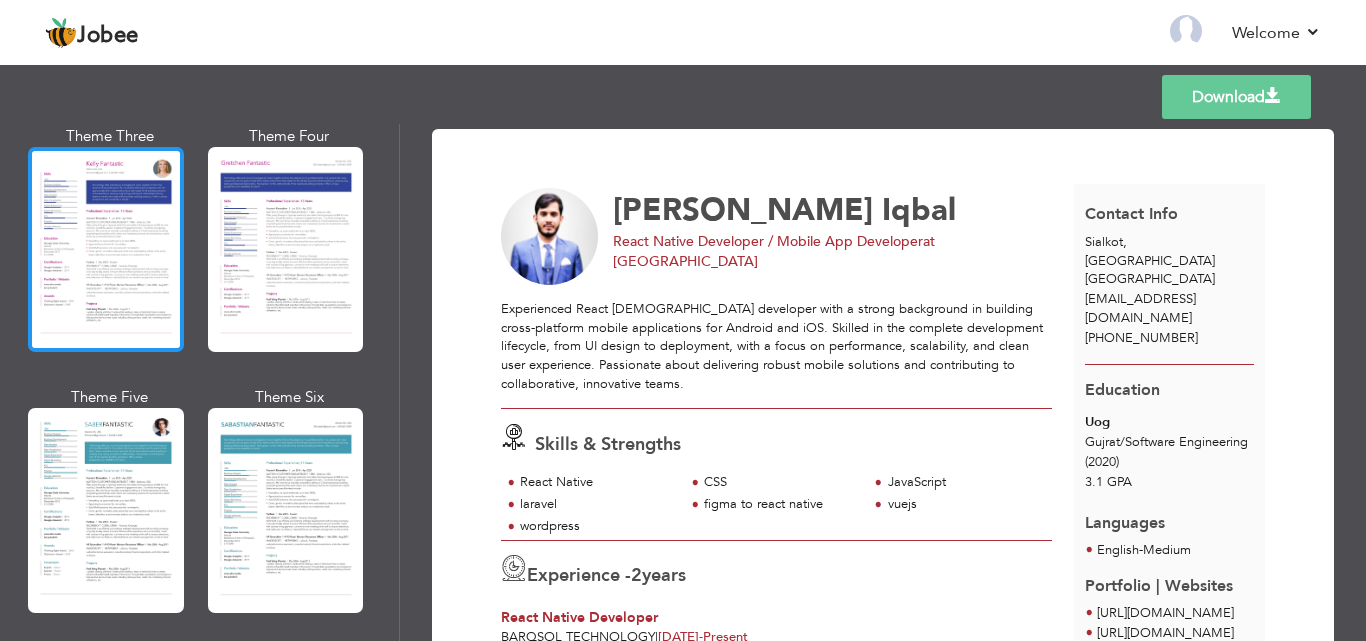 click at bounding box center [106, 249] 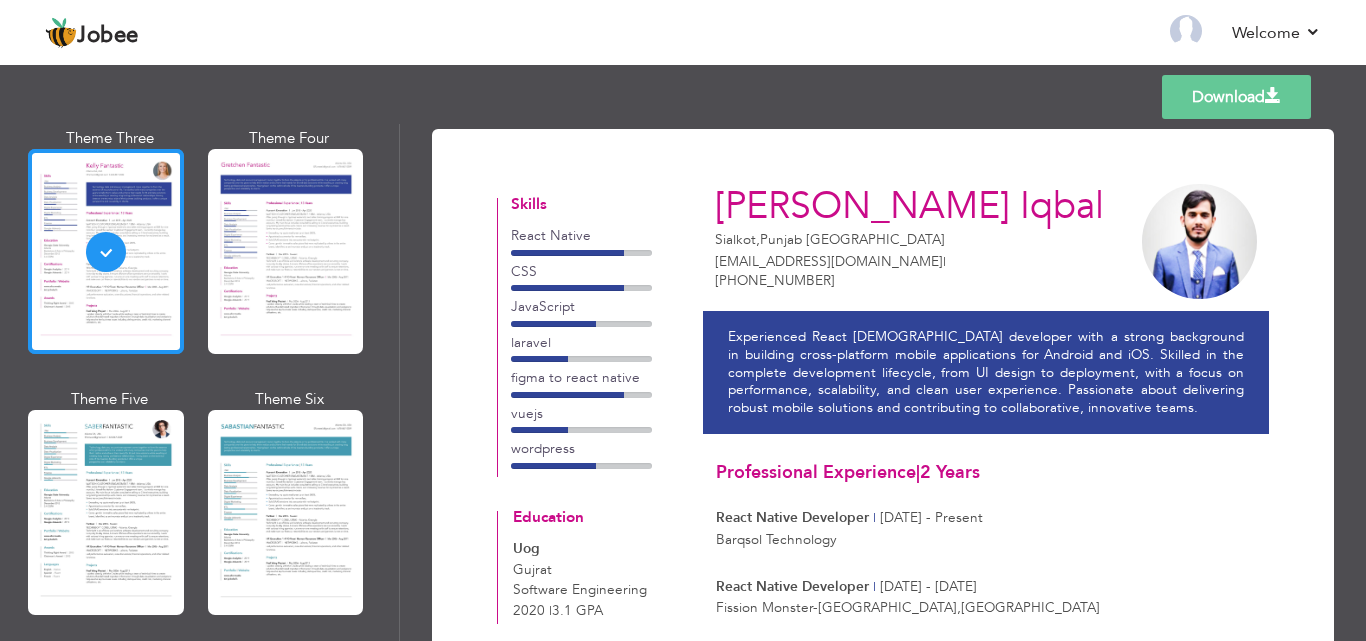 scroll, scrollTop: 2719, scrollLeft: 0, axis: vertical 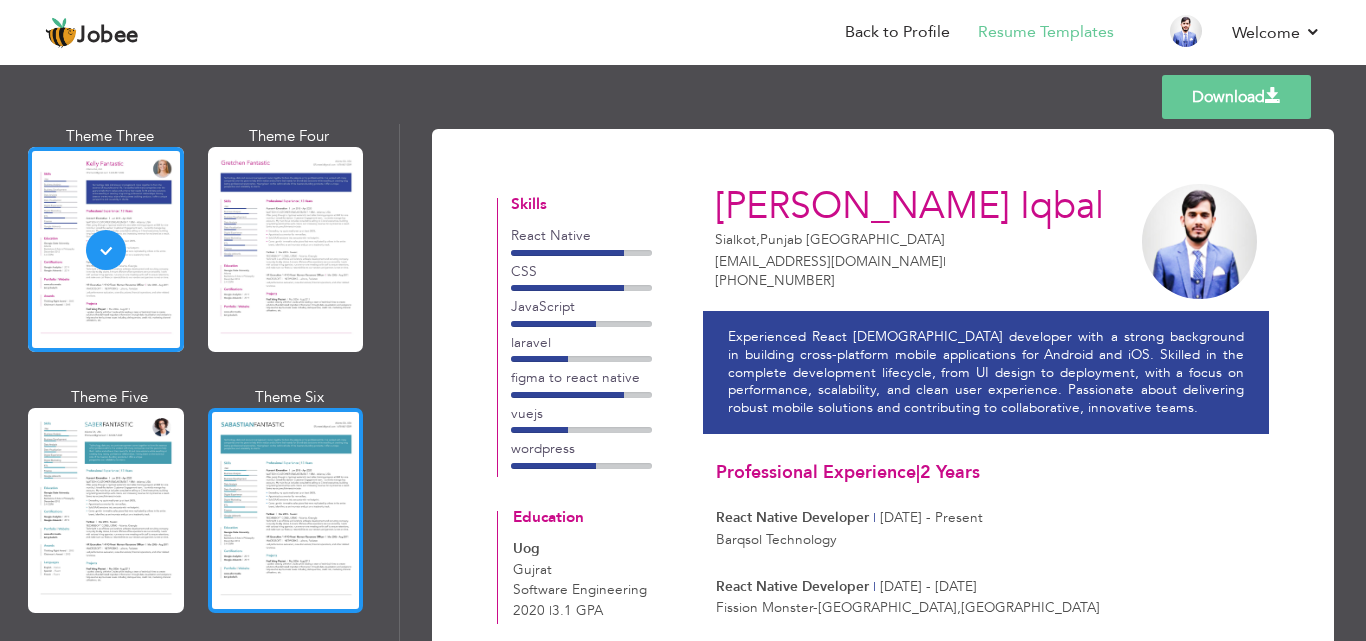 click at bounding box center (286, 510) 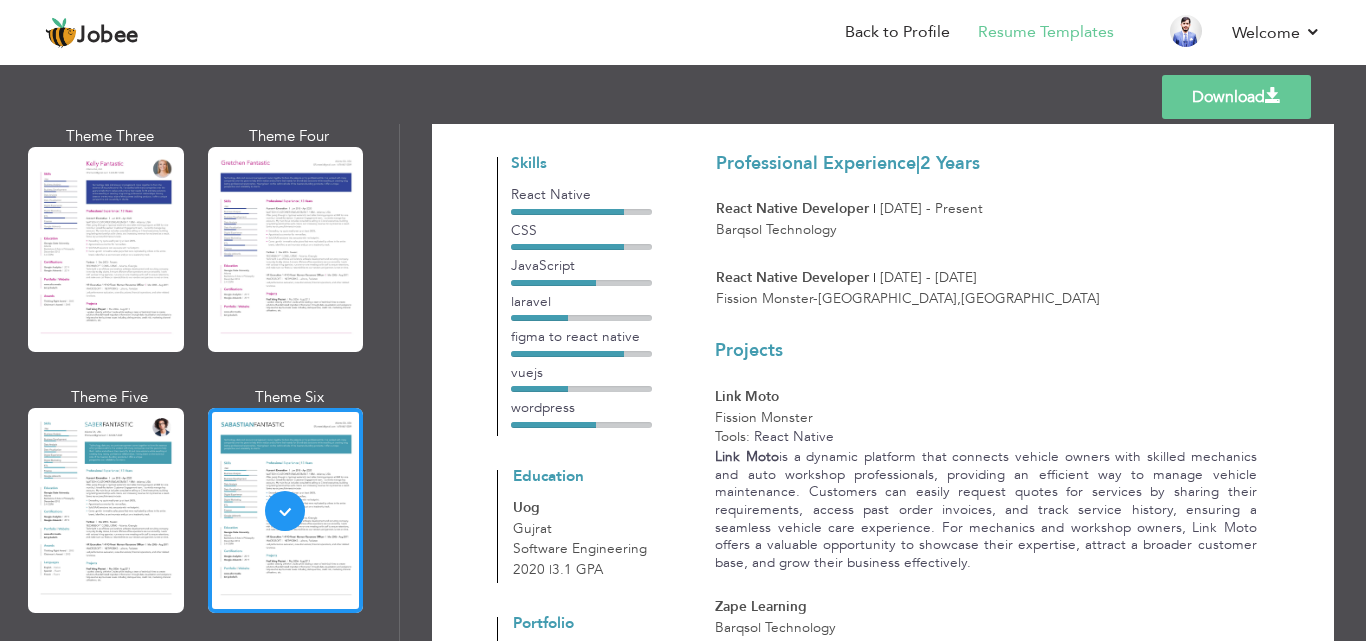 scroll, scrollTop: 473, scrollLeft: 0, axis: vertical 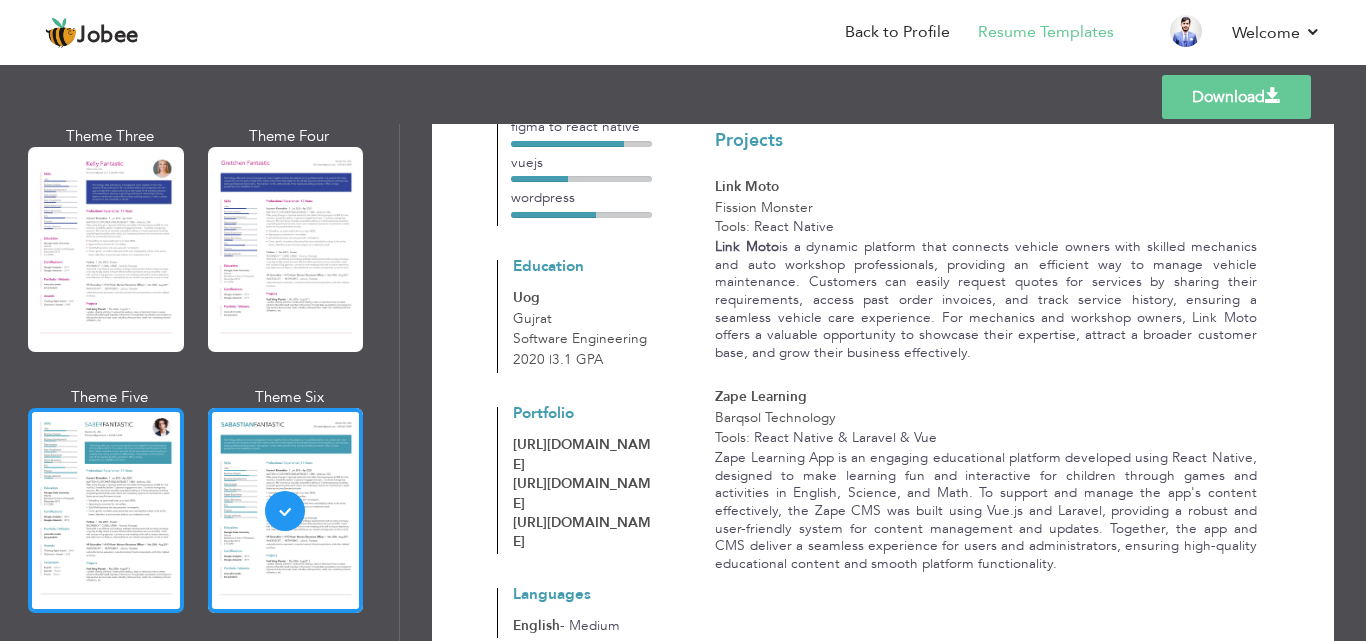 click at bounding box center (106, 510) 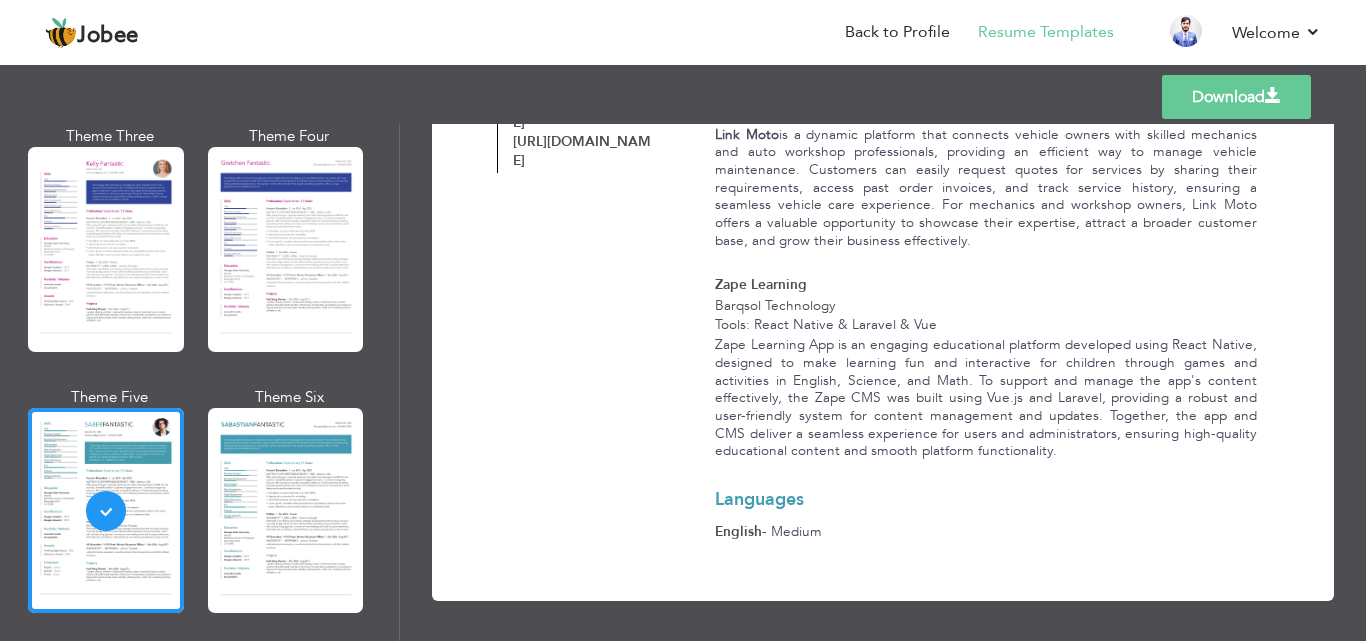 scroll, scrollTop: 634, scrollLeft: 0, axis: vertical 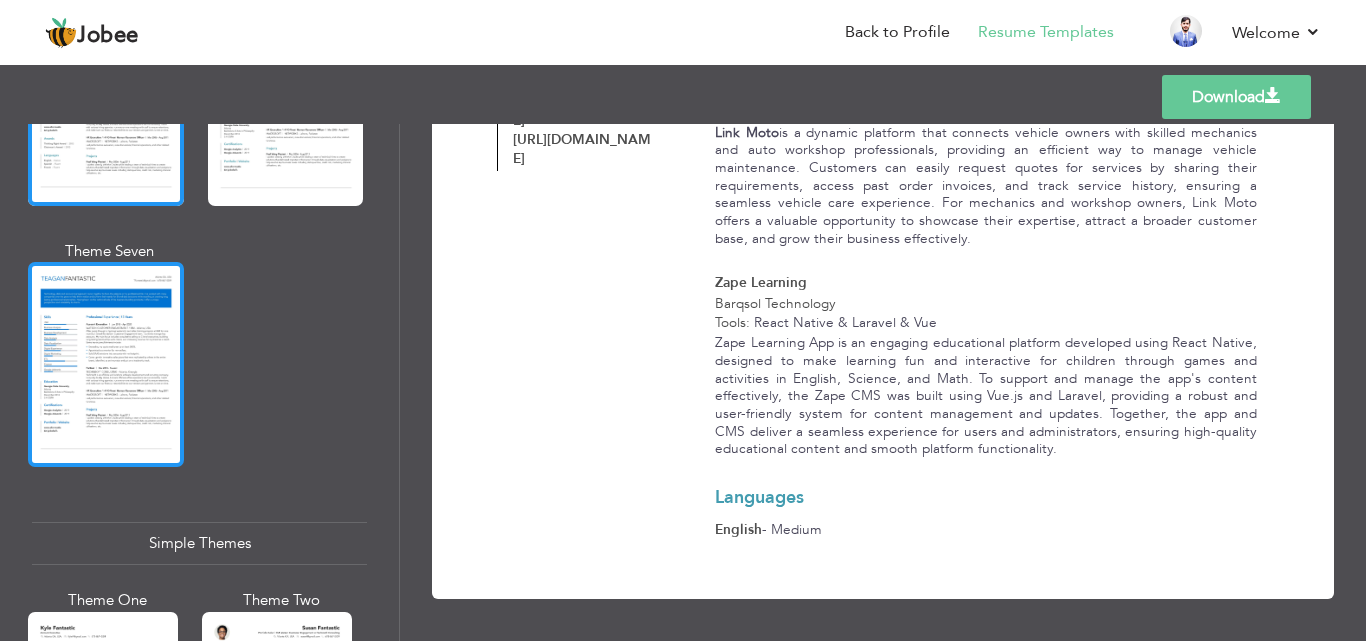click at bounding box center [106, 364] 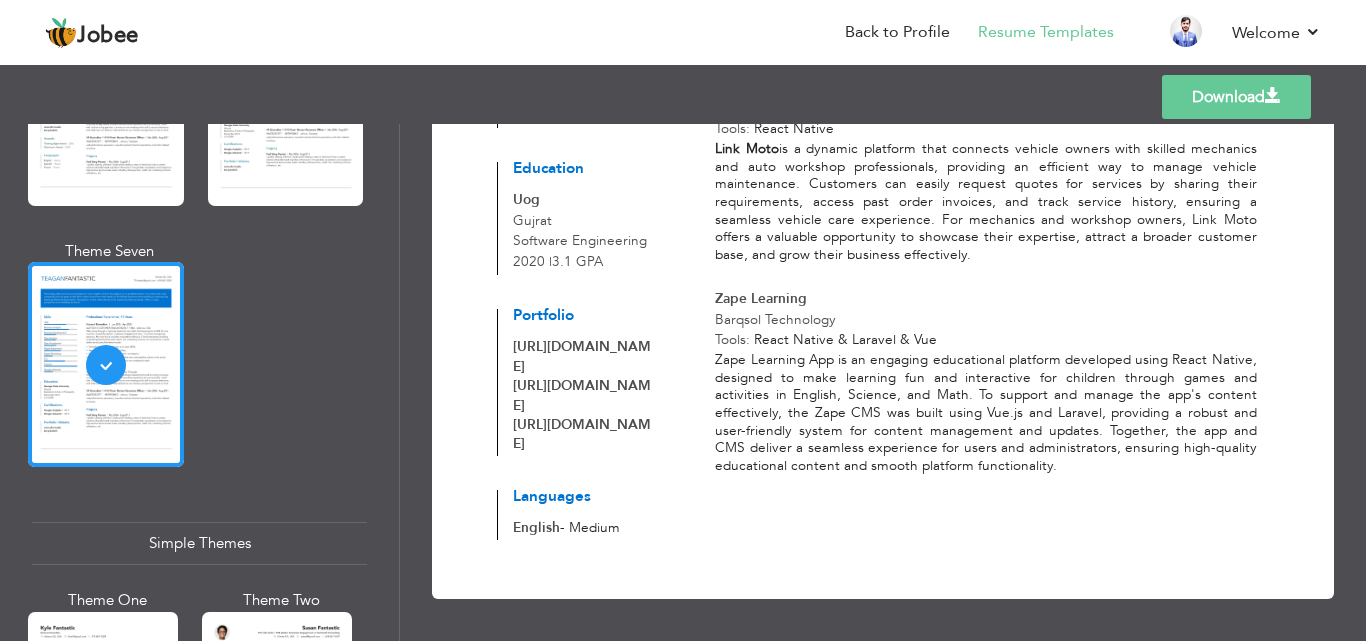 scroll, scrollTop: 688, scrollLeft: 0, axis: vertical 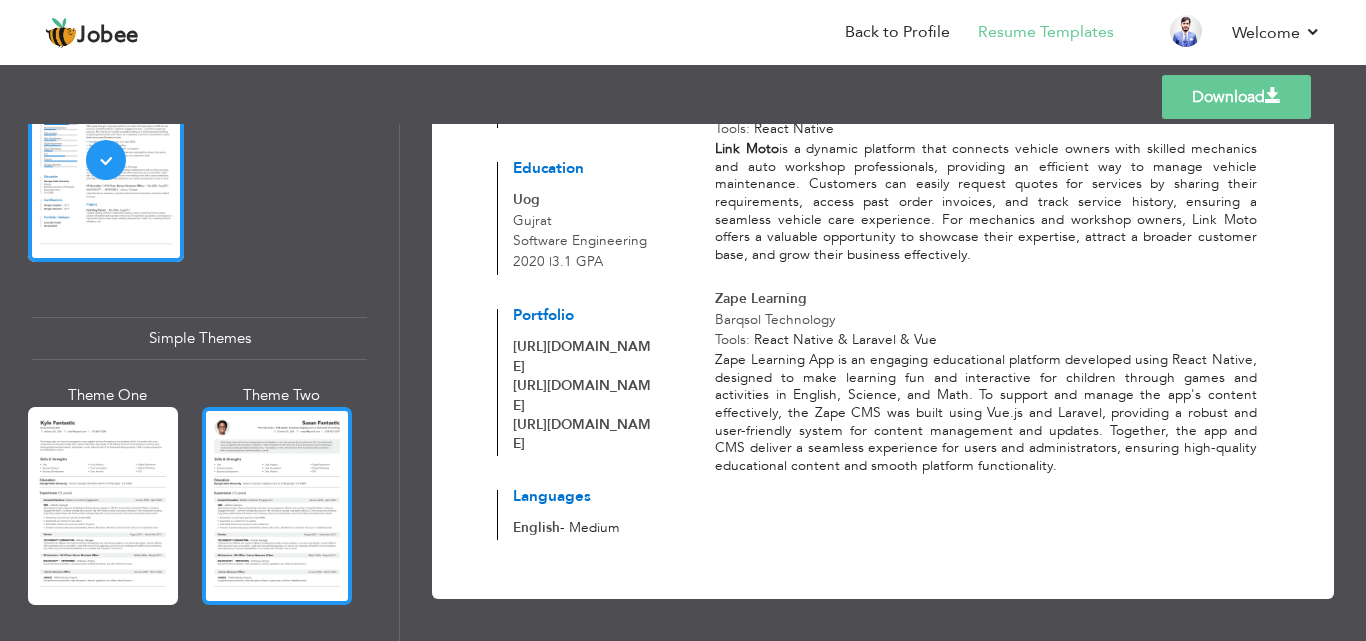 click at bounding box center (277, 506) 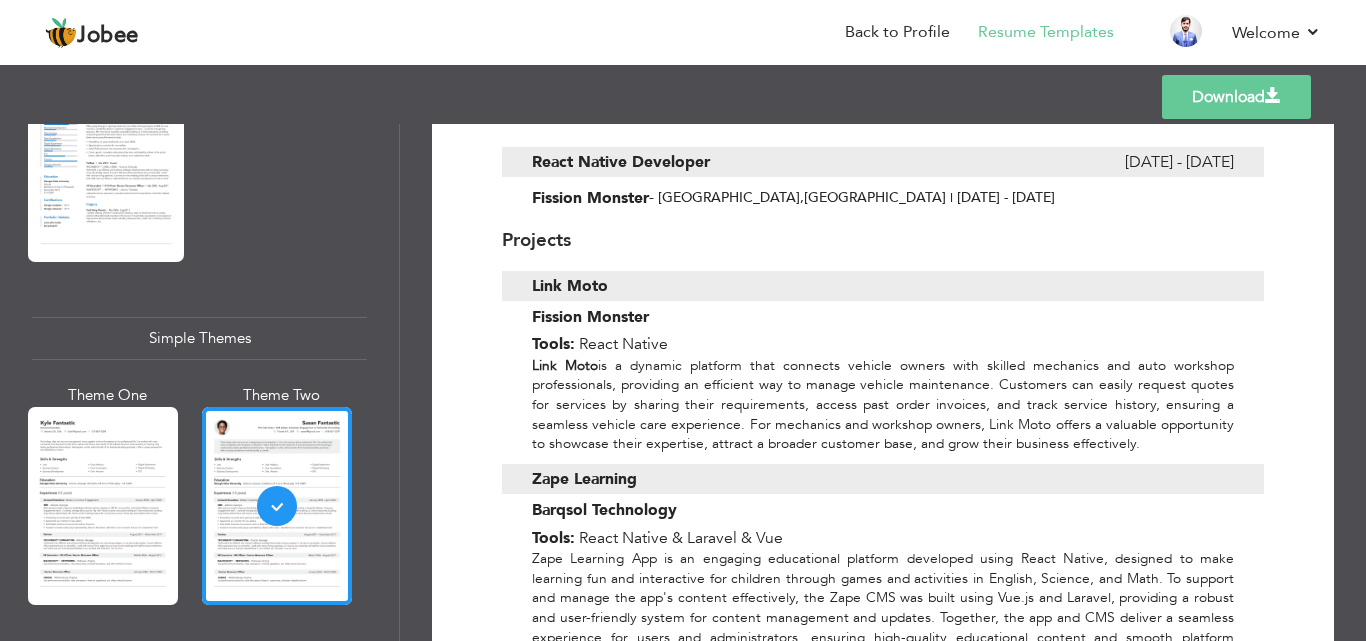 scroll, scrollTop: 1072, scrollLeft: 0, axis: vertical 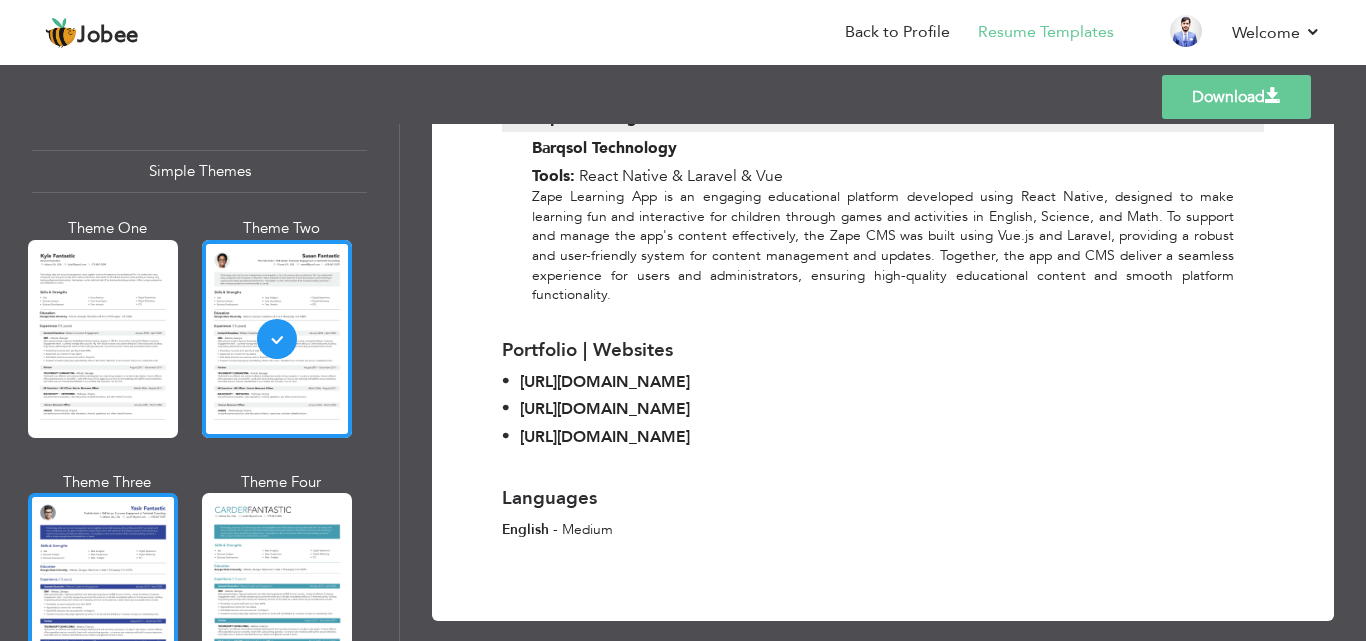 click at bounding box center [103, 592] 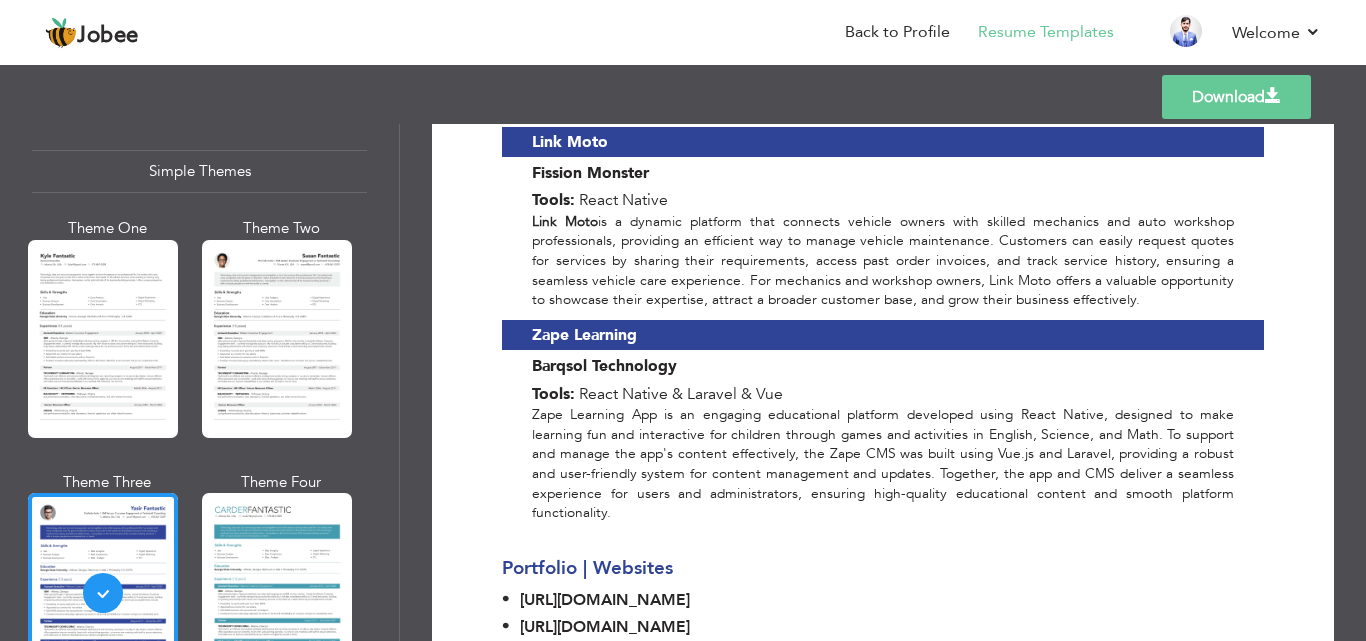 scroll, scrollTop: 1062, scrollLeft: 0, axis: vertical 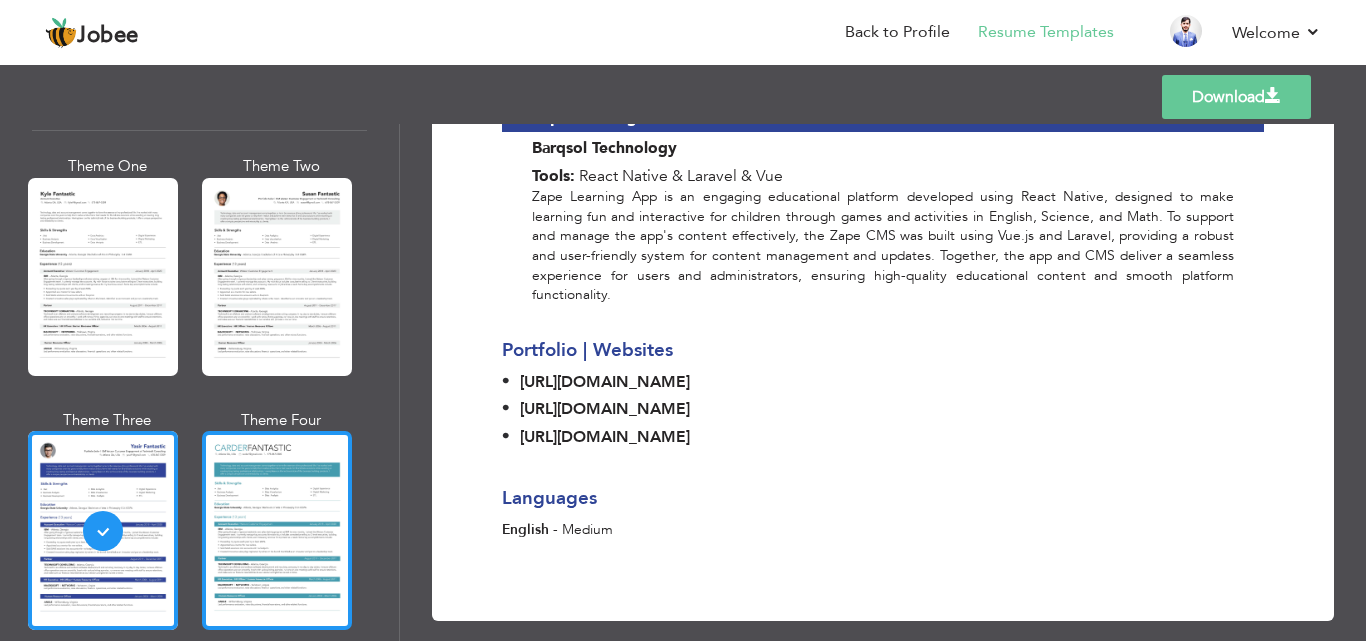 click at bounding box center [277, 530] 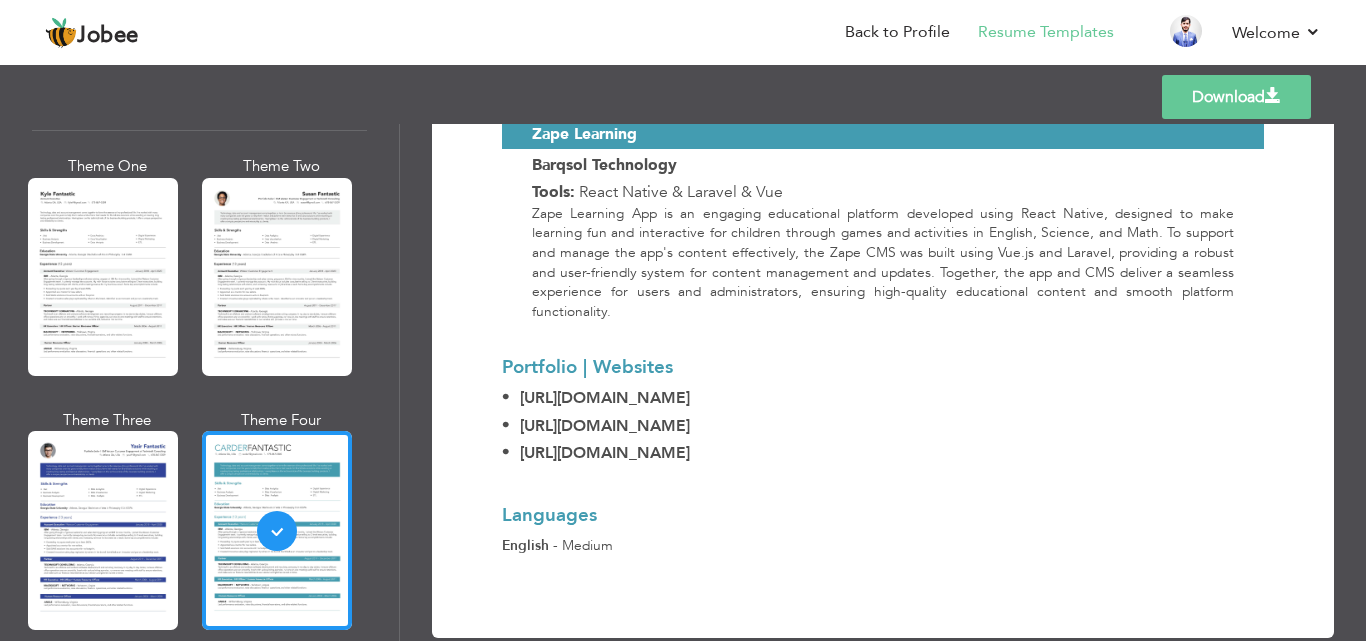 scroll, scrollTop: 1045, scrollLeft: 0, axis: vertical 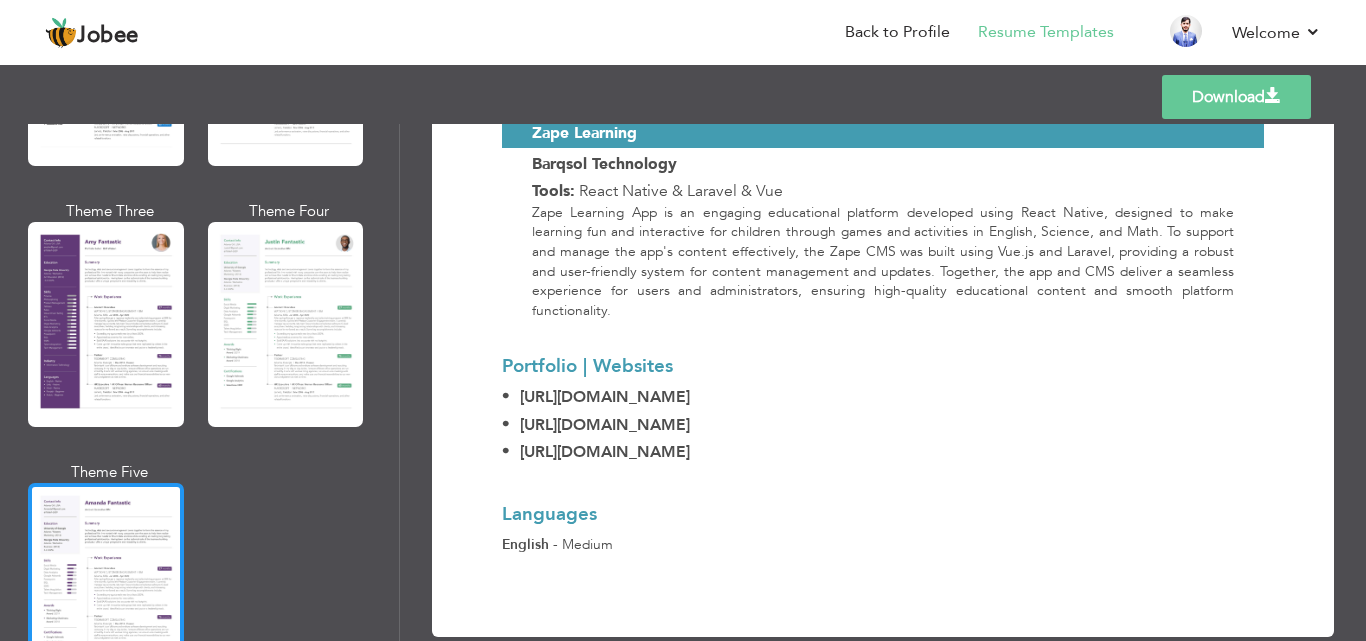 click at bounding box center [106, 585] 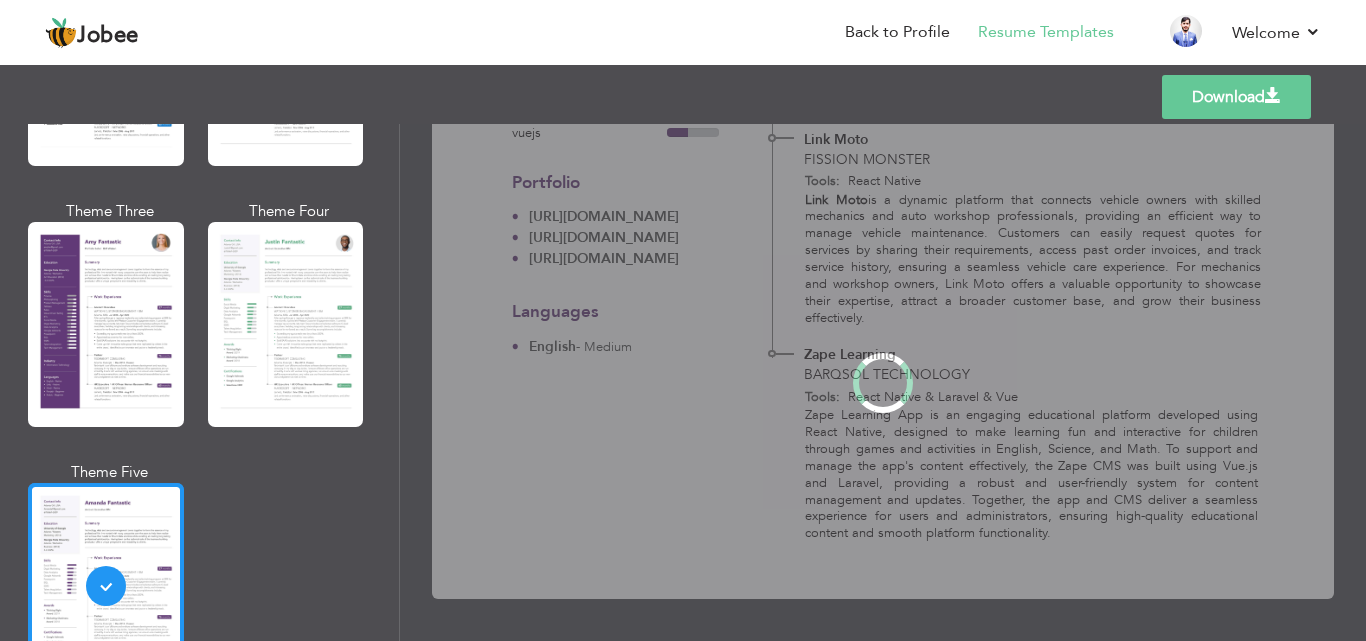 scroll, scrollTop: 0, scrollLeft: 0, axis: both 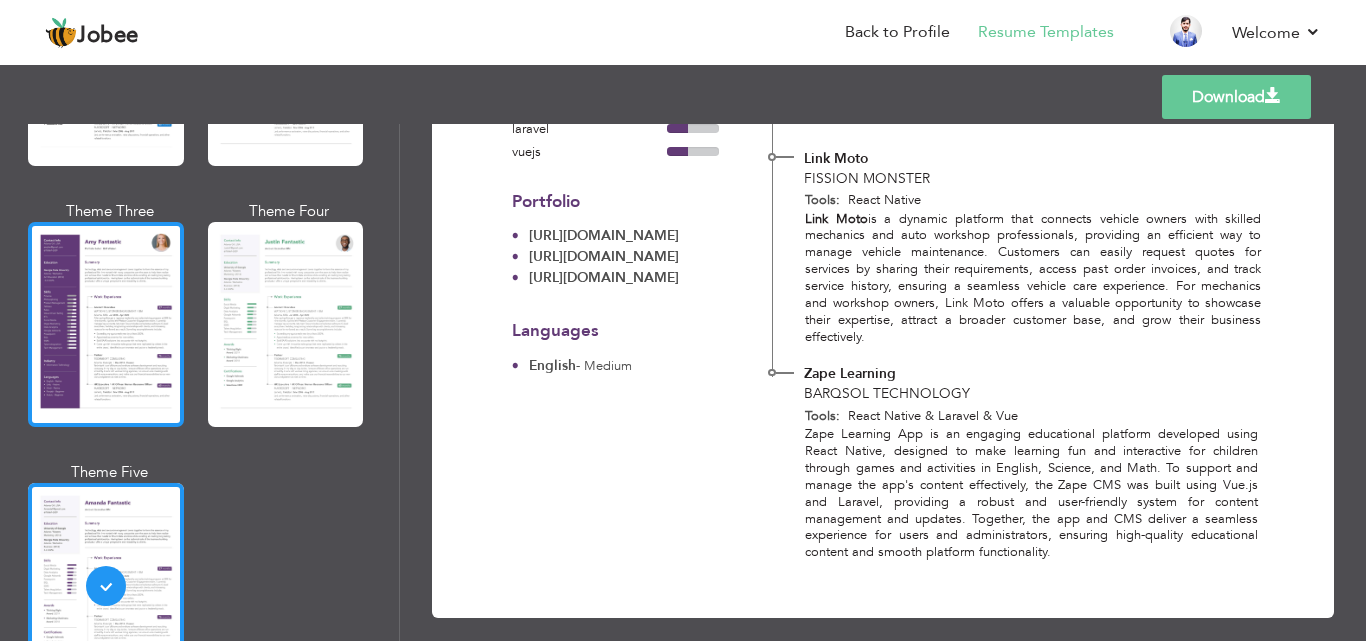 click at bounding box center (106, 324) 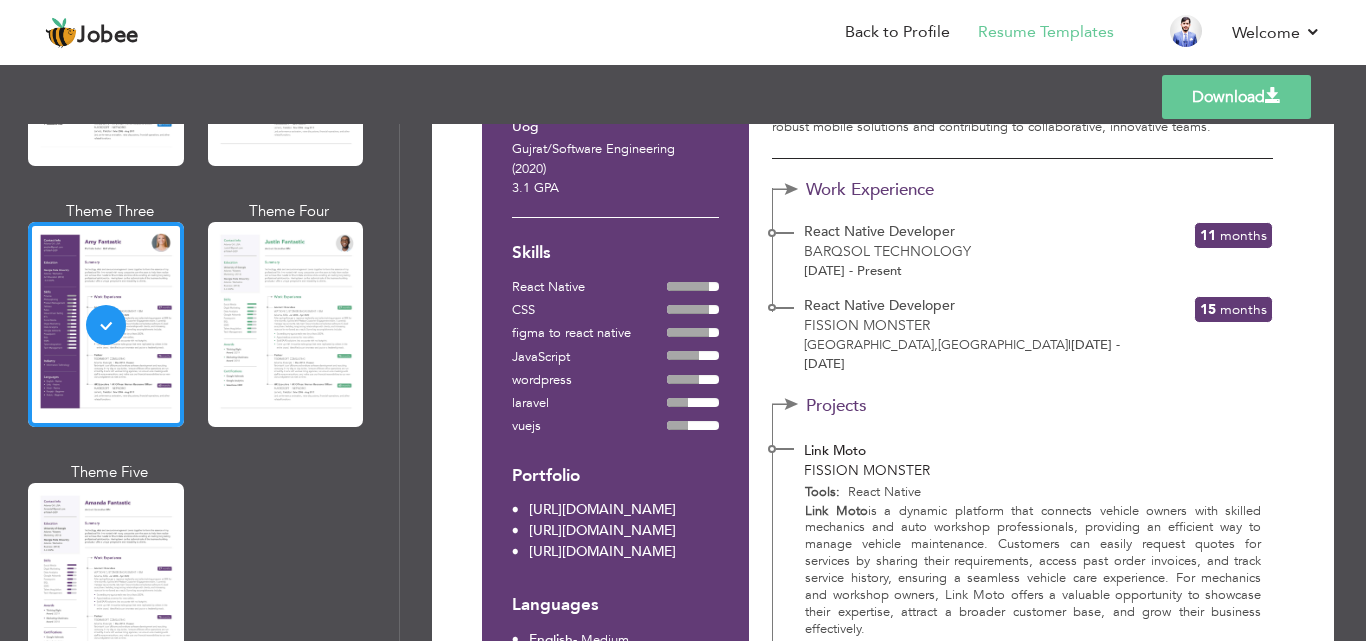 scroll, scrollTop: 0, scrollLeft: 0, axis: both 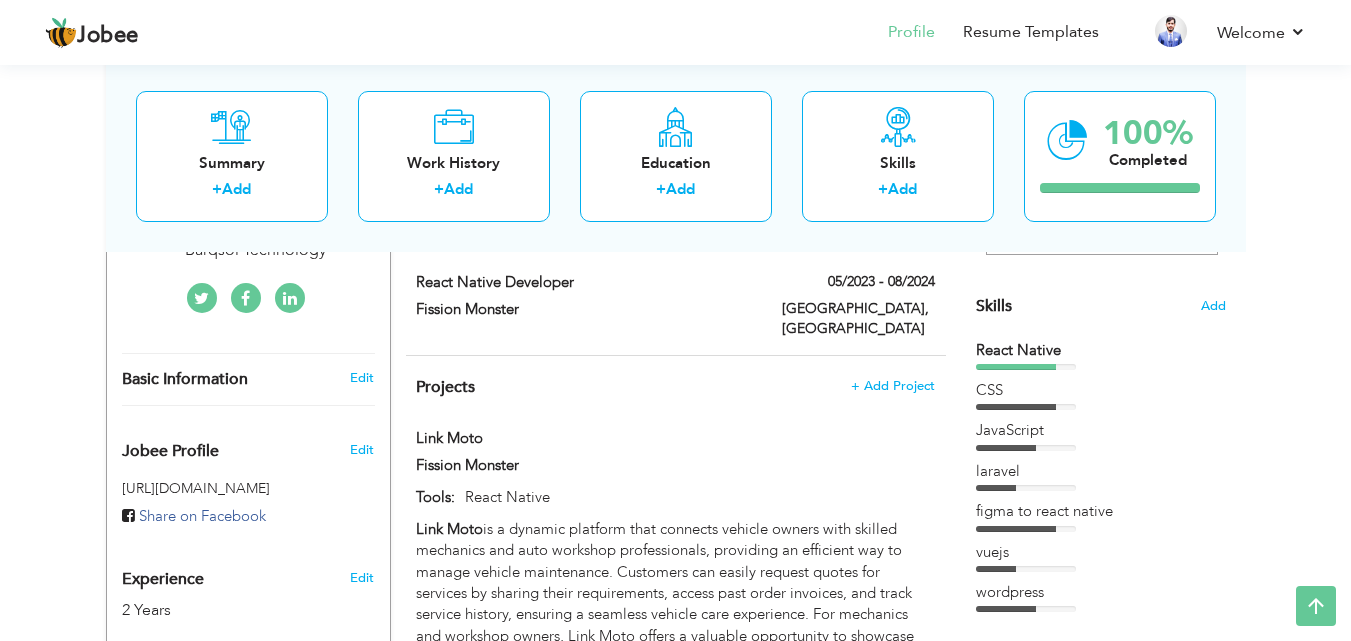 click on "React Native
CSS
JavaScript
vuejs" at bounding box center [1101, 476] 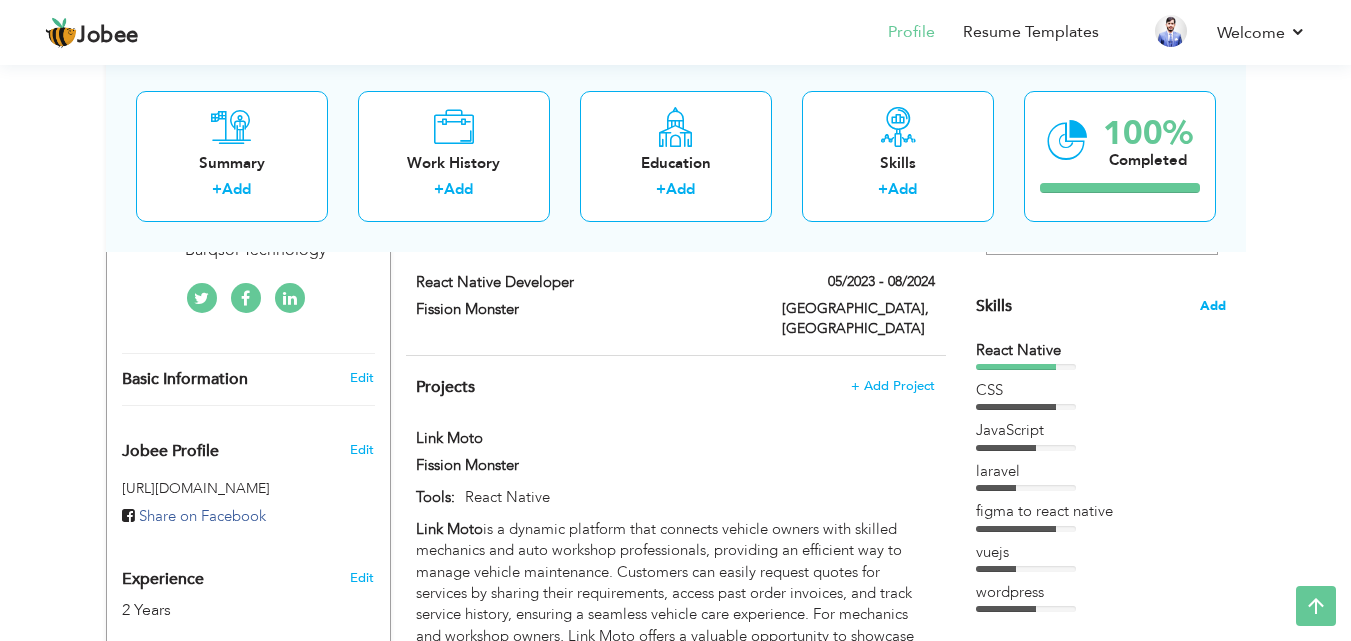 click on "Add" at bounding box center [1213, 306] 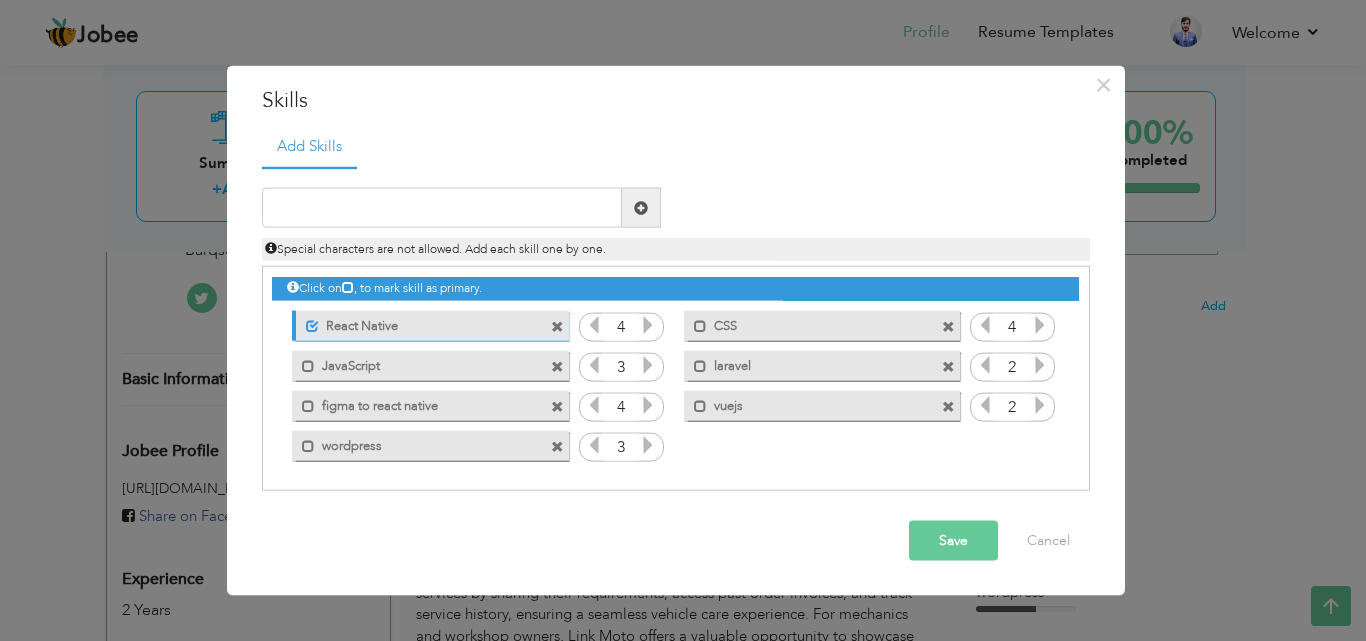 click at bounding box center [985, 405] 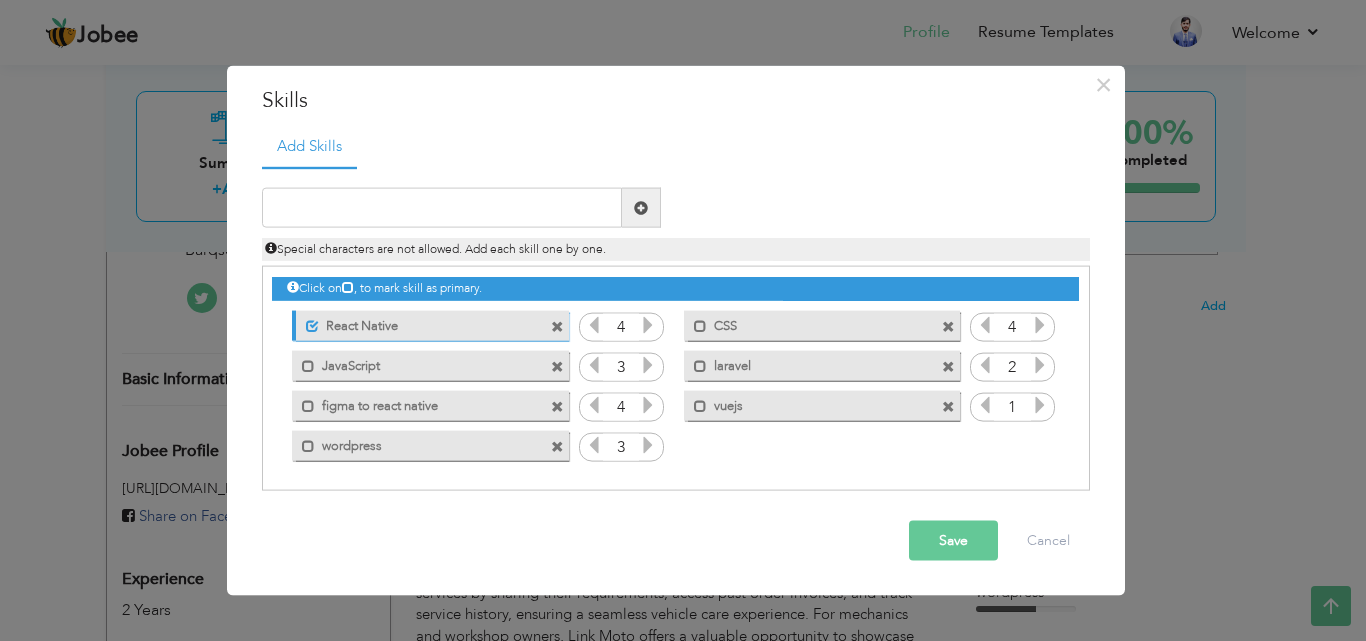 click at bounding box center [985, 365] 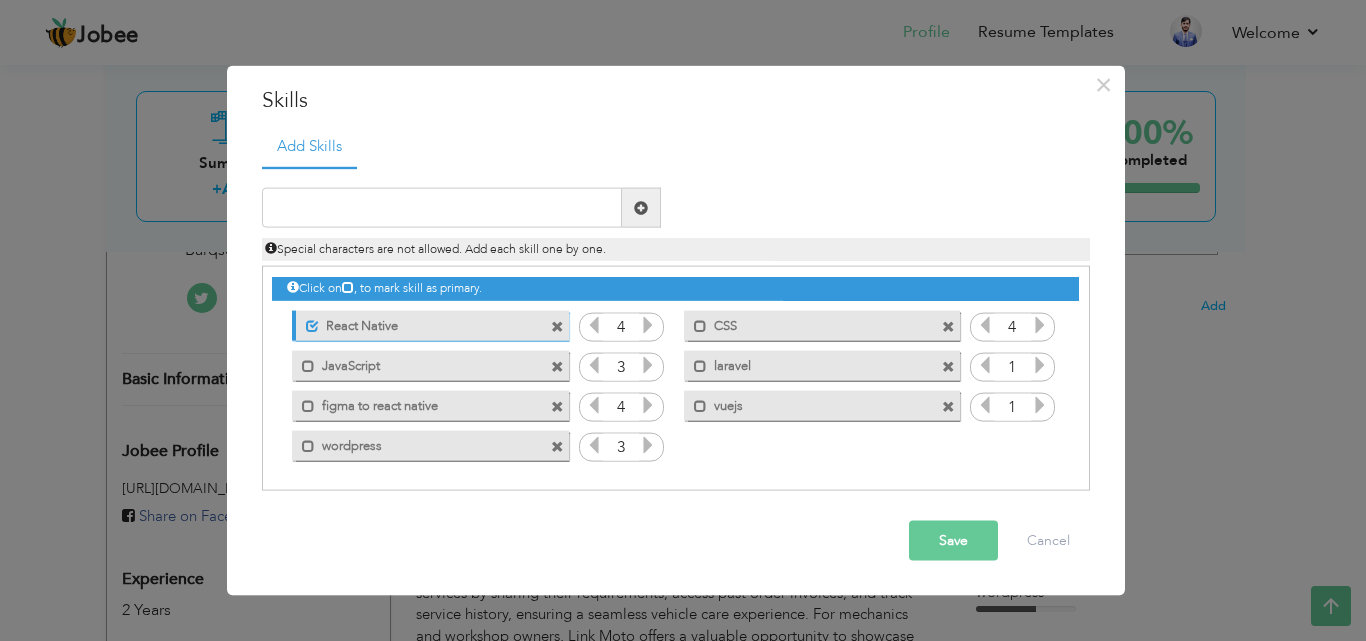 click at bounding box center (594, 365) 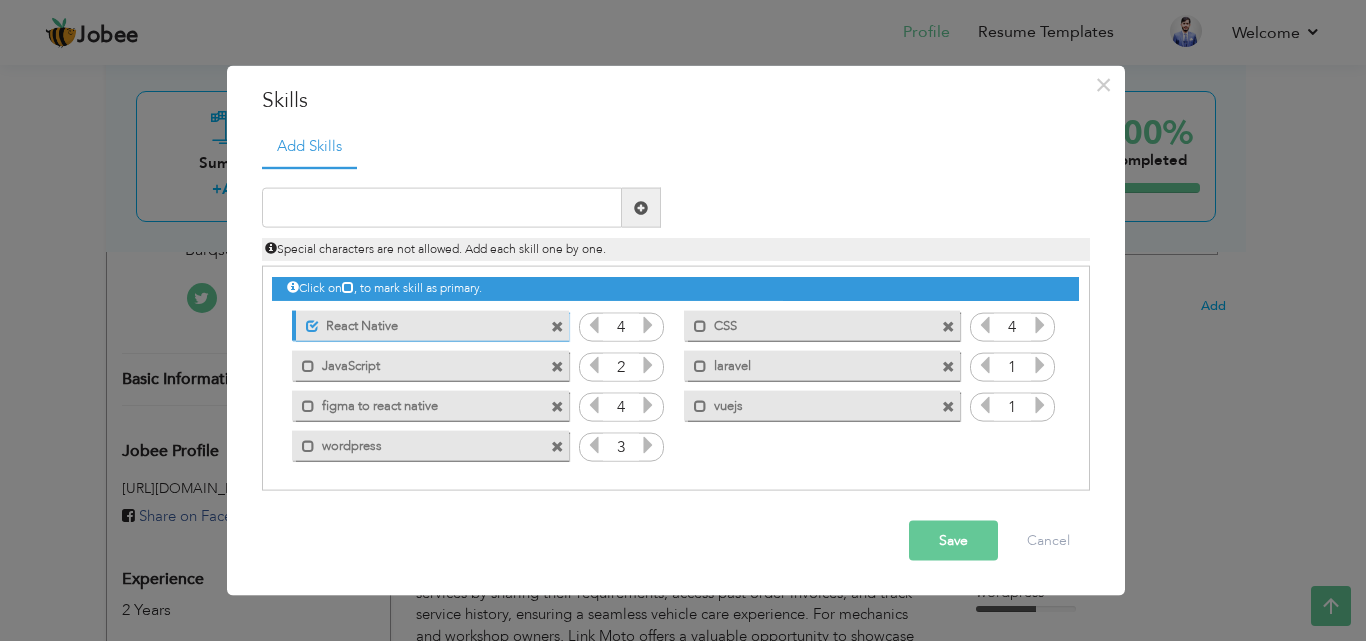 click on "Save" at bounding box center [953, 541] 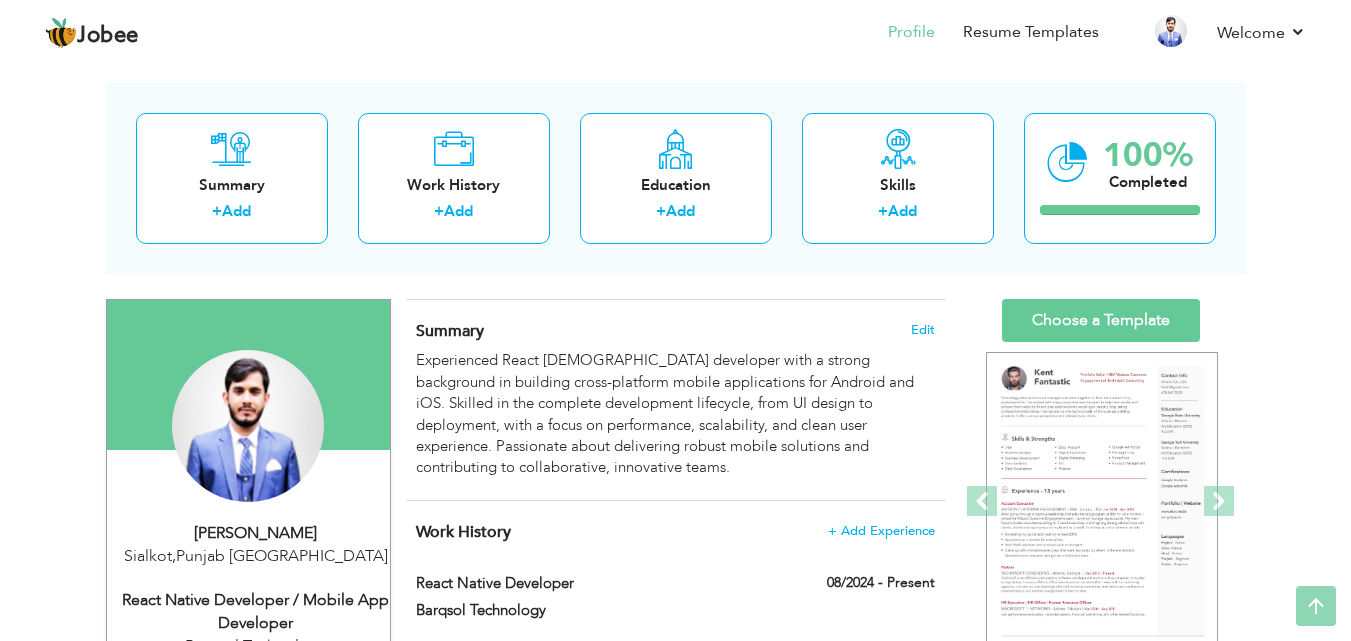 scroll, scrollTop: 0, scrollLeft: 0, axis: both 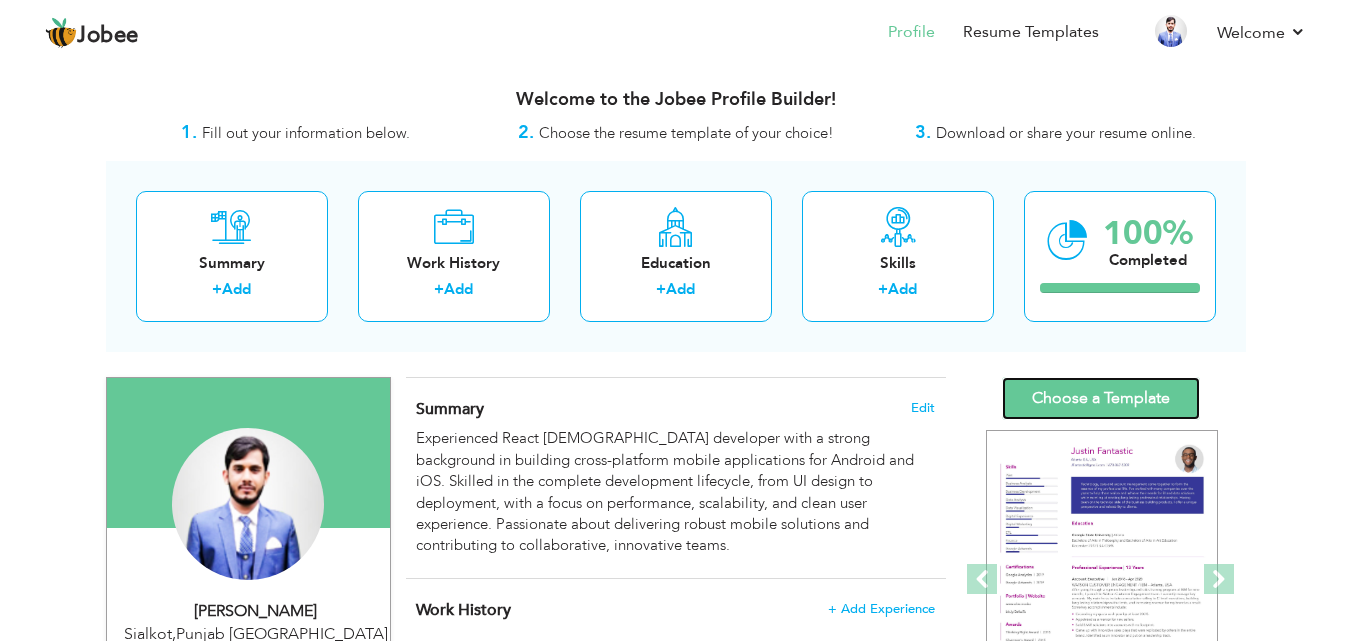 click on "Choose a Template" at bounding box center (1101, 398) 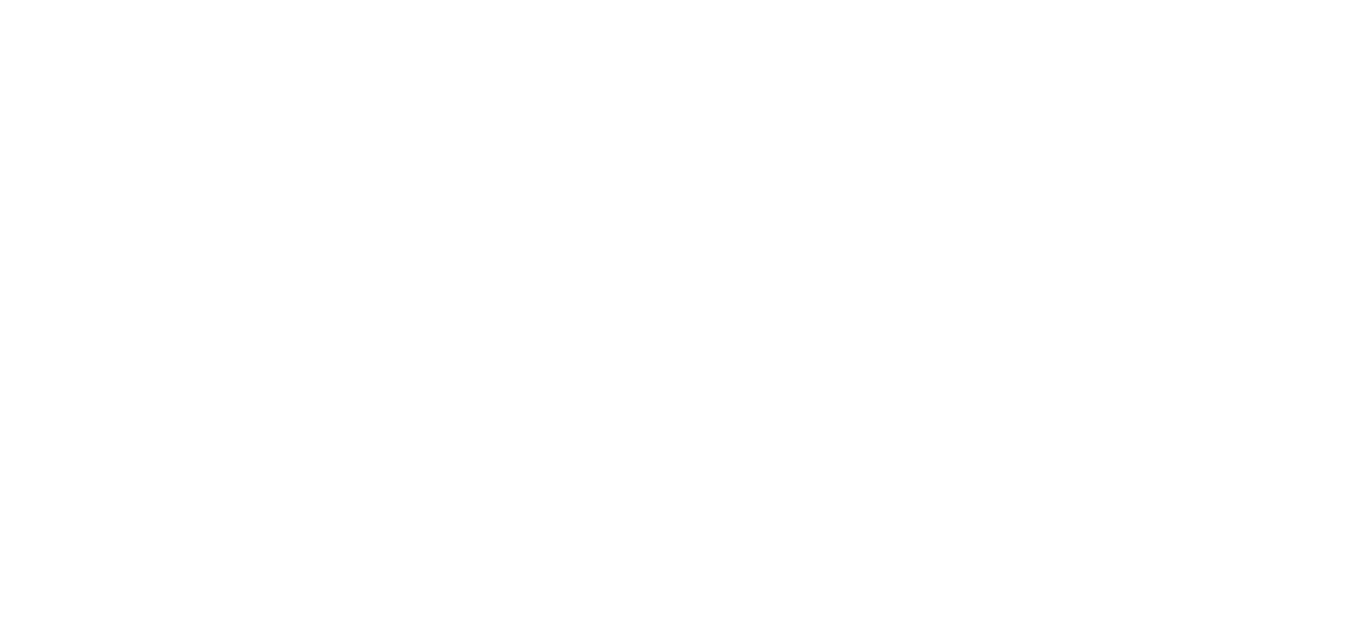 scroll, scrollTop: 0, scrollLeft: 0, axis: both 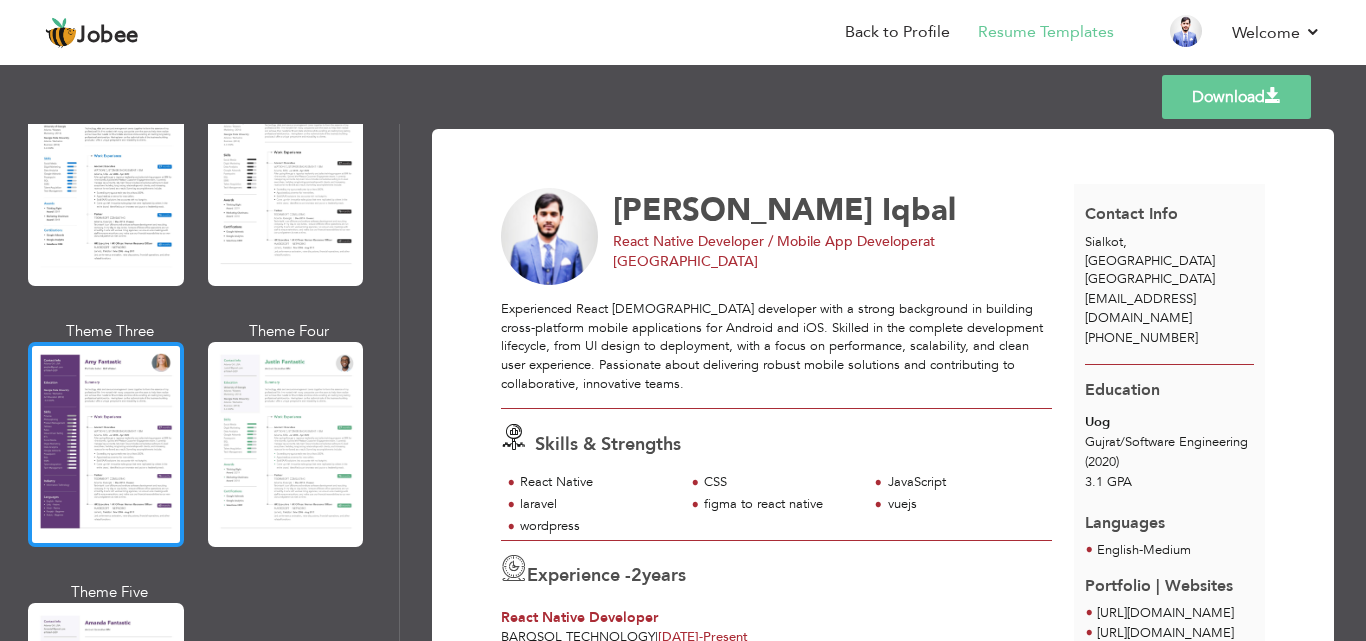 click at bounding box center [106, 444] 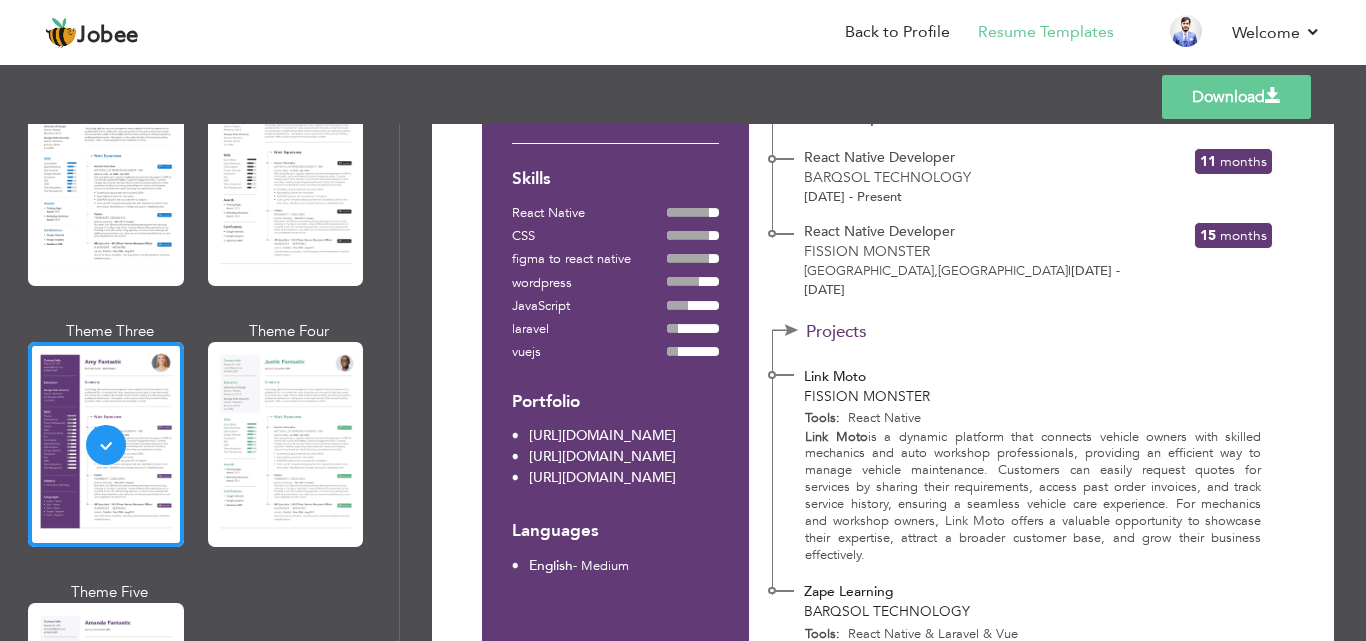 scroll, scrollTop: 0, scrollLeft: 0, axis: both 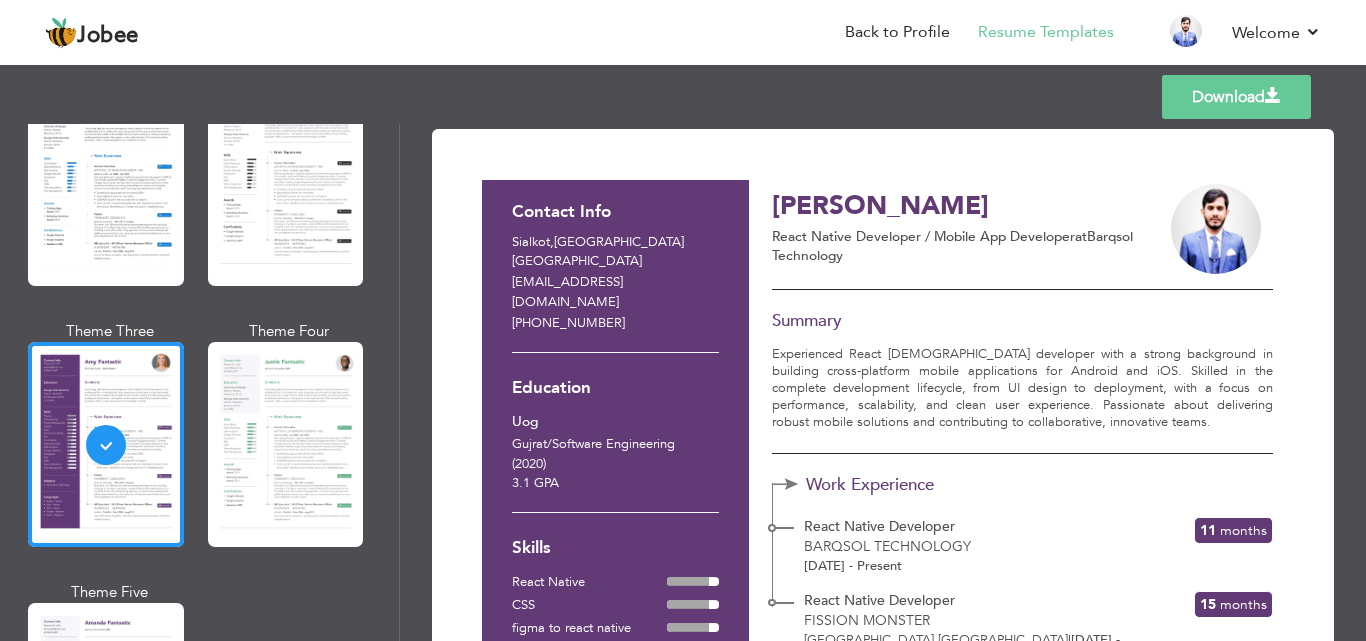 click on "Download" at bounding box center (1236, 97) 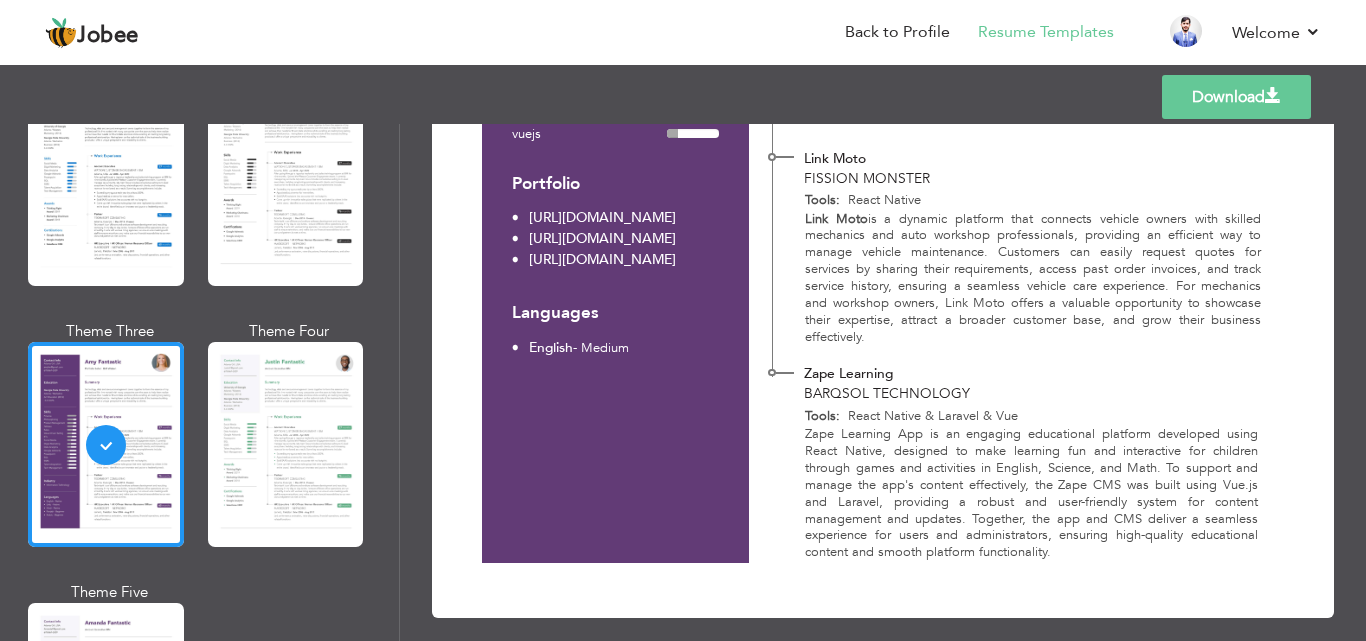 scroll, scrollTop: 0, scrollLeft: 0, axis: both 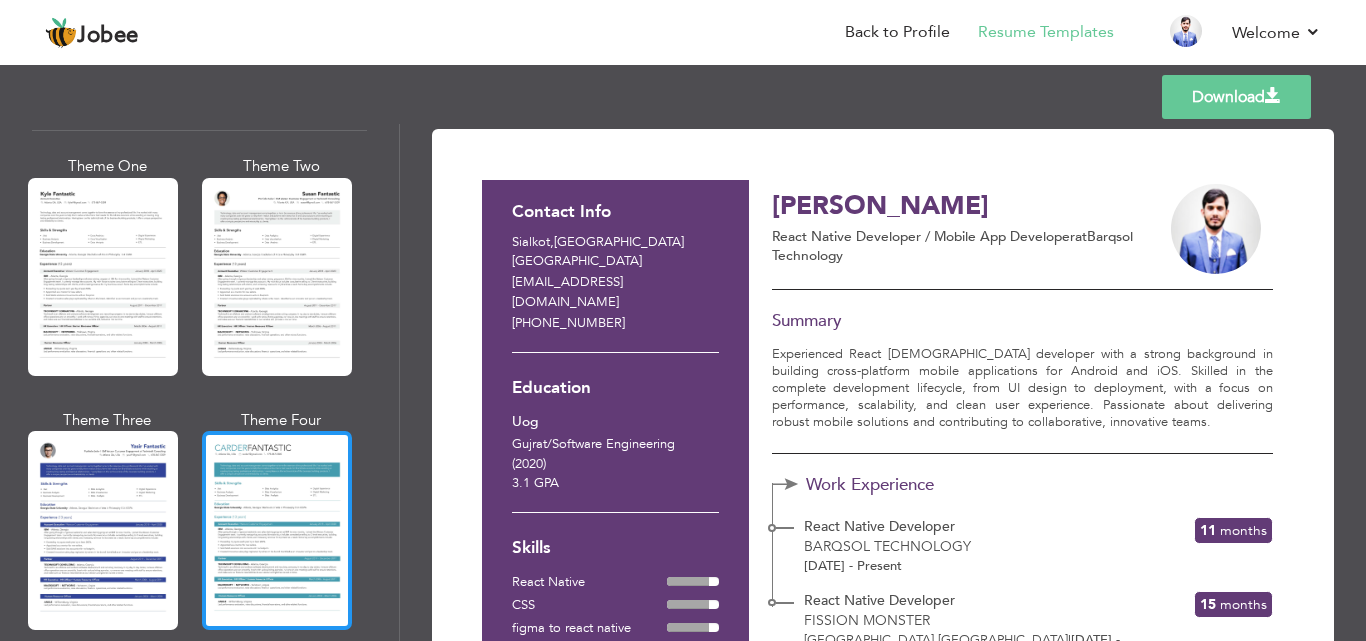 click at bounding box center [277, 530] 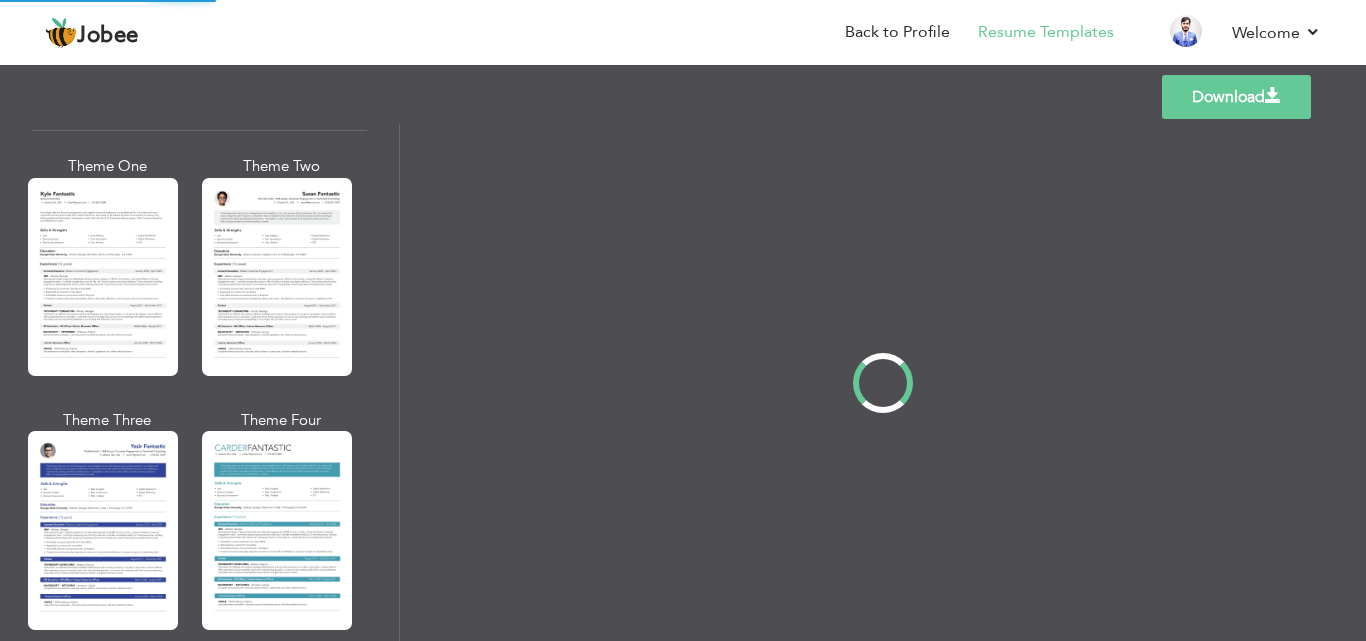 click on "Professional Themes
Theme One
Theme Two
Theme Three
Theme Four" at bounding box center [683, 382] 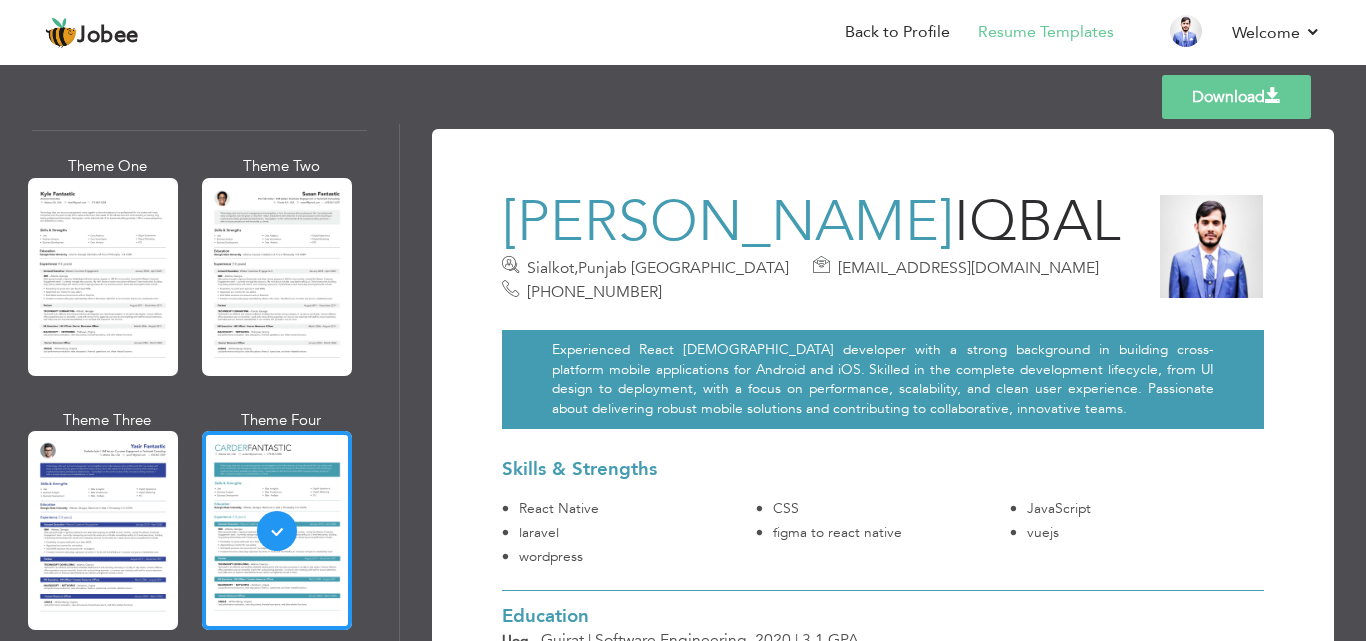 click at bounding box center (103, 530) 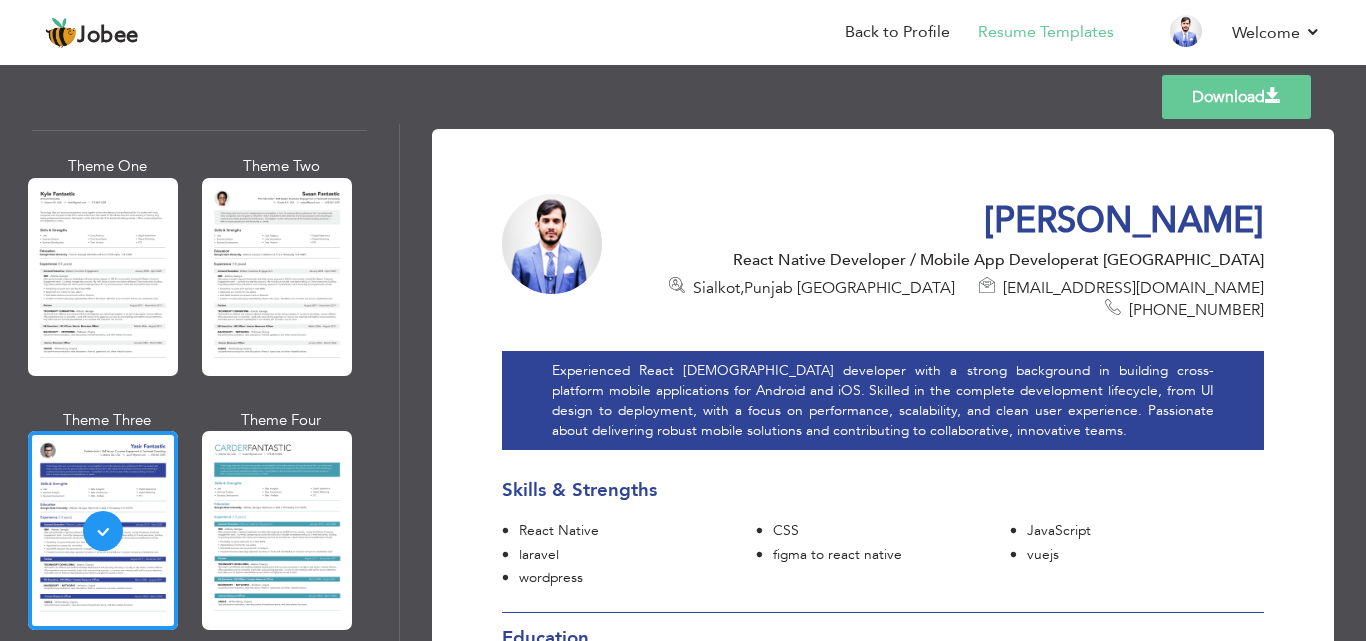 click at bounding box center [103, 277] 